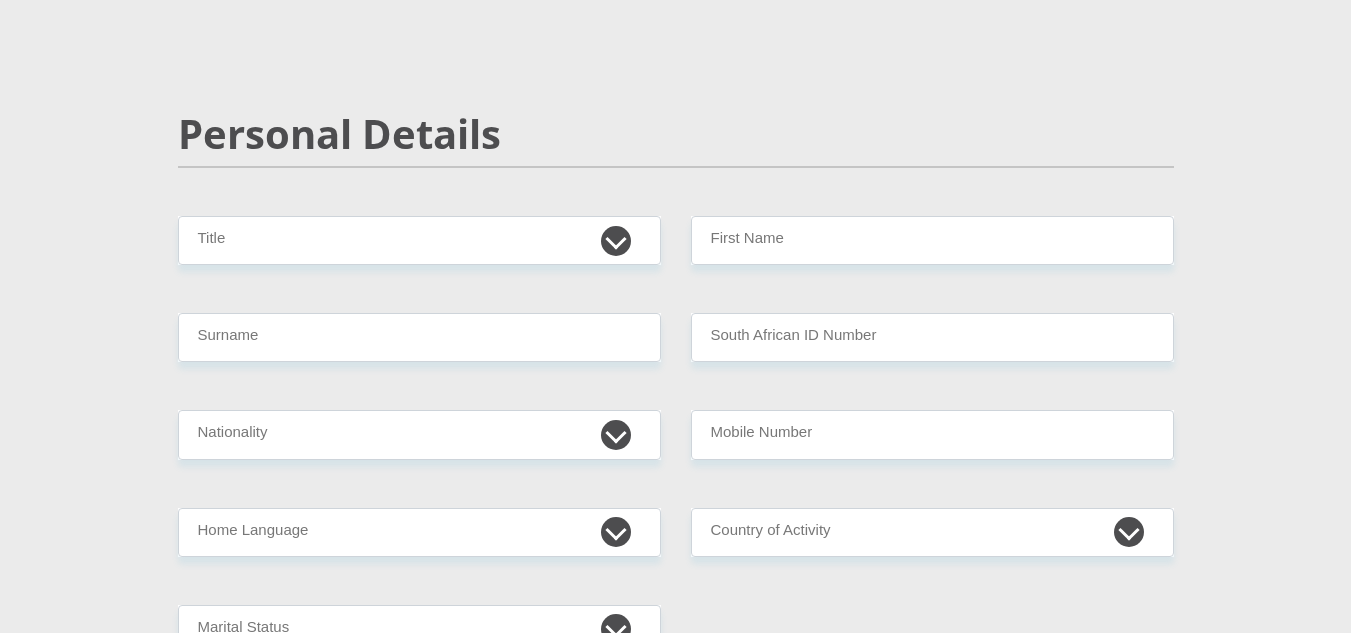 scroll, scrollTop: 0, scrollLeft: 0, axis: both 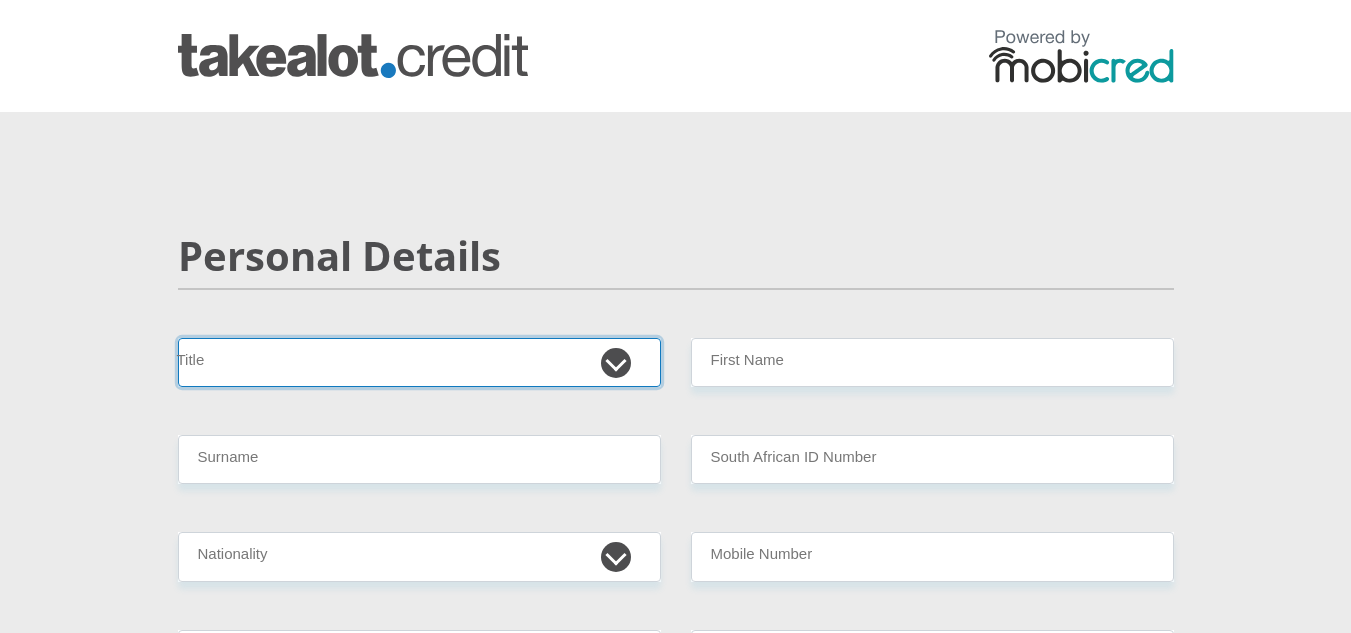 click on "Mr
Ms
Mrs
Dr
Other" at bounding box center [419, 362] 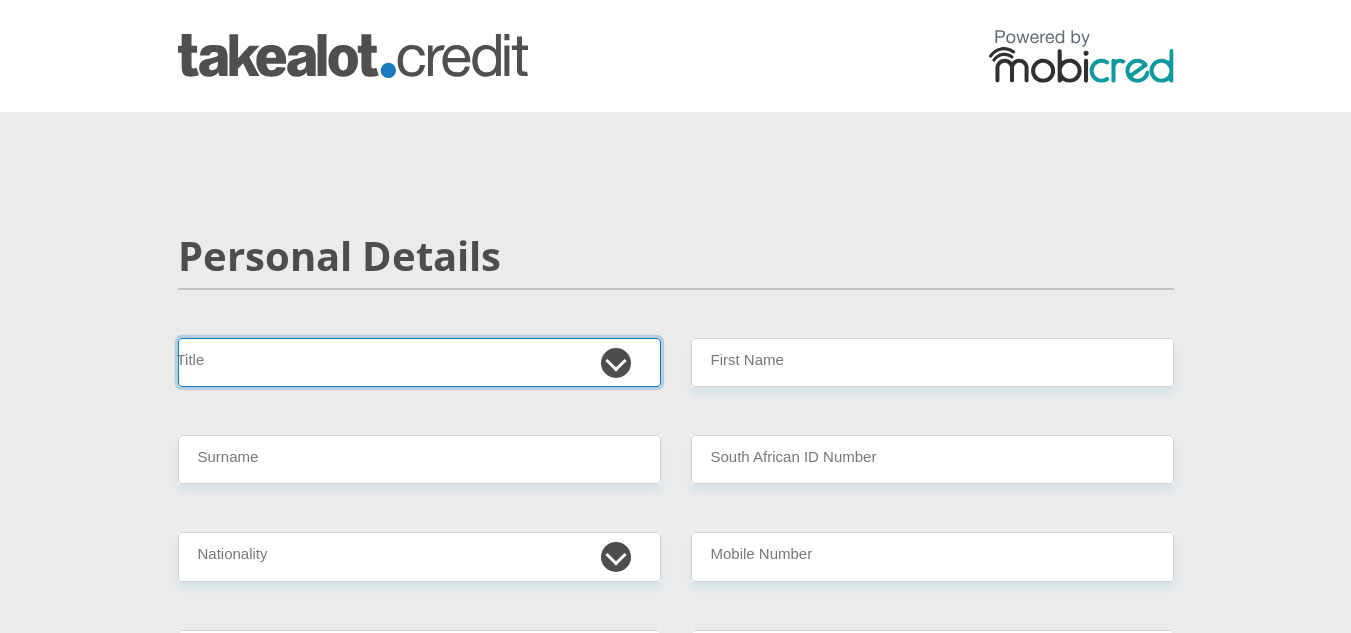 select on "Mr" 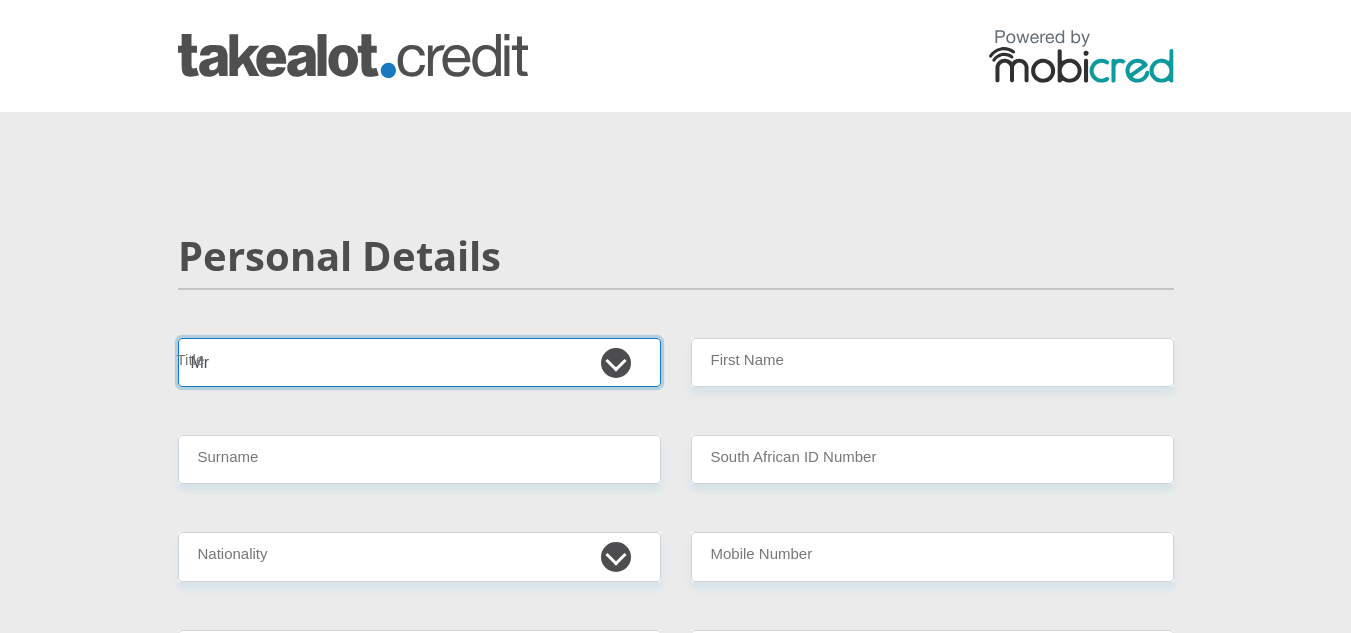click on "Mr
Ms
Mrs
Dr
Other" at bounding box center [419, 362] 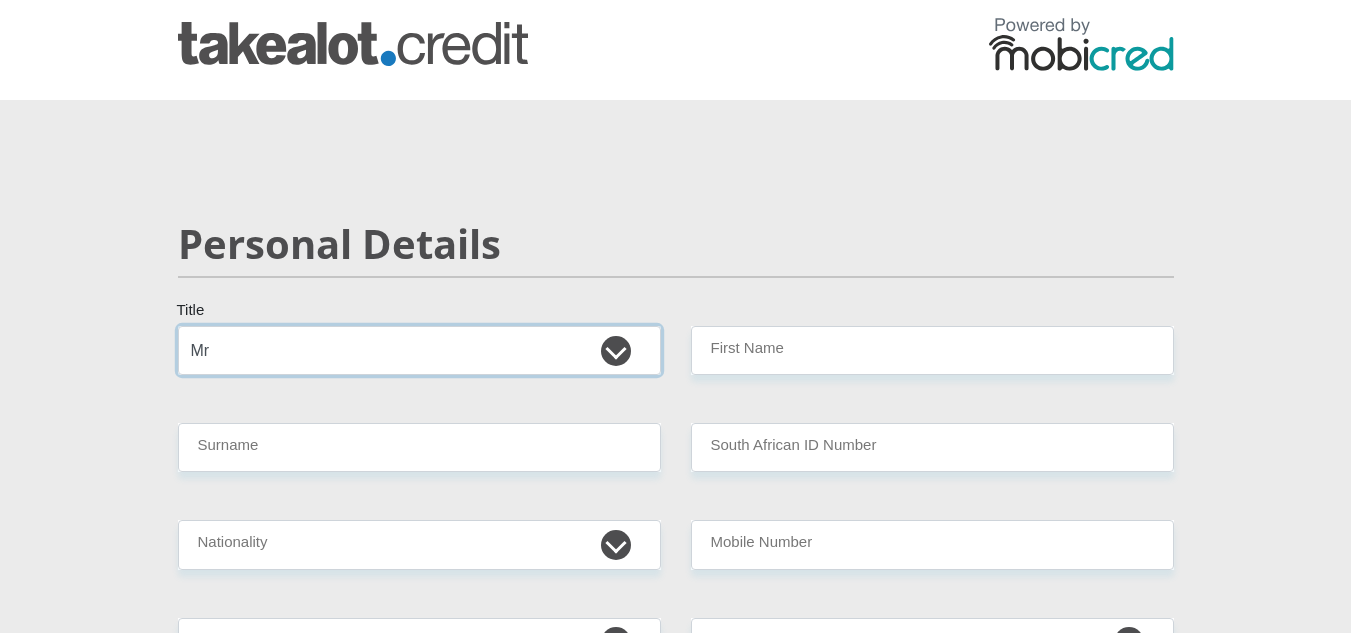 scroll, scrollTop: 0, scrollLeft: 0, axis: both 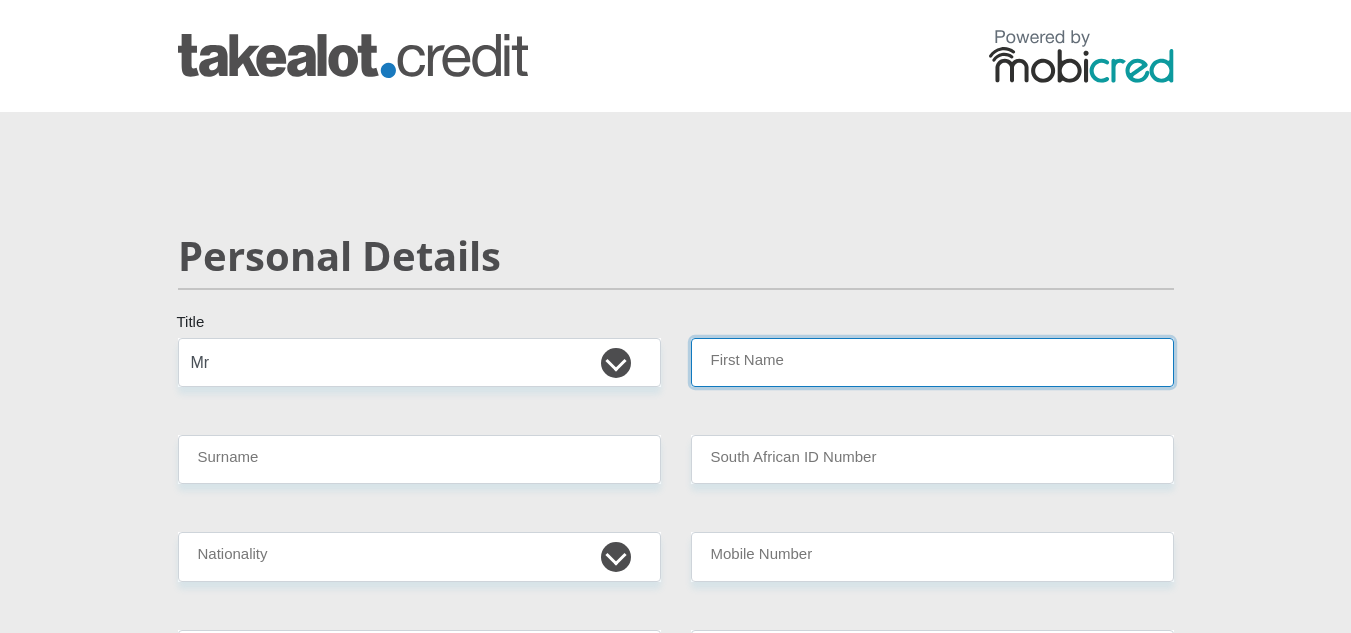 click on "First Name" at bounding box center (932, 362) 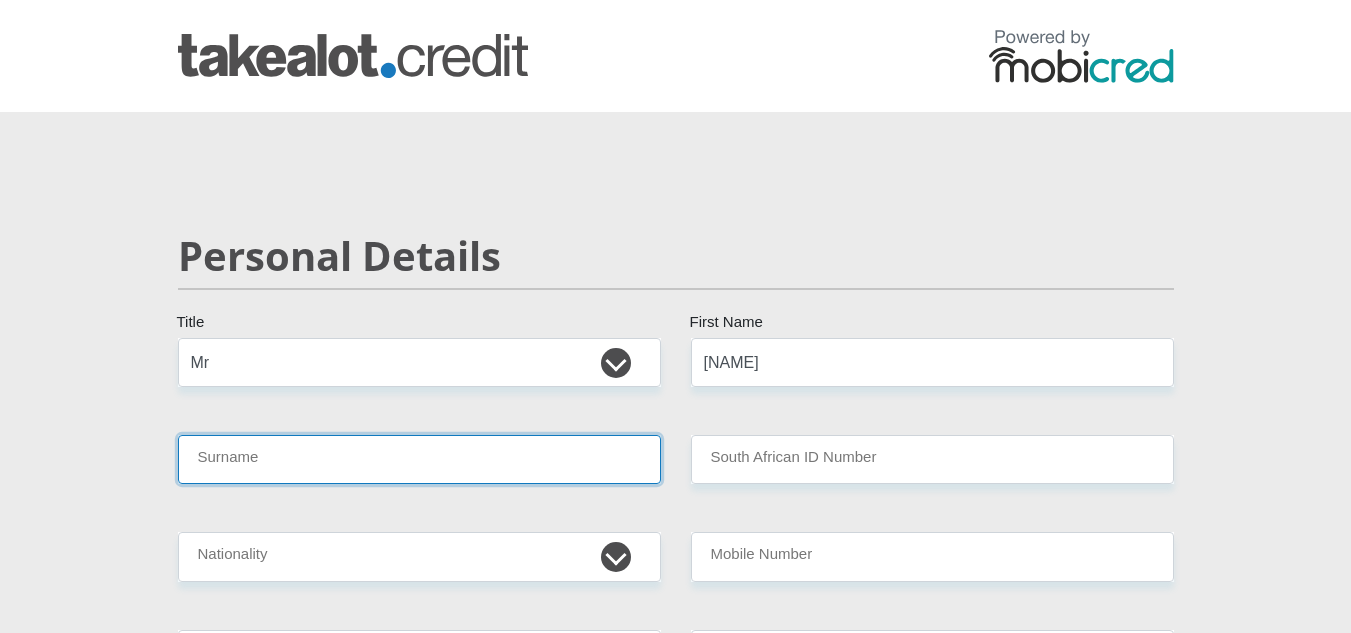 type on "[NAME]" 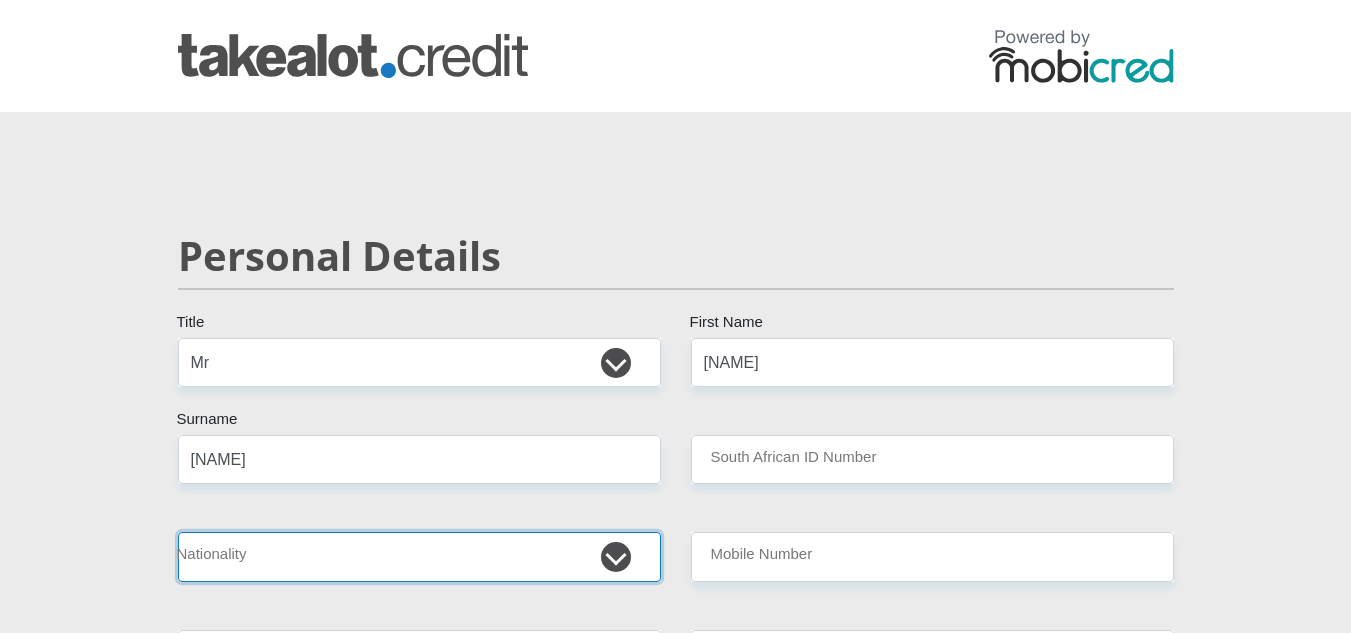 select on "ZAF" 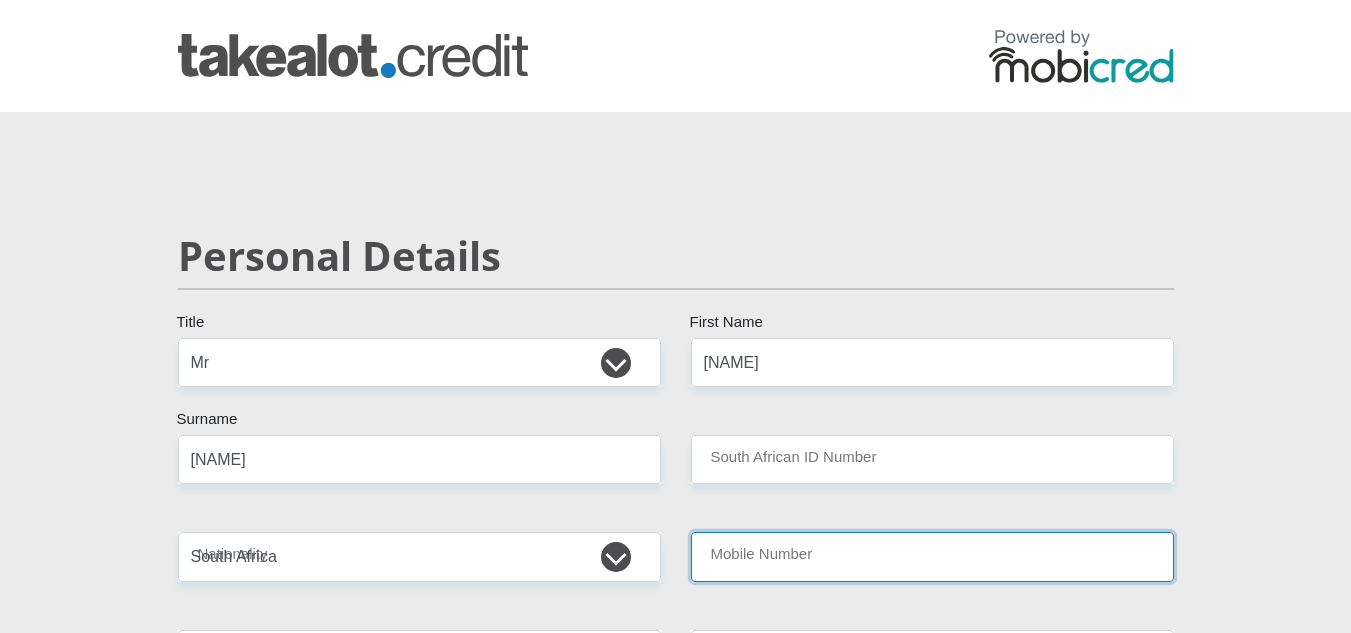 type on "[PHONE]" 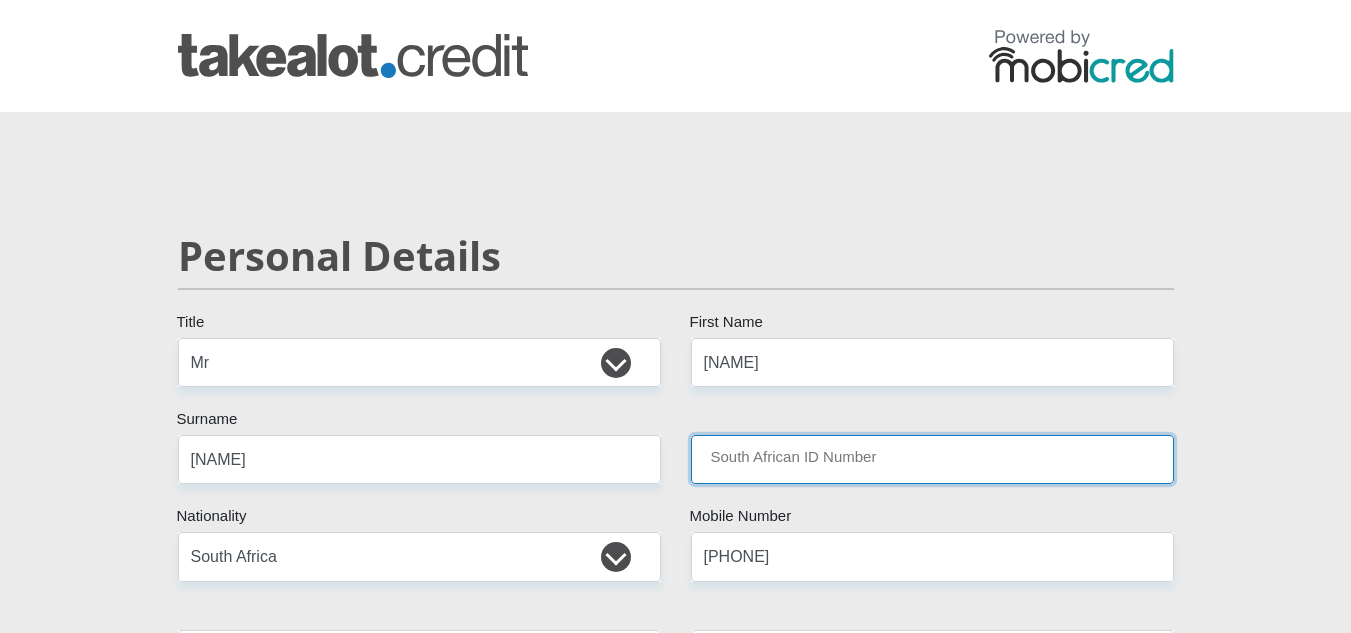 click on "South African ID Number" at bounding box center (932, 459) 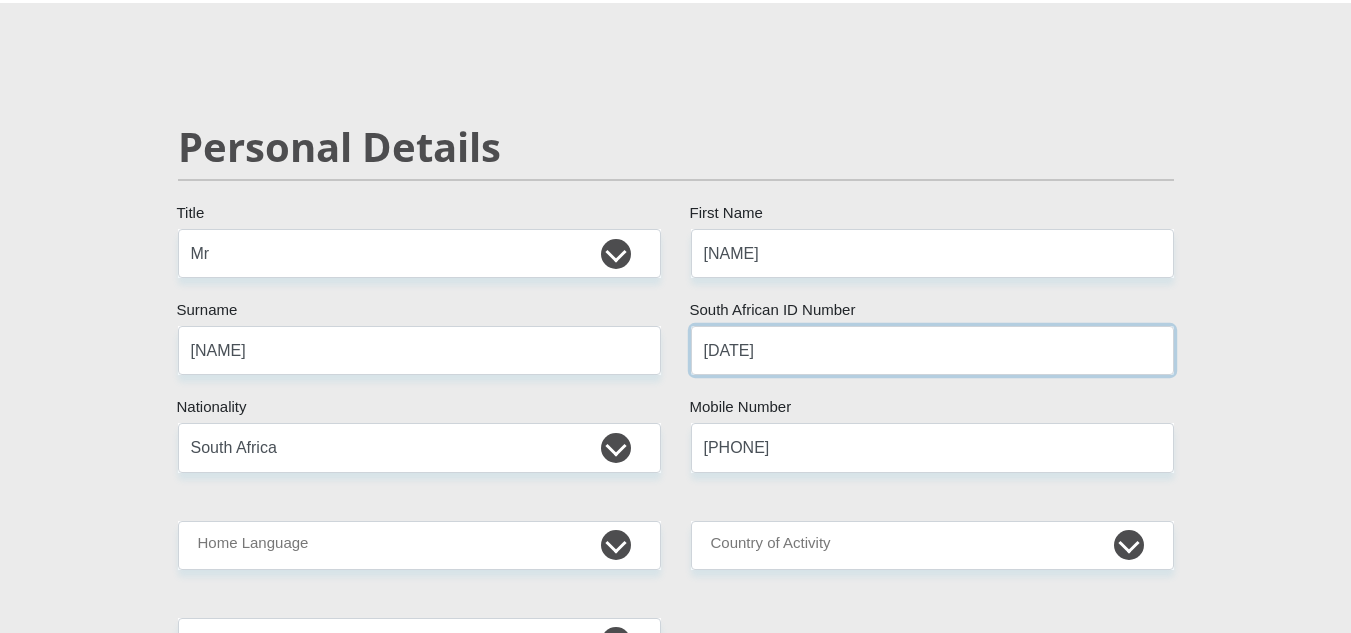 scroll, scrollTop: 181, scrollLeft: 0, axis: vertical 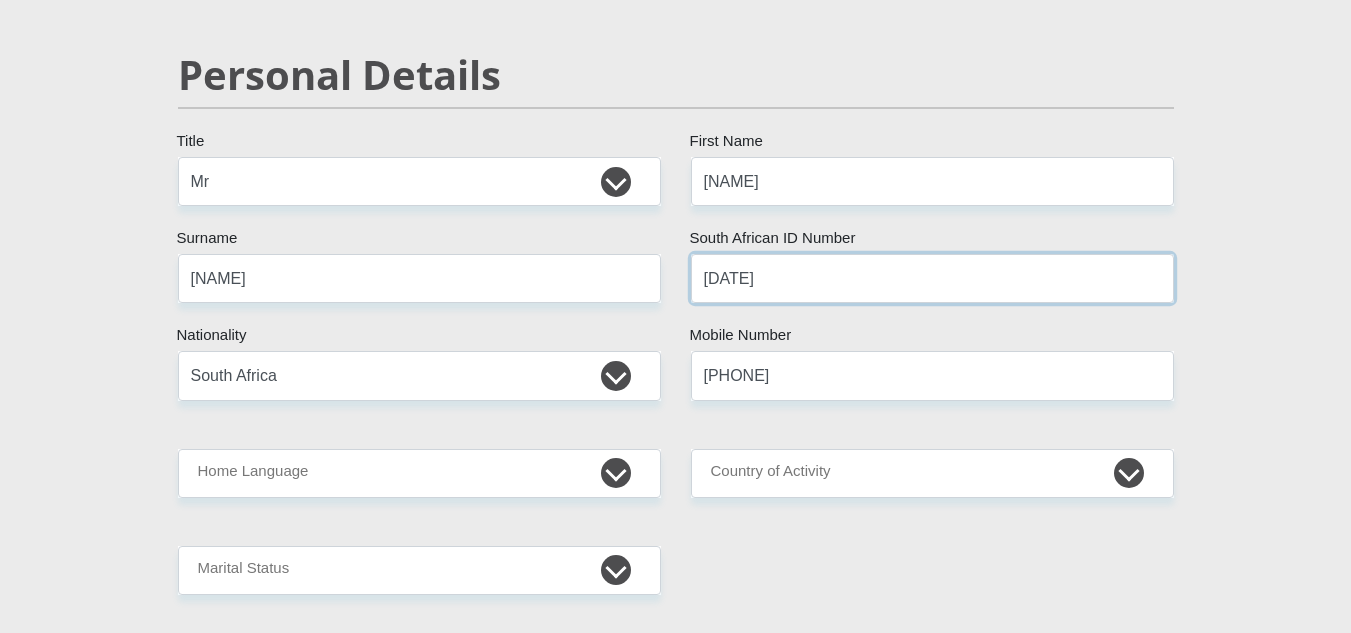 type on "[DATE]" 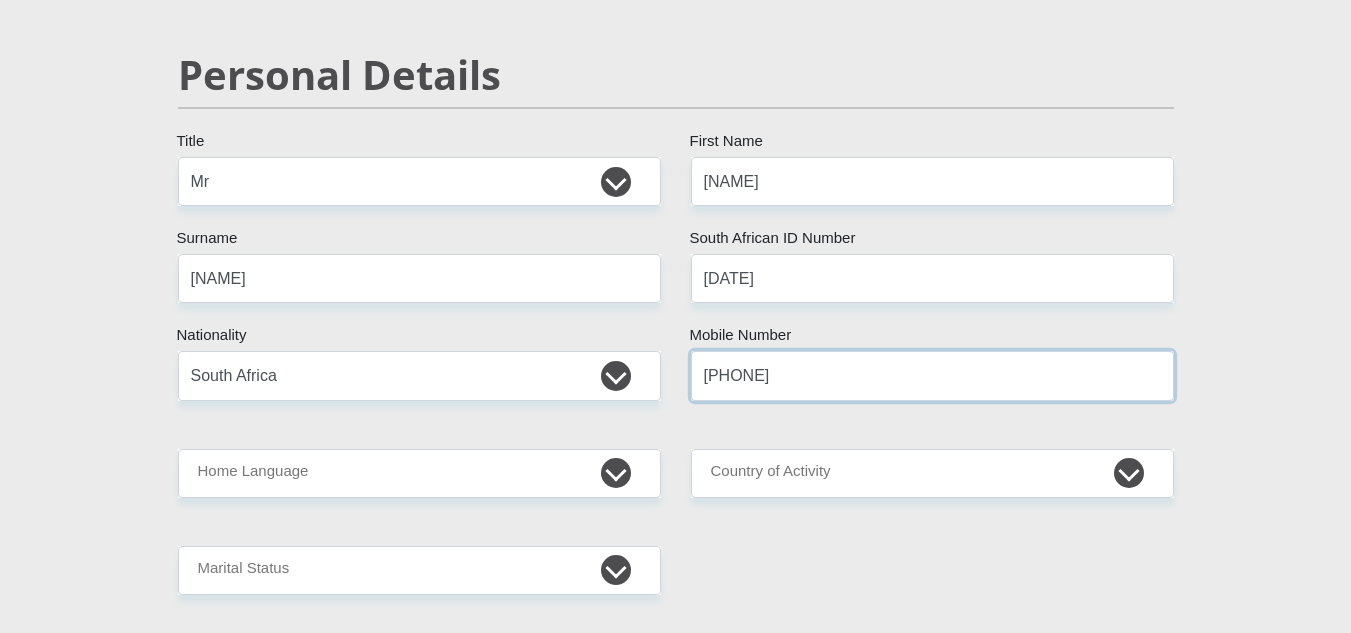 click on "[PHONE]" at bounding box center [932, 375] 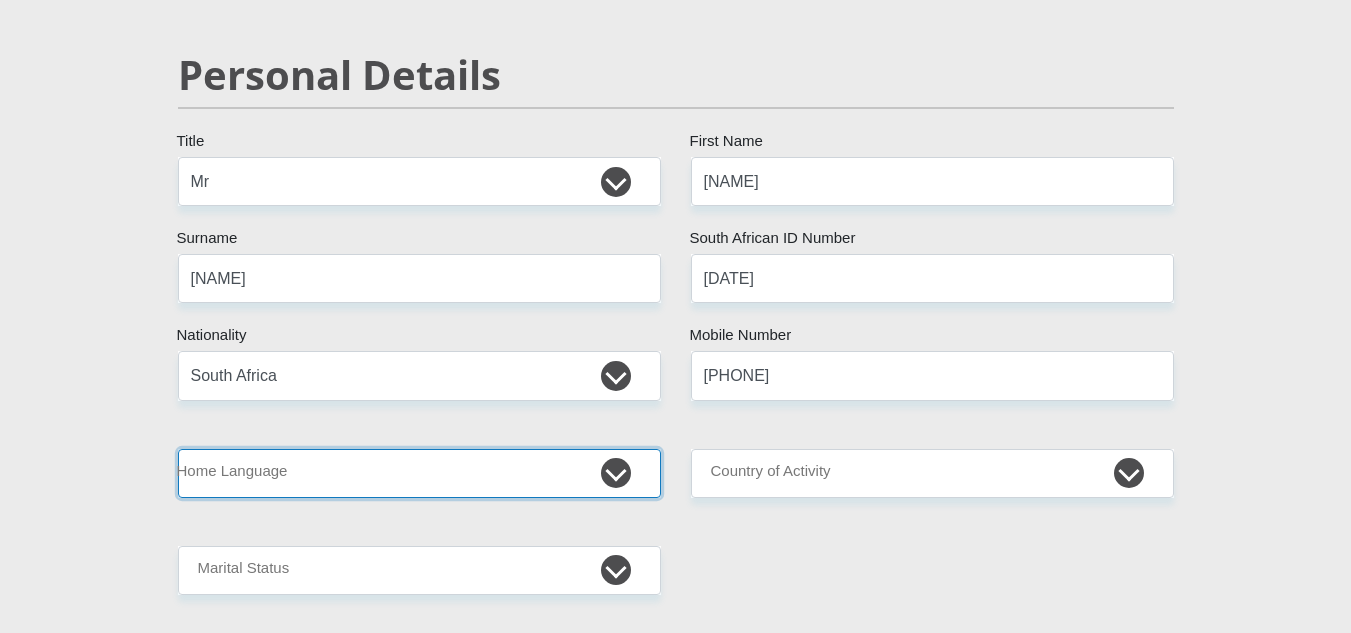 click on "Afrikaans
English
Sepedi
South Ndebele
Southern Sotho
Swati
Tsonga
Tswana
Venda
Xhosa
Zulu
Other" at bounding box center [419, 473] 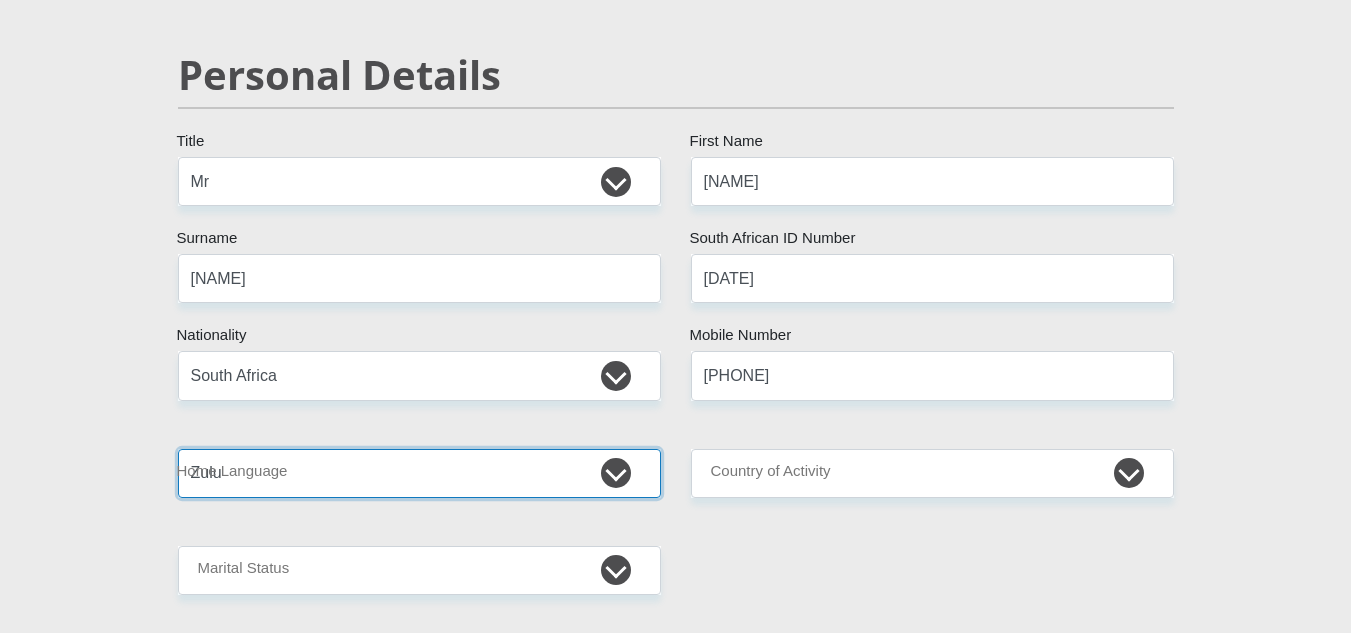 click on "Afrikaans
English
Sepedi
South Ndebele
Southern Sotho
Swati
Tsonga
Tswana
Venda
Xhosa
Zulu
Other" at bounding box center [419, 473] 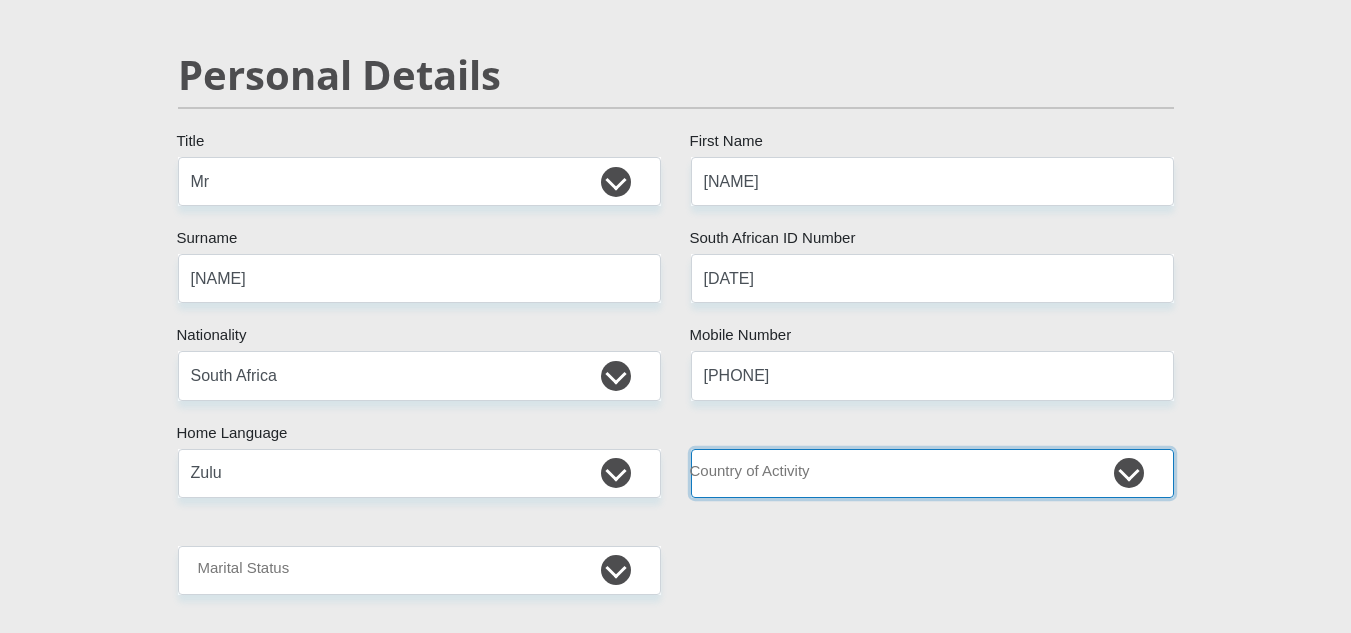 click on "South Africa
Afghanistan
Aland Islands
Albania
Algeria
America Samoa
American Virgin Islands
Andorra
Angola
Anguilla
Antarctica
Antigua and Barbuda
Argentina
Armenia
Aruba
Ascension Island
Australia
Austria
Azerbaijan
Chad" at bounding box center (932, 473) 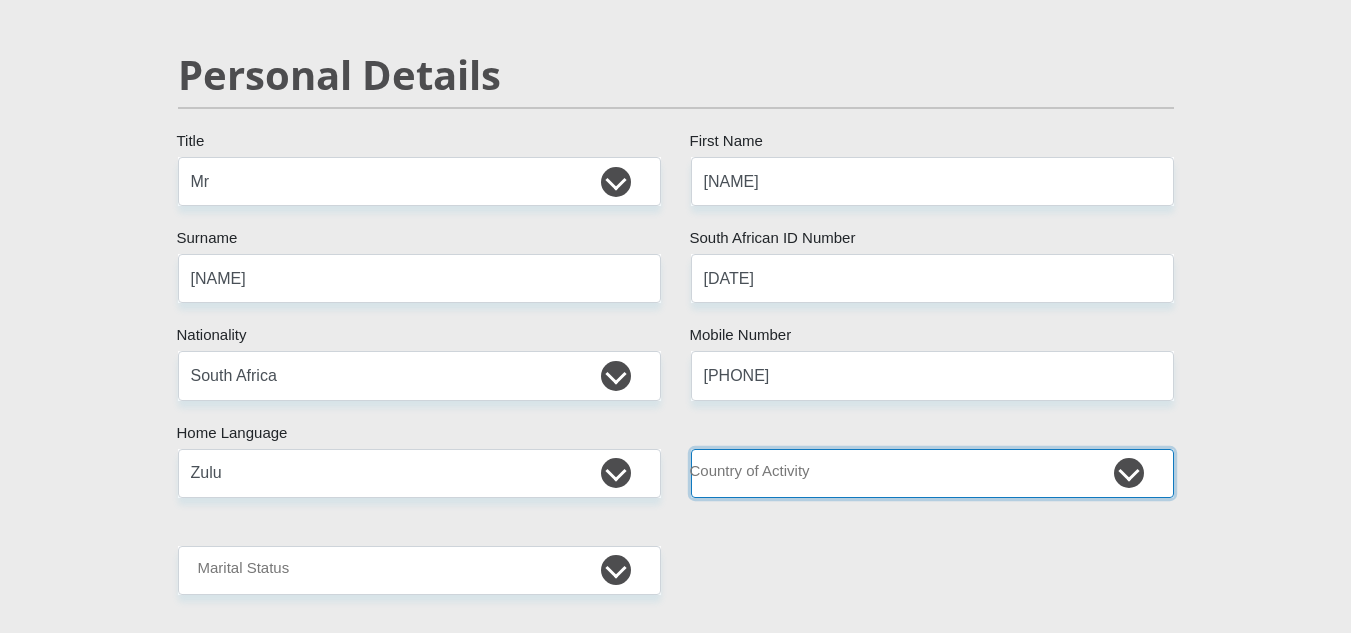 select on "ZAF" 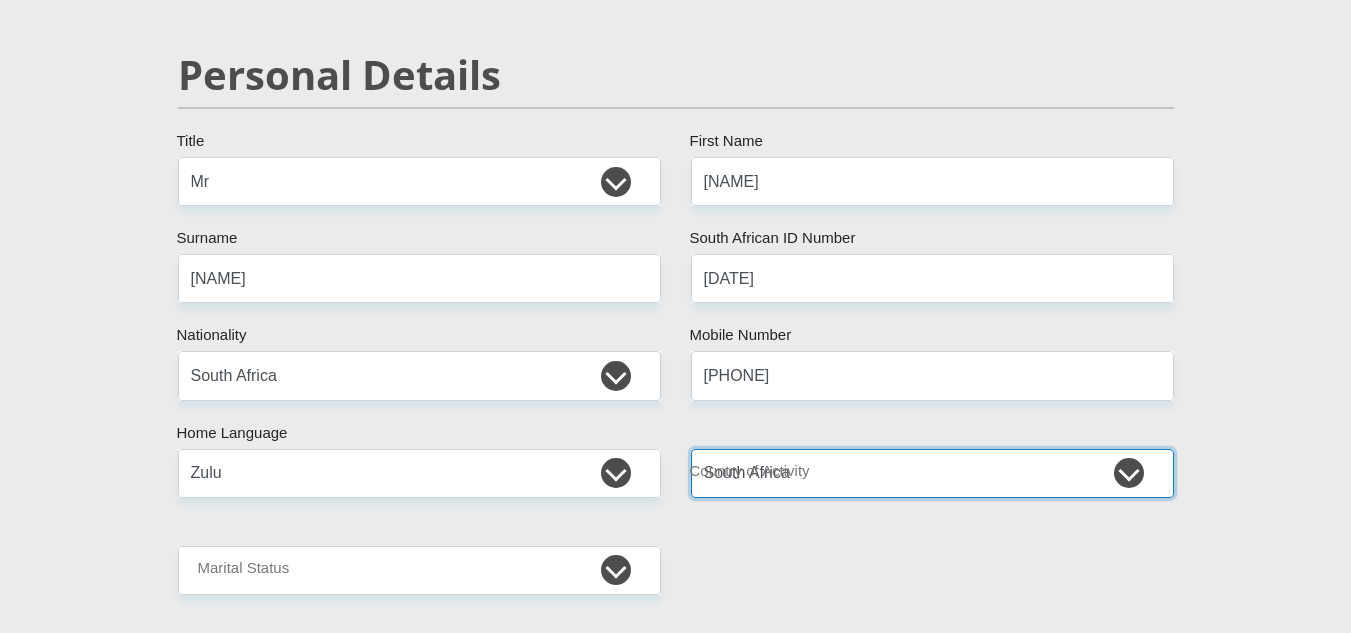 click on "South Africa
Afghanistan
Aland Islands
Albania
Algeria
America Samoa
American Virgin Islands
Andorra
Angola
Anguilla
Antarctica
Antigua and Barbuda
Argentina
Armenia
Aruba
Ascension Island
Australia
Austria
Azerbaijan
Chad" at bounding box center [932, 473] 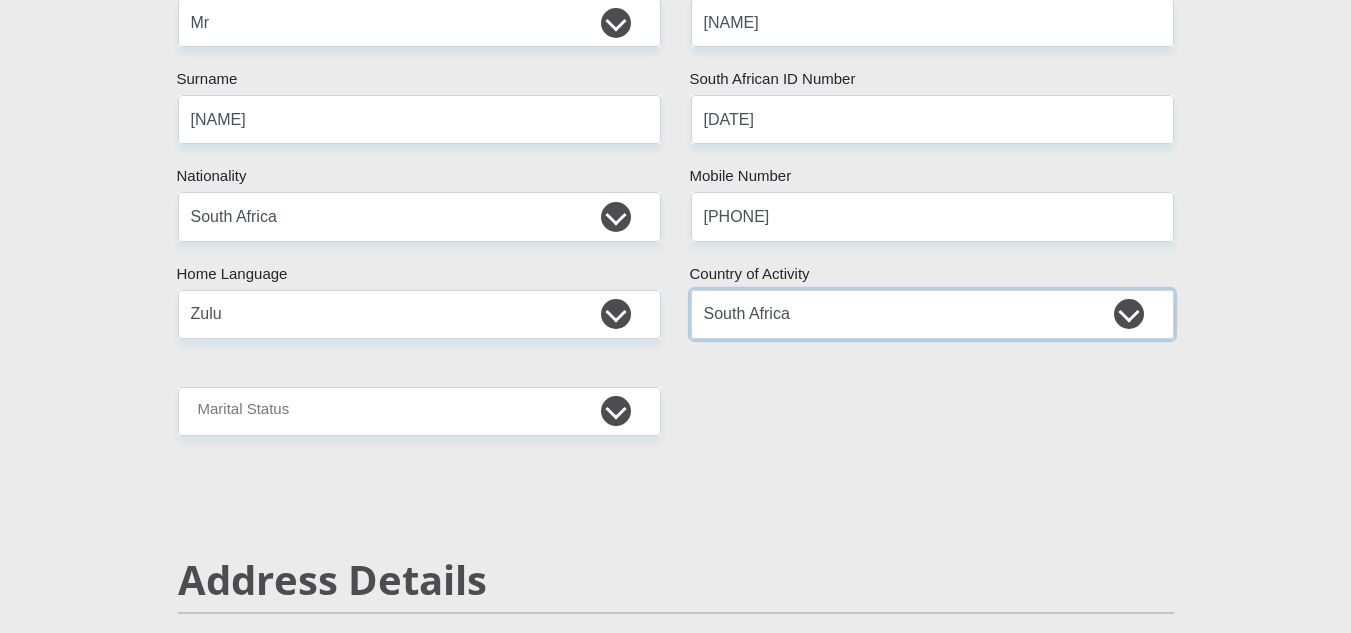 scroll, scrollTop: 344, scrollLeft: 0, axis: vertical 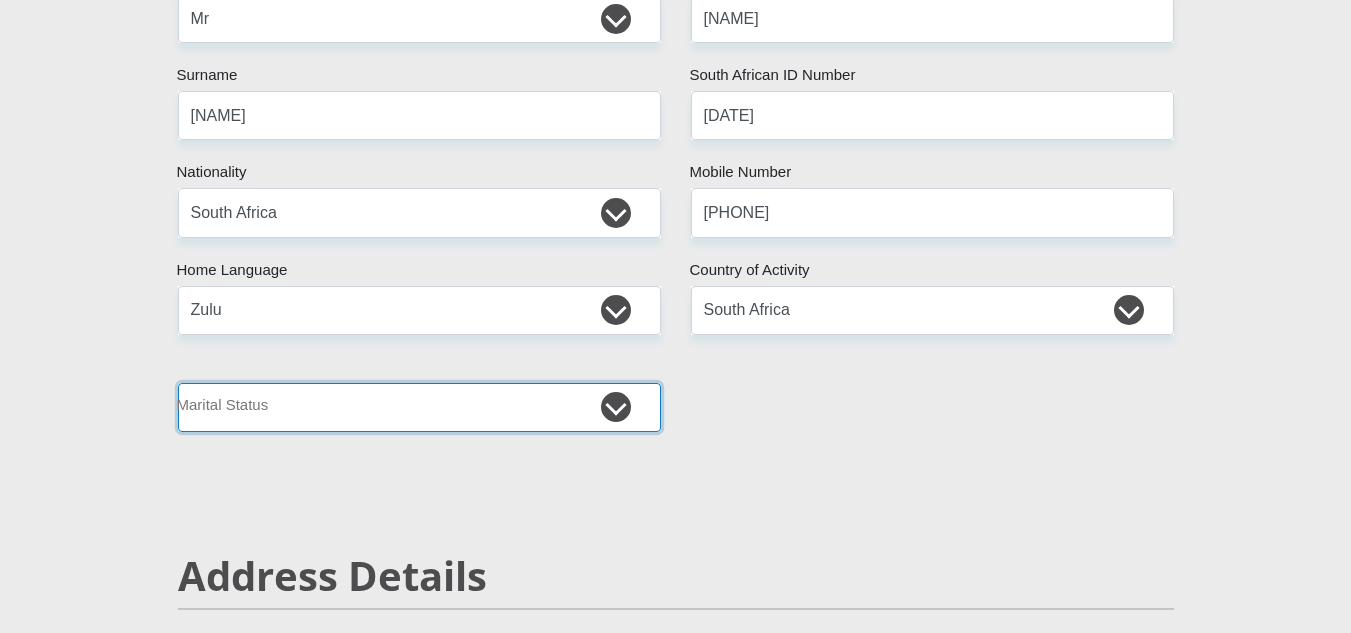 click on "Married ANC
Single
Divorced
Widowed
Married COP or Customary Law" at bounding box center [419, 407] 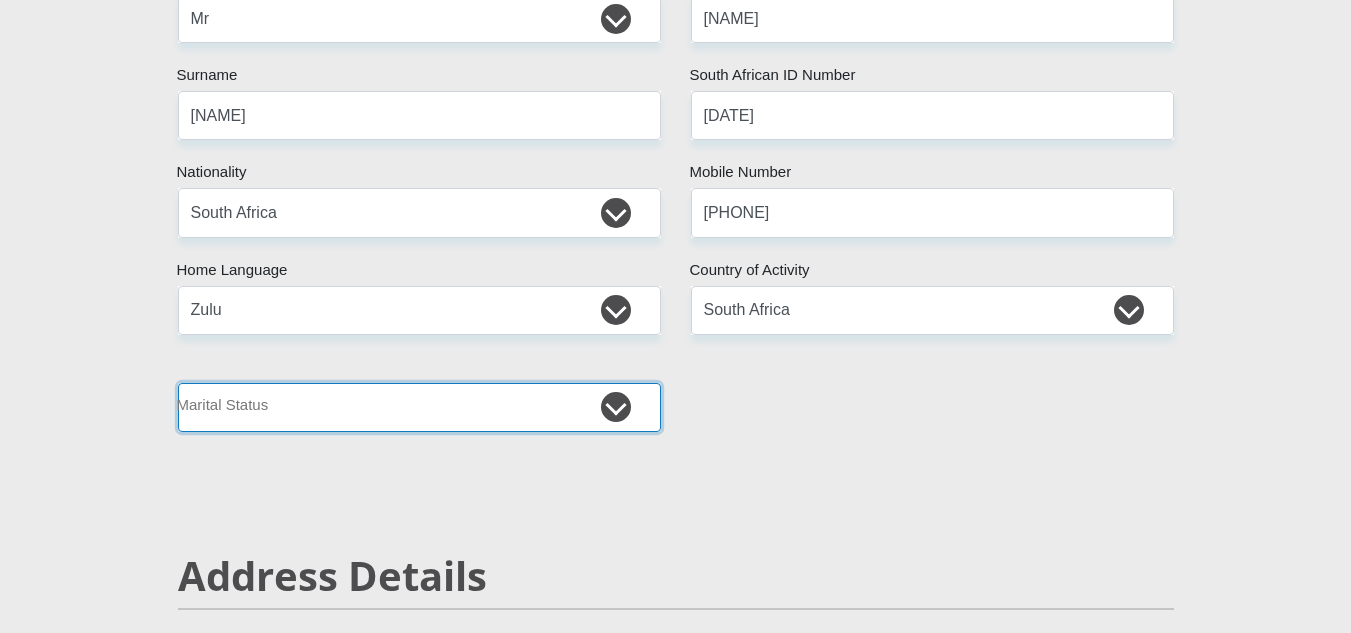 select on "2" 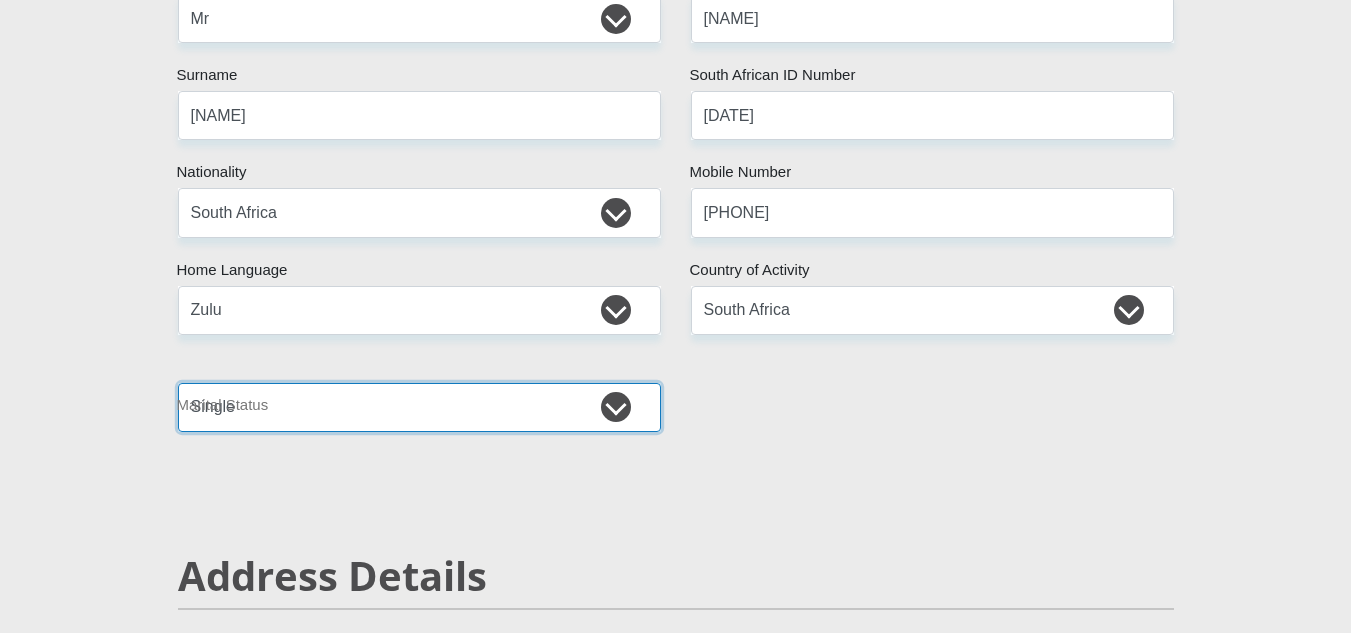click on "Married ANC
Single
Divorced
Widowed
Married COP or Customary Law" at bounding box center (419, 407) 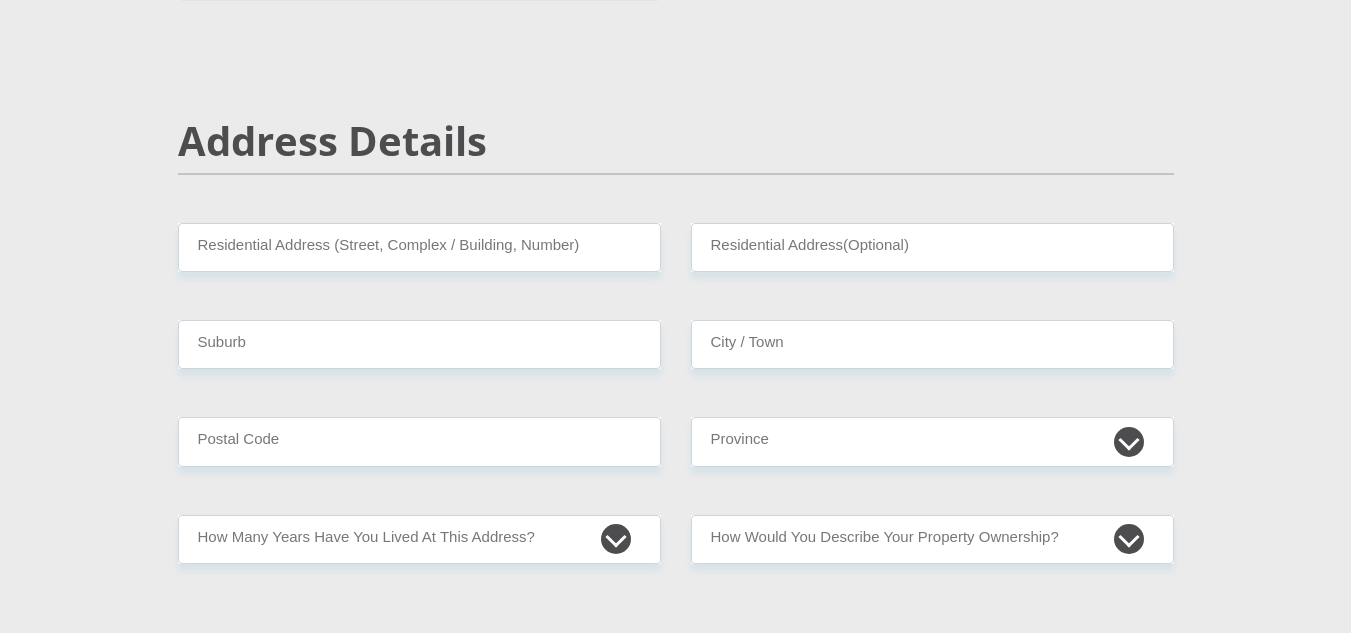 scroll, scrollTop: 782, scrollLeft: 0, axis: vertical 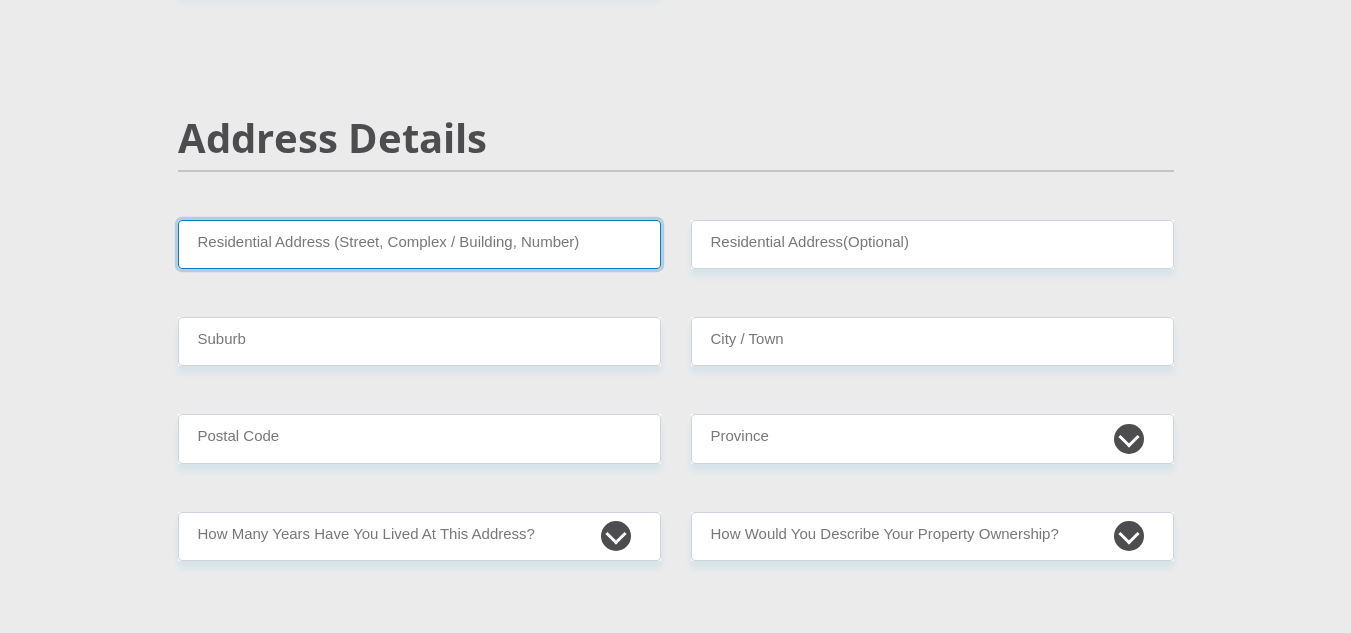 click on "Residential Address (Street, Complex / Building, Number)" at bounding box center (419, 244) 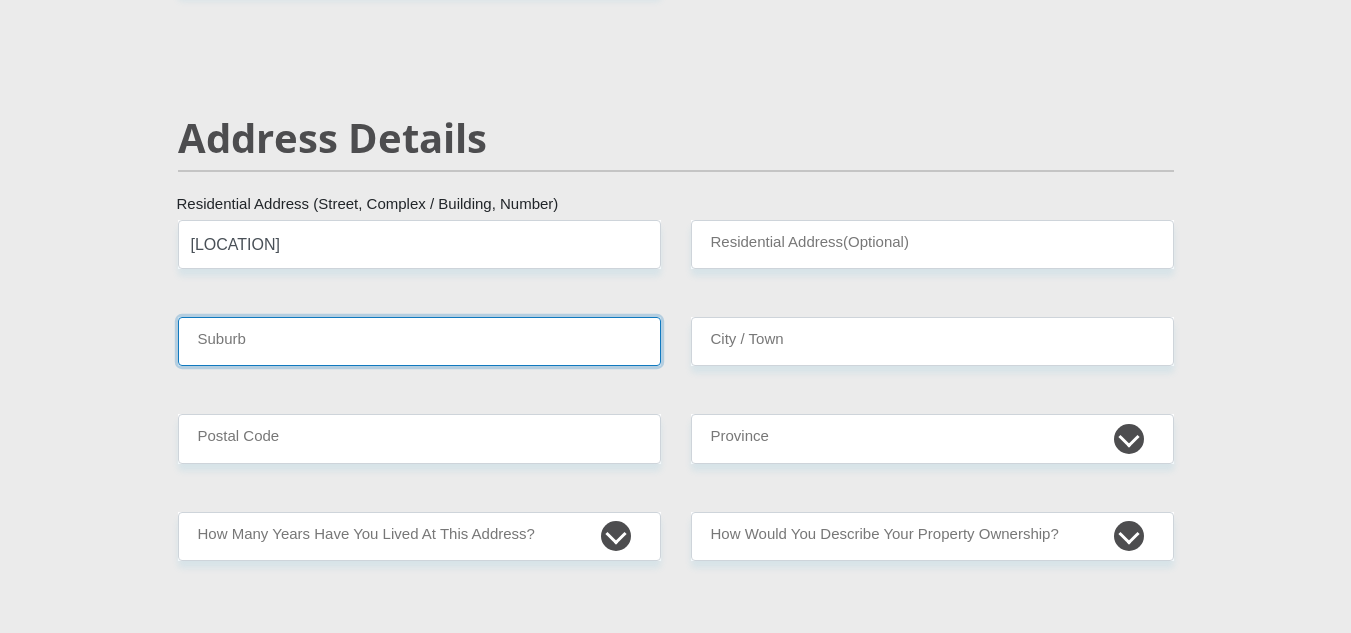 type on "[LOCATION]" 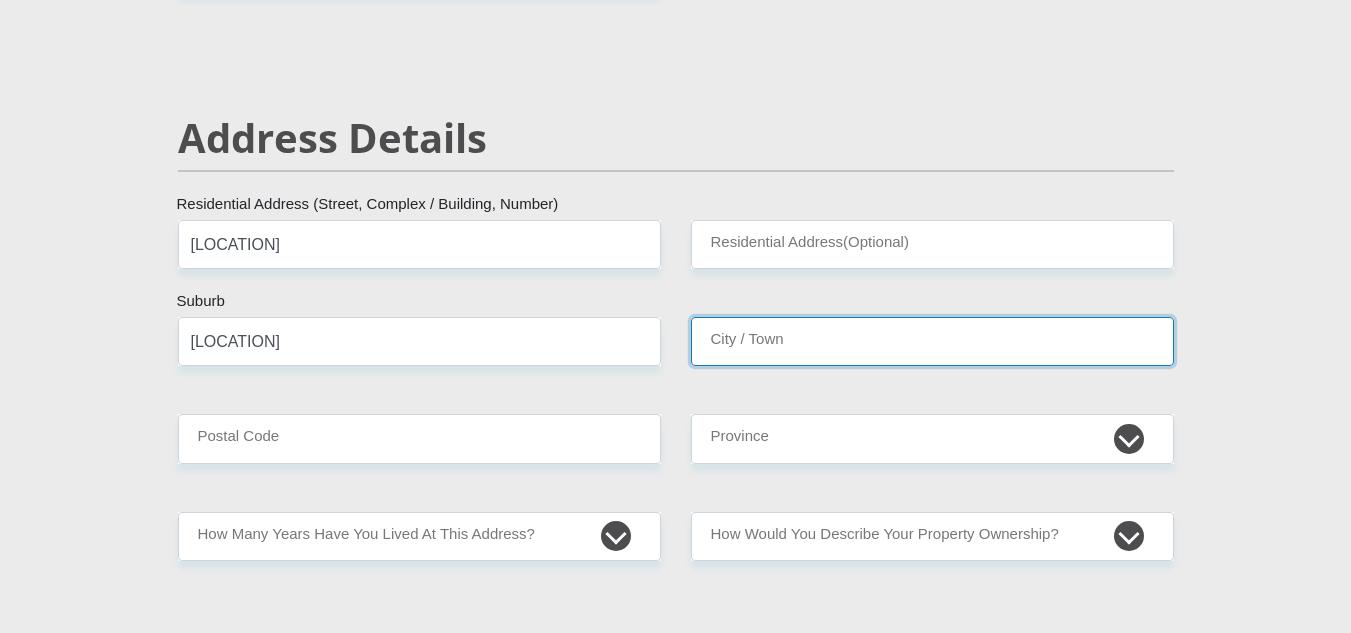 type on "[LOCATION]" 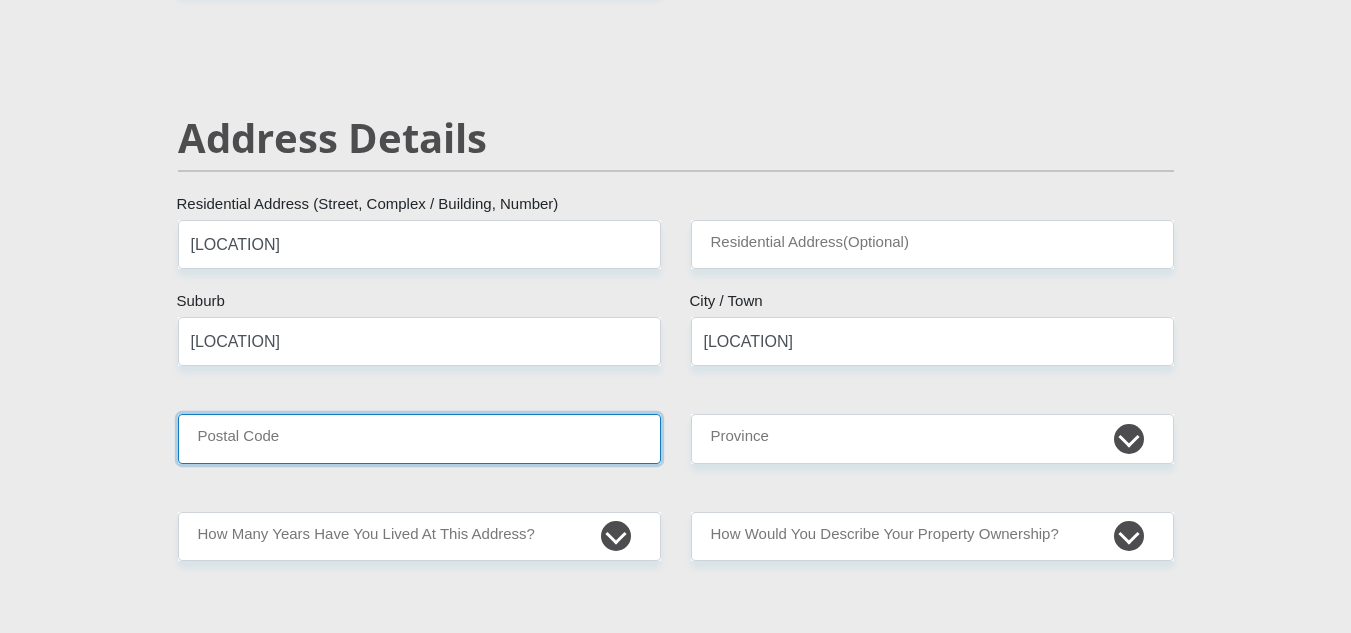 type on "3020" 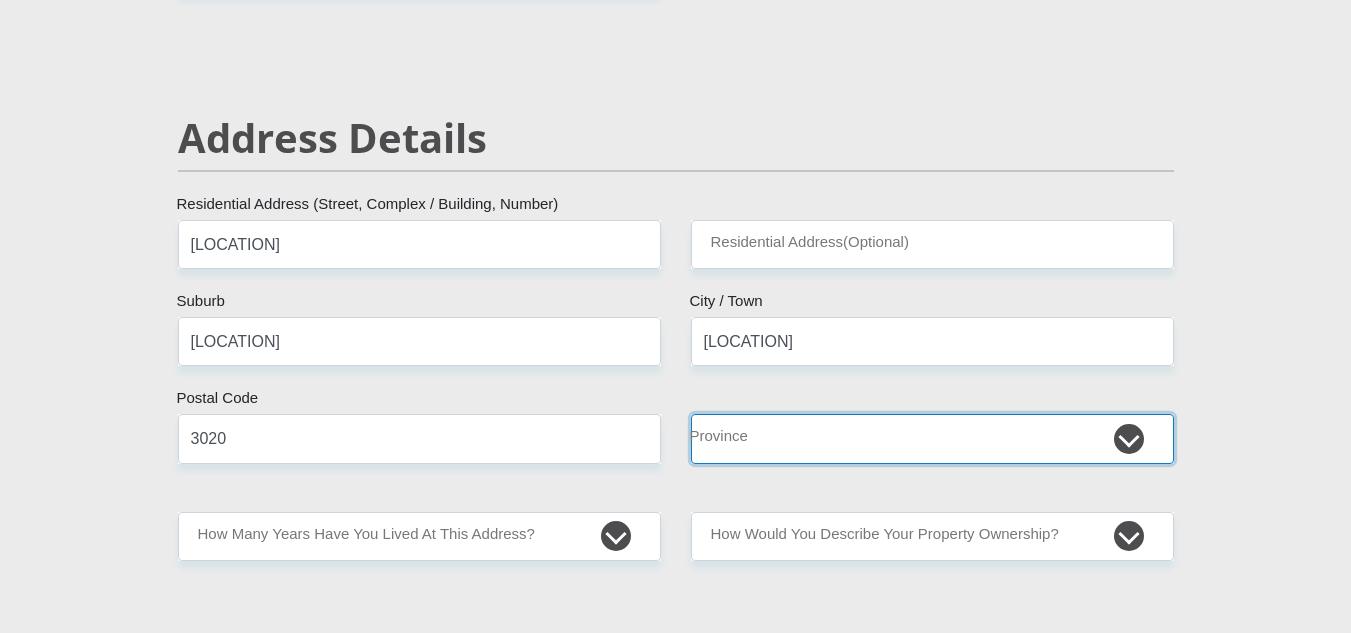 click on "Eastern Cape
Free State
Gauteng
KwaZulu-Natal
Limpopo
Mpumalanga
Northern Cape
North West
Western Cape" at bounding box center (932, 438) 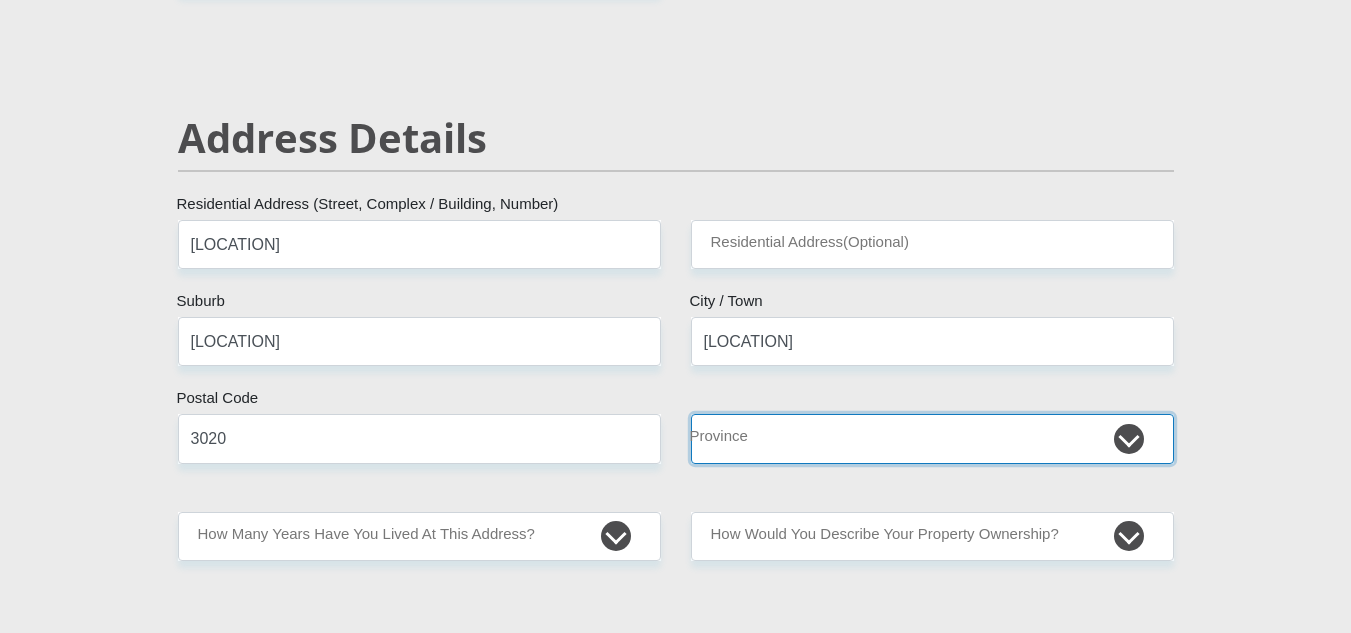 select on "KwaZulu-Natal" 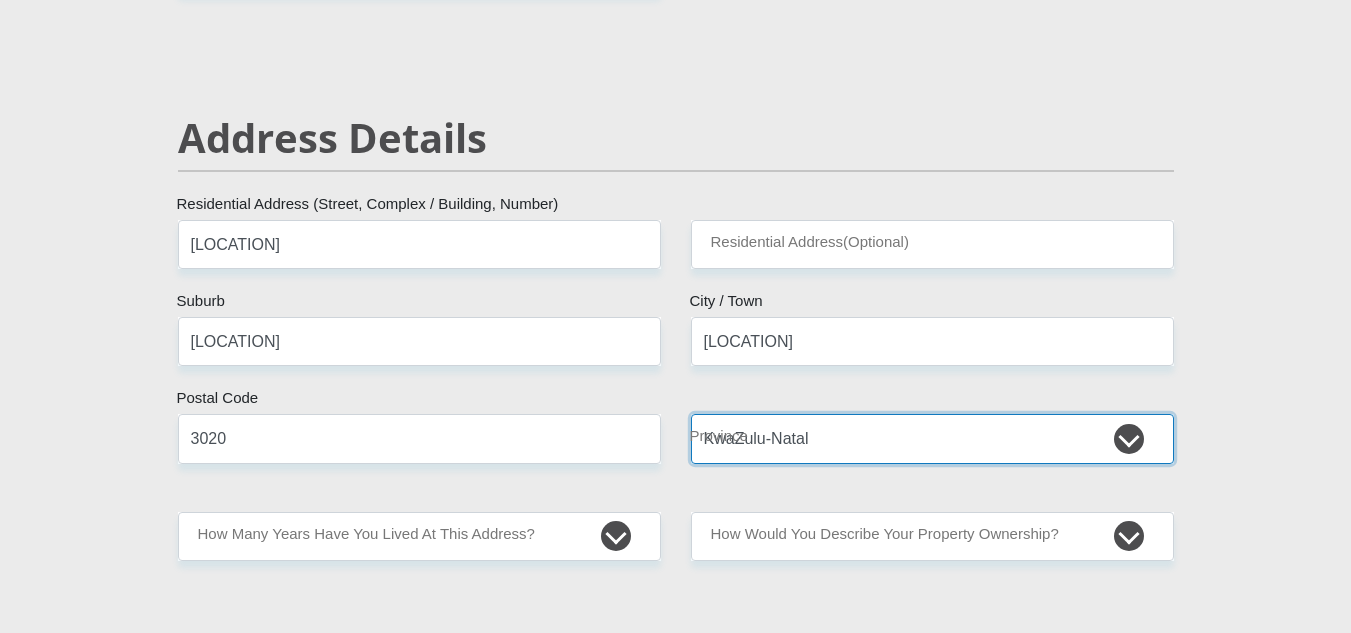 click on "Eastern Cape
Free State
Gauteng
KwaZulu-Natal
Limpopo
Mpumalanga
Northern Cape
North West
Western Cape" at bounding box center [932, 438] 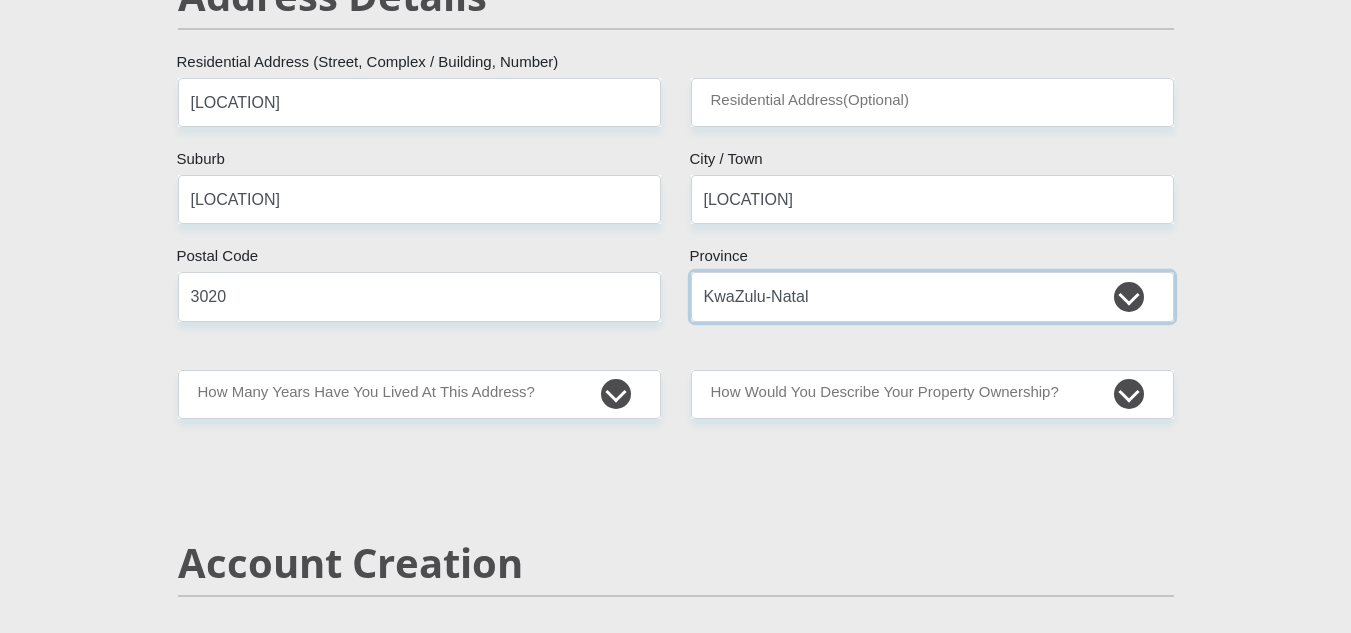 scroll, scrollTop: 946, scrollLeft: 0, axis: vertical 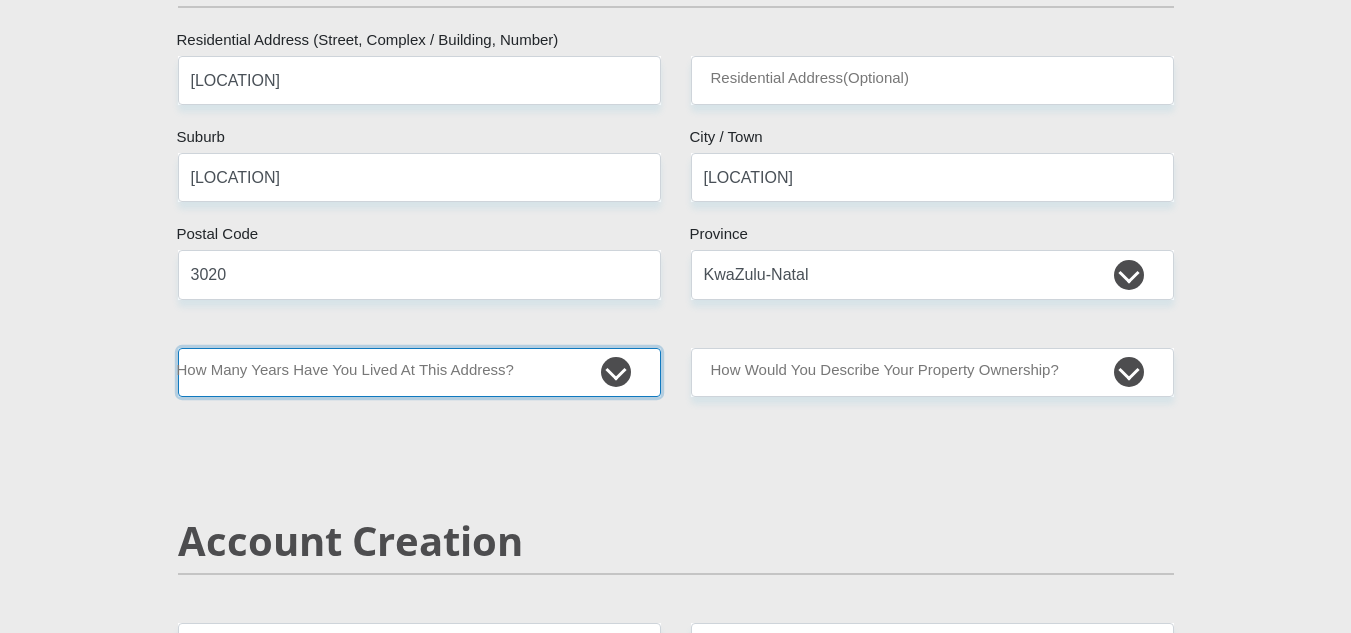 click on "less than 1 year
1-3 years
3-5 years
5+ years" at bounding box center (419, 372) 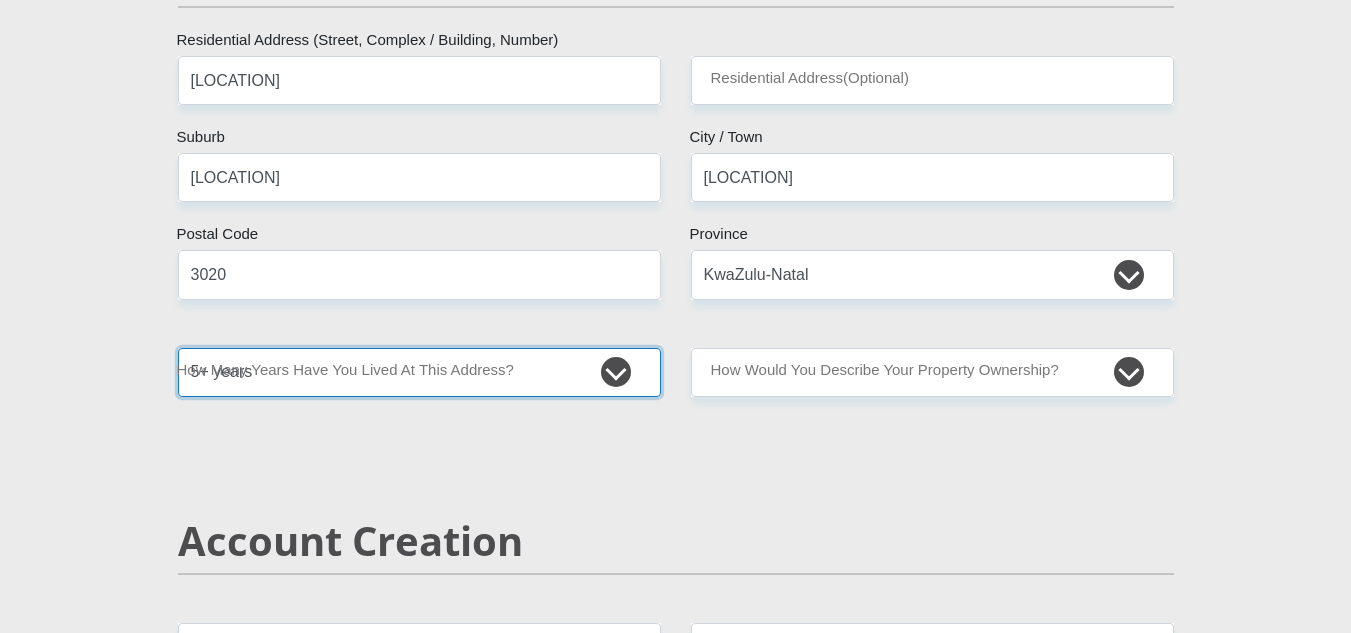 click on "less than 1 year
1-3 years
3-5 years
5+ years" at bounding box center (419, 372) 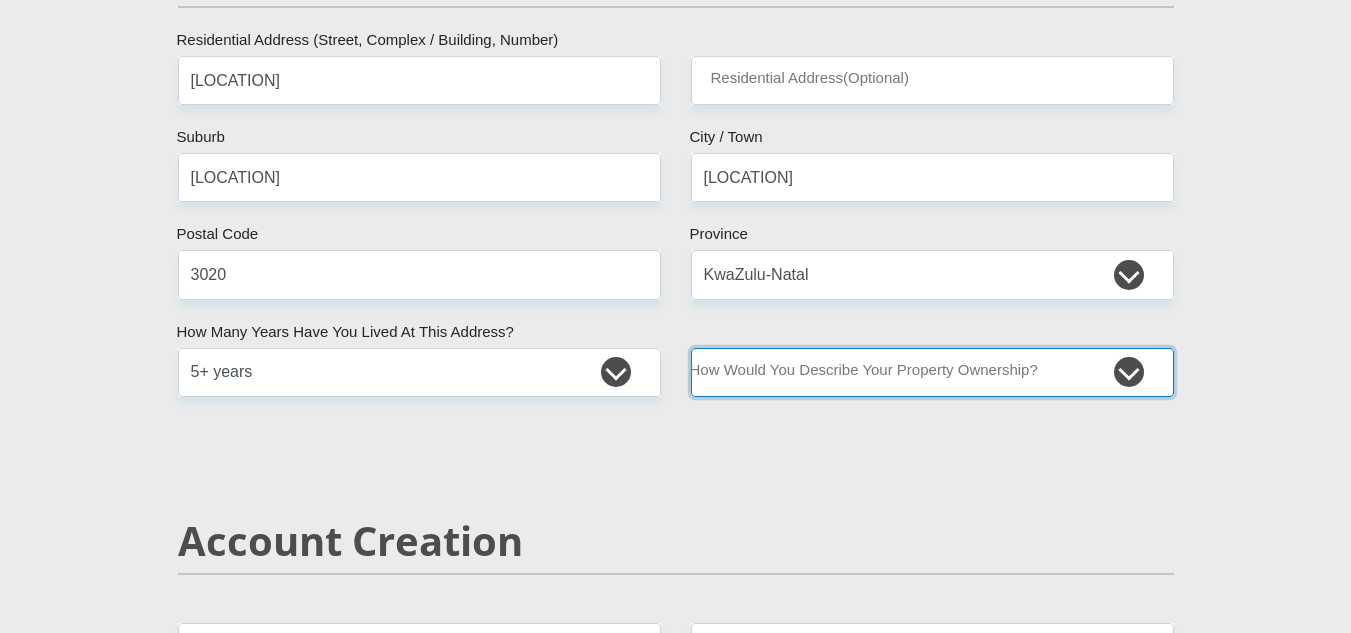 click on "Owned
Rented
Family Owned
Company Dwelling" at bounding box center (932, 372) 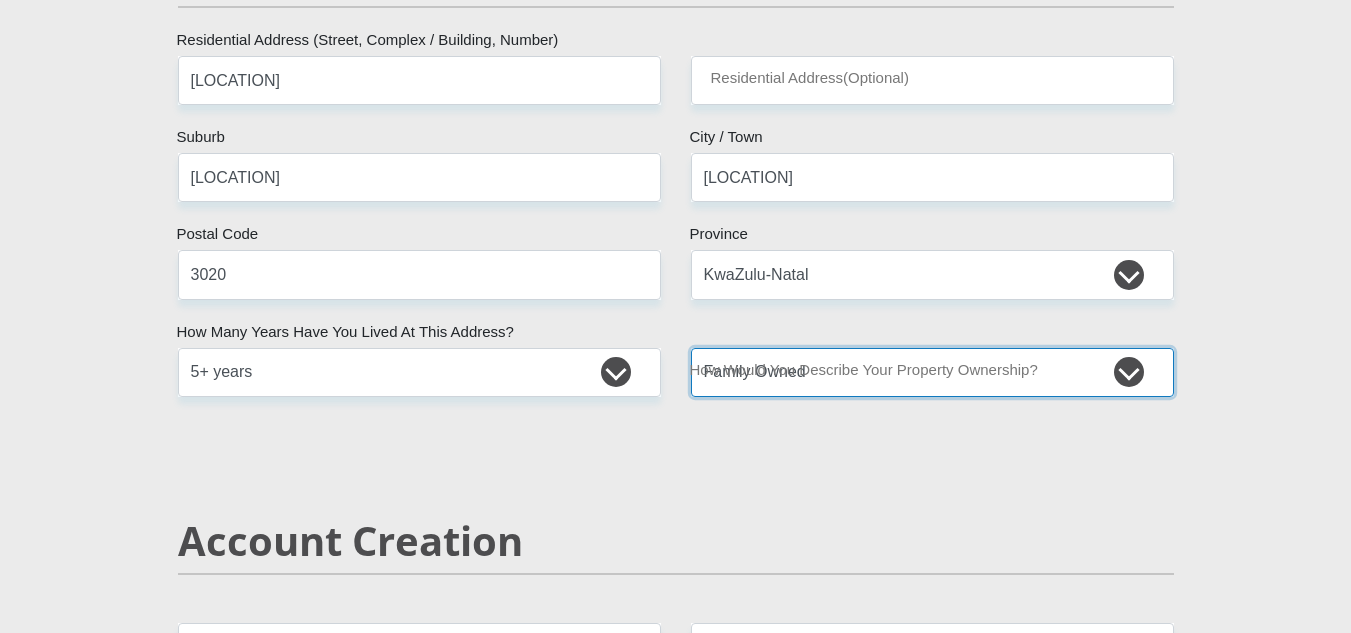 click on "Owned
Rented
Family Owned
Company Dwelling" at bounding box center (932, 372) 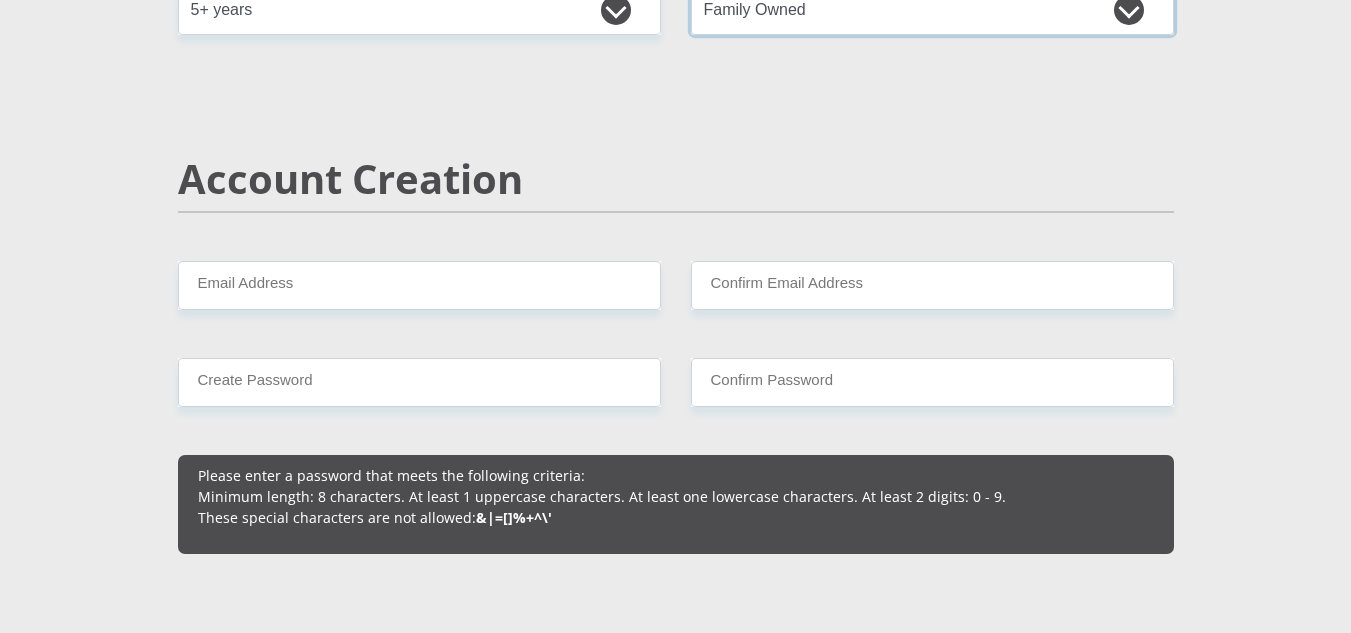 scroll, scrollTop: 1309, scrollLeft: 0, axis: vertical 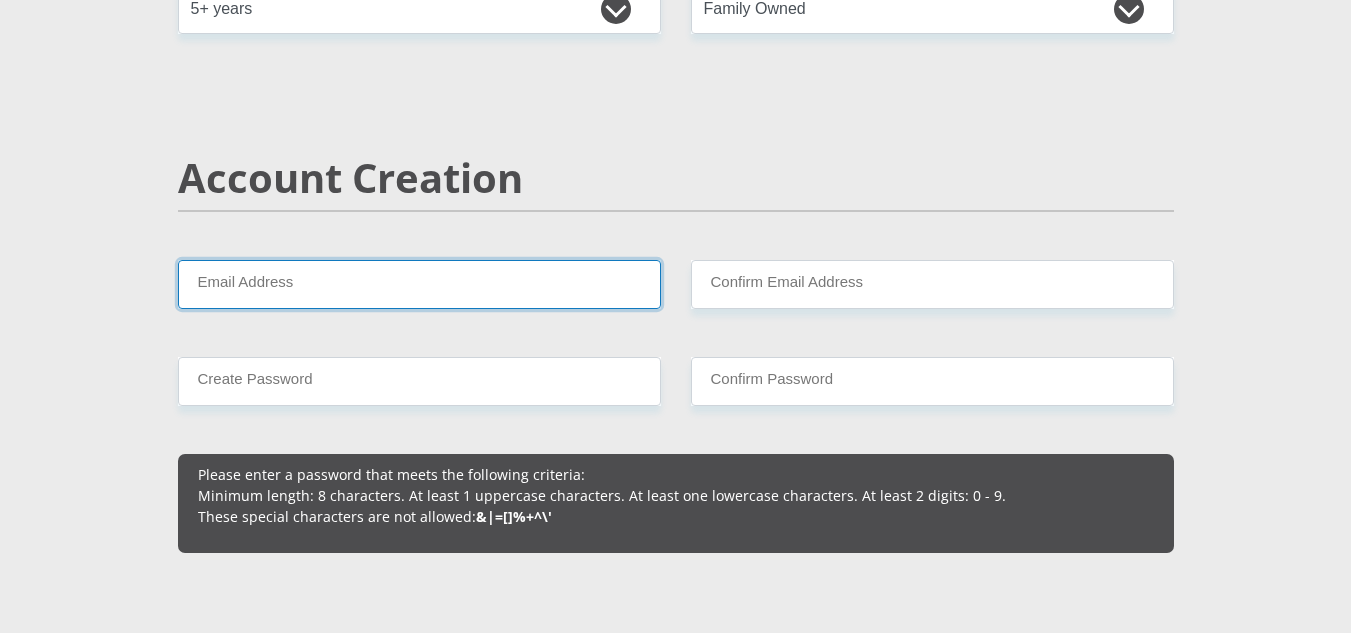 click on "Email Address" at bounding box center (419, 284) 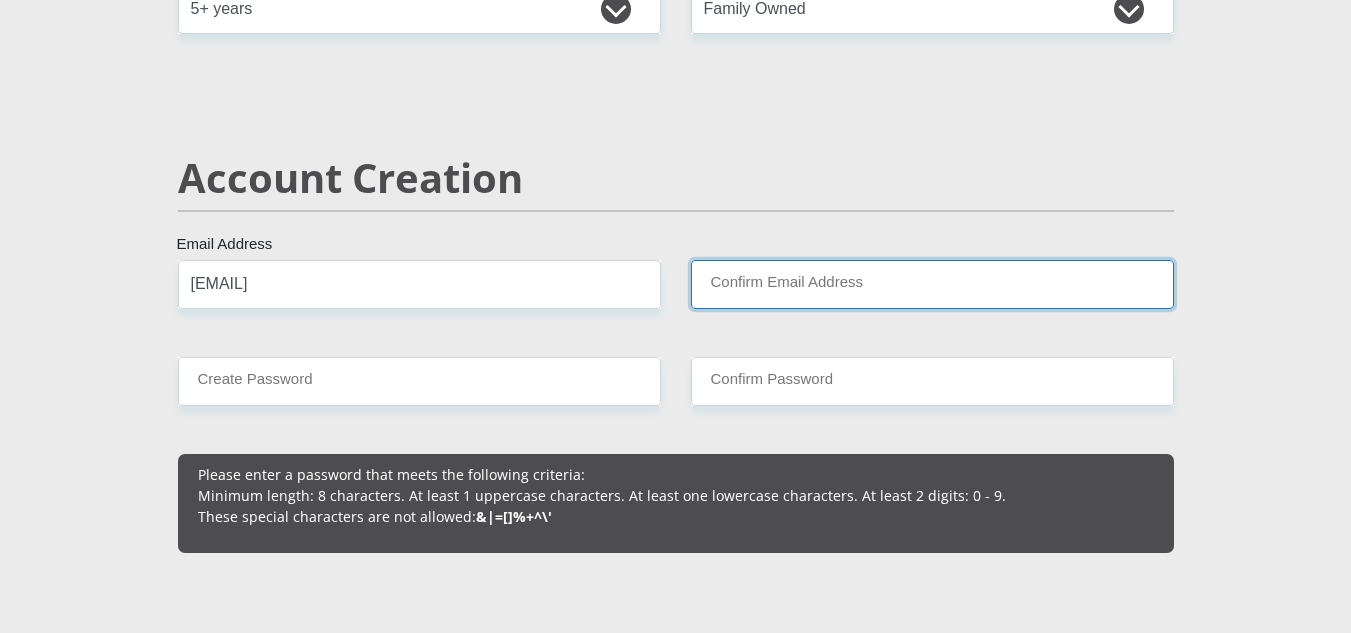 type on "[EMAIL]" 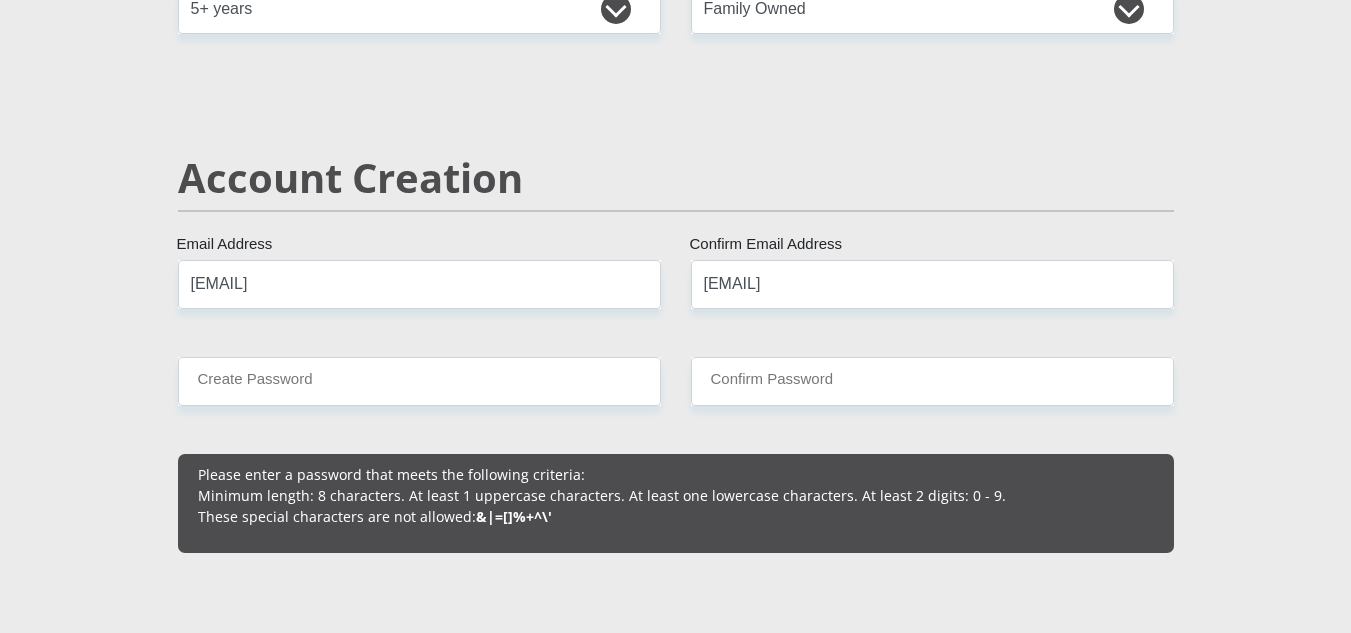 type 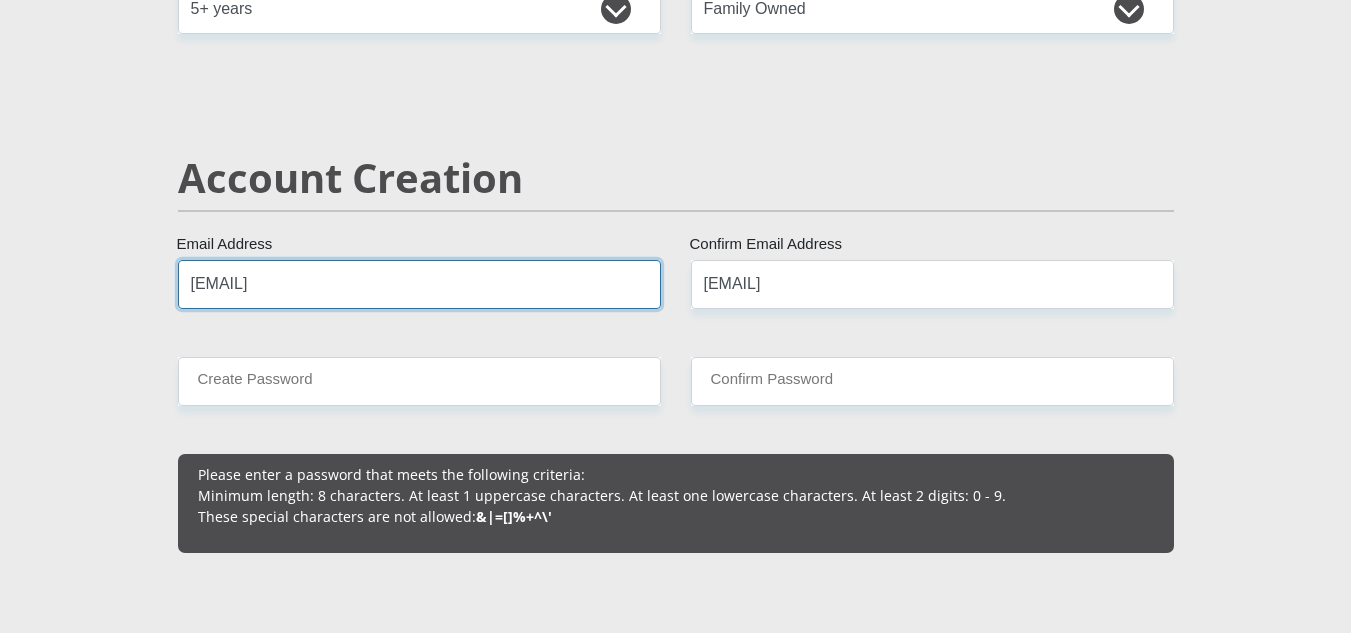 type 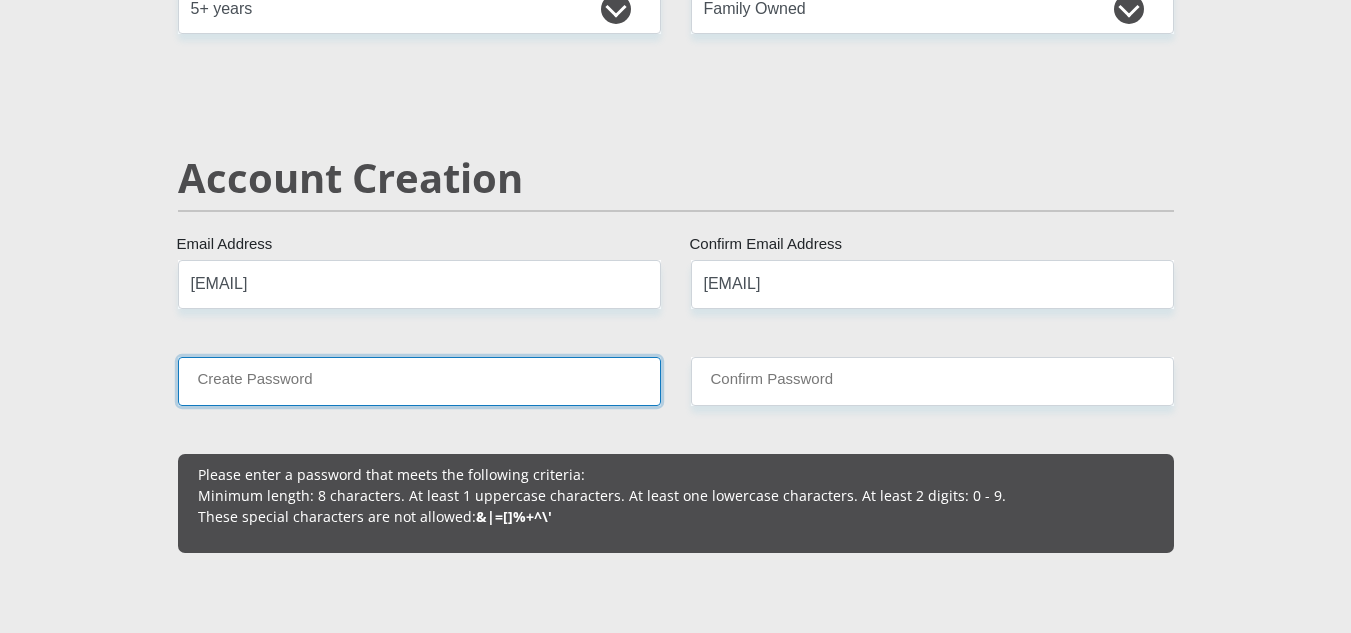 click on "Create Password" at bounding box center [419, 381] 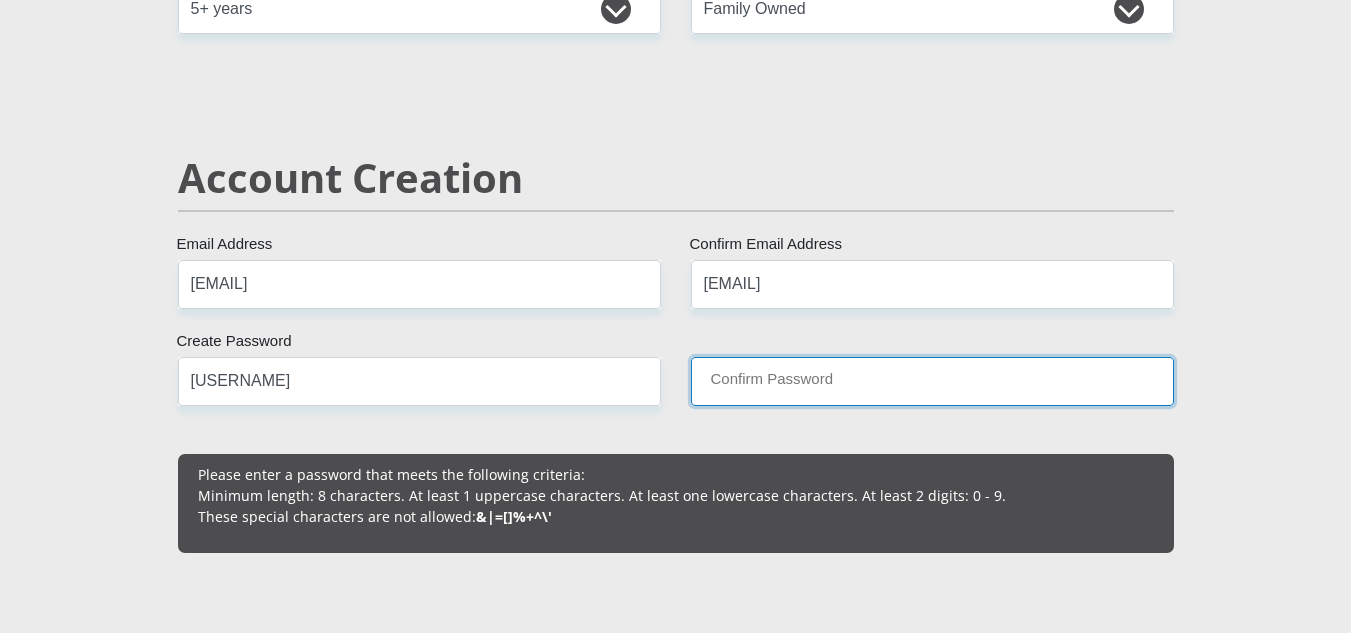 click on "Confirm Password" at bounding box center [932, 381] 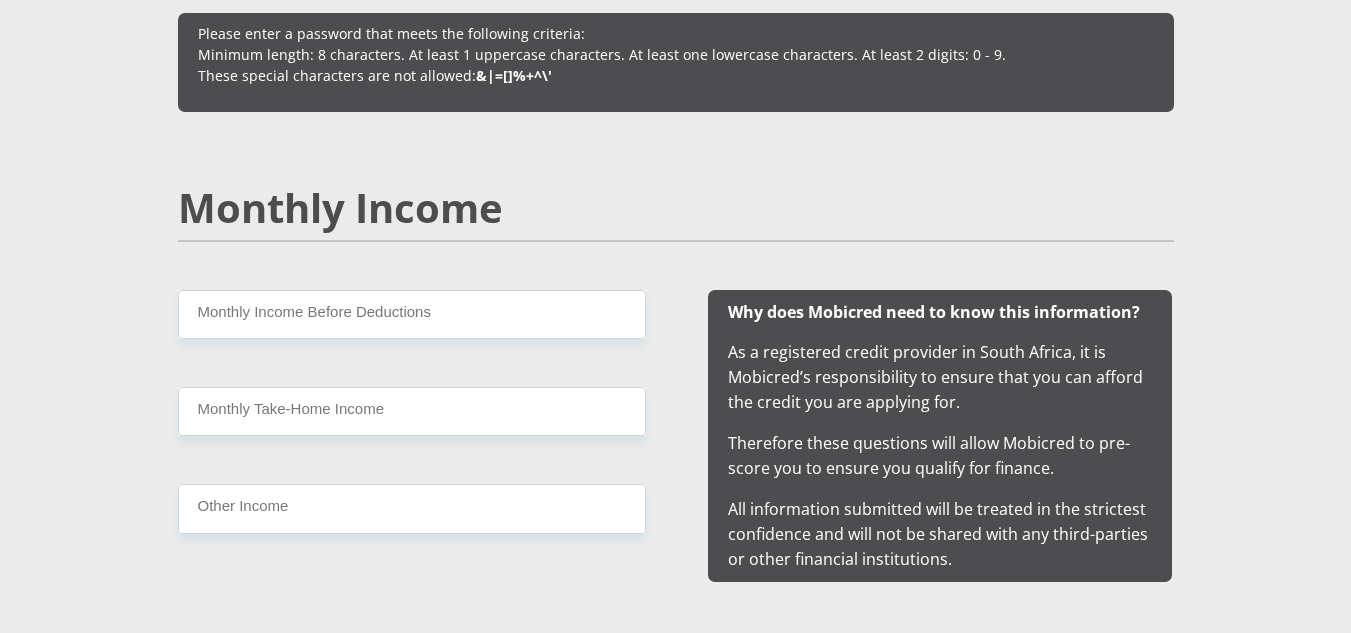 scroll, scrollTop: 1751, scrollLeft: 0, axis: vertical 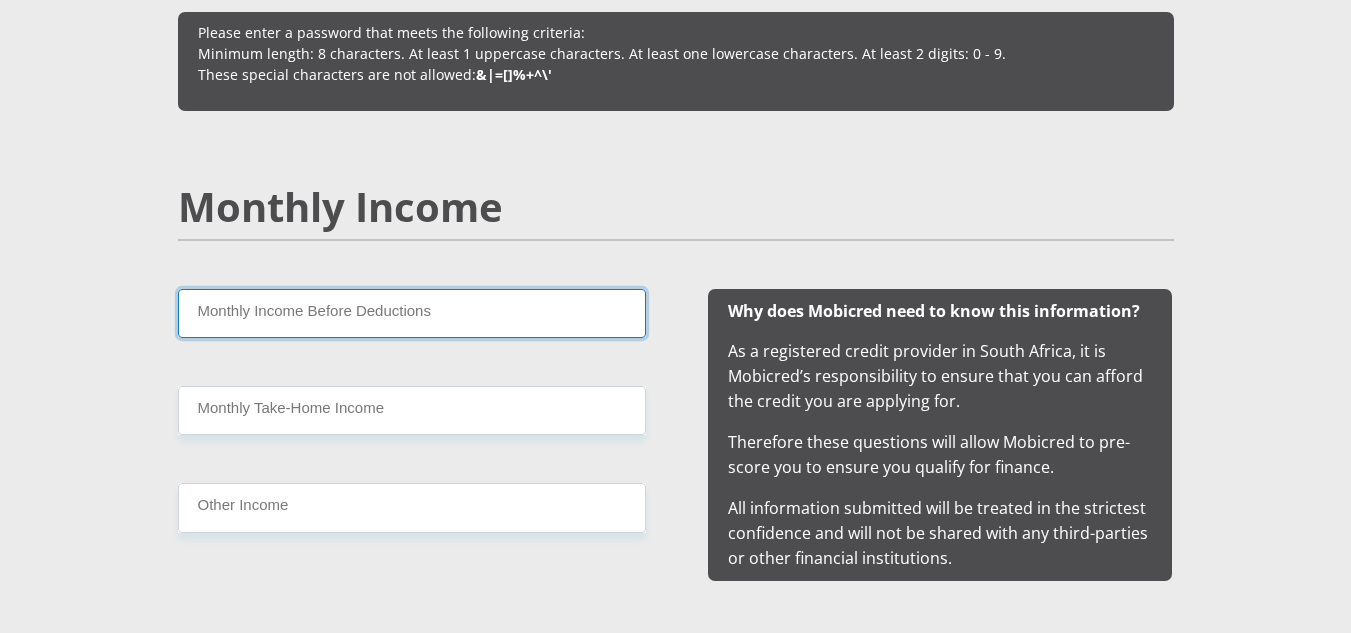 click on "Monthly Income Before Deductions" at bounding box center (412, 313) 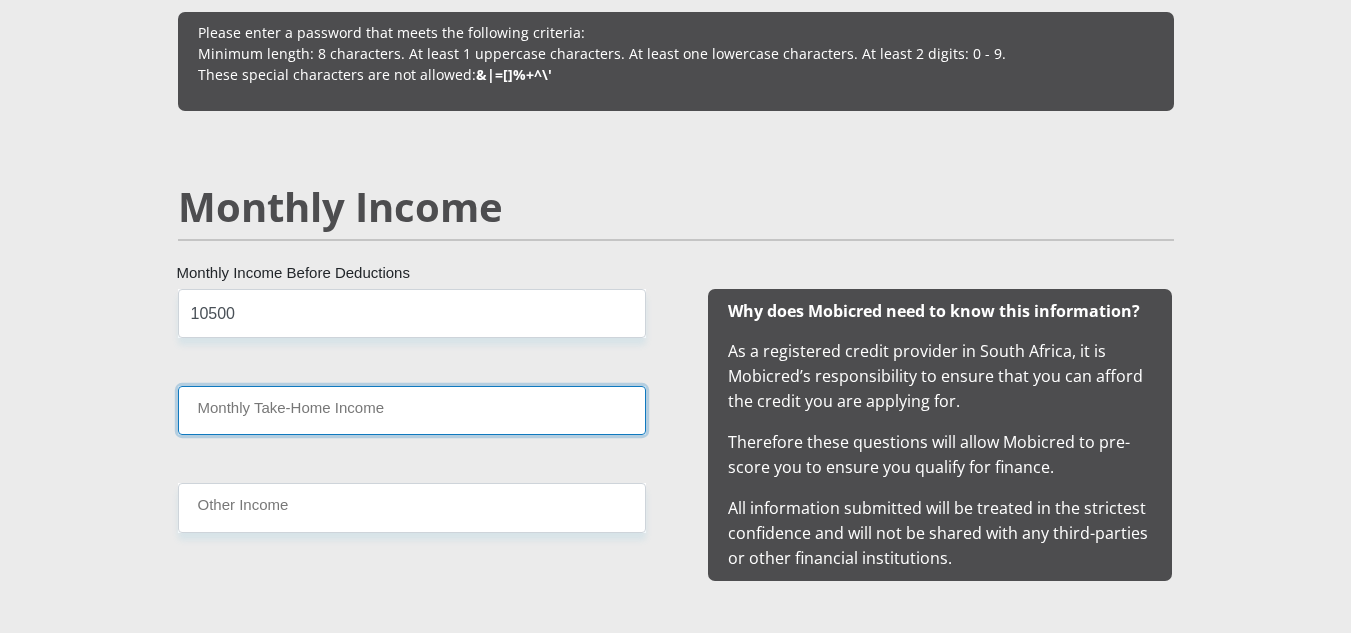 click on "Monthly Take-Home Income" at bounding box center [412, 410] 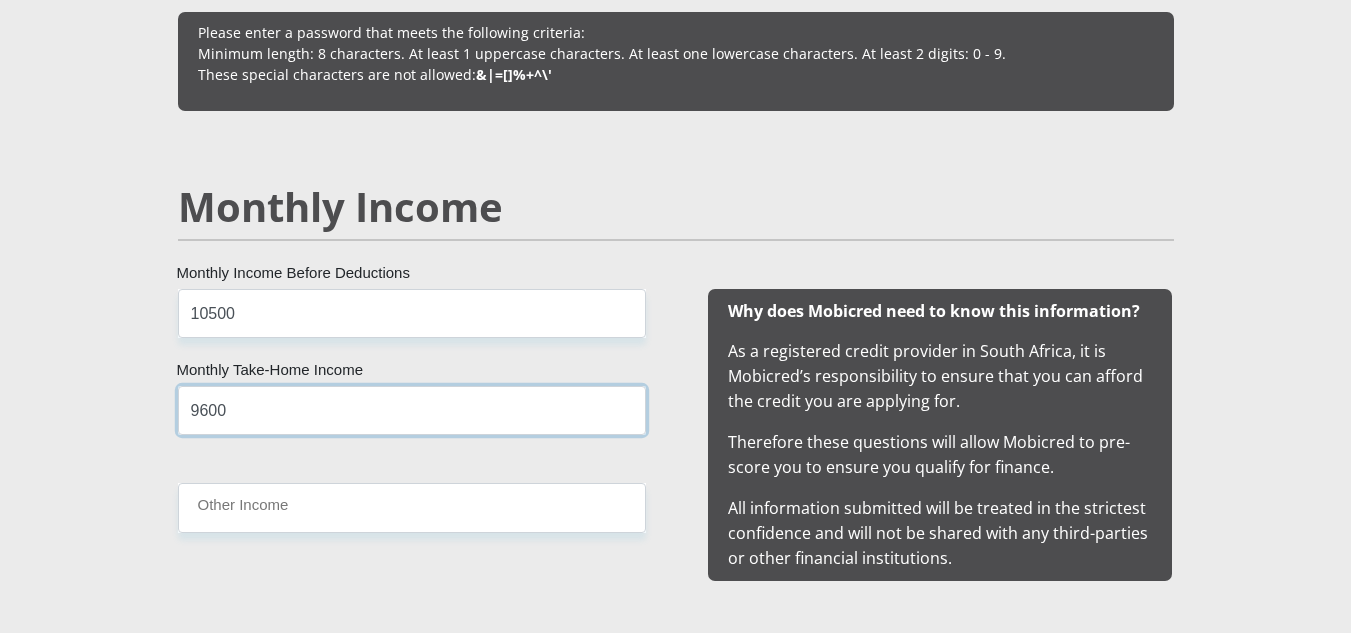 type on "9600" 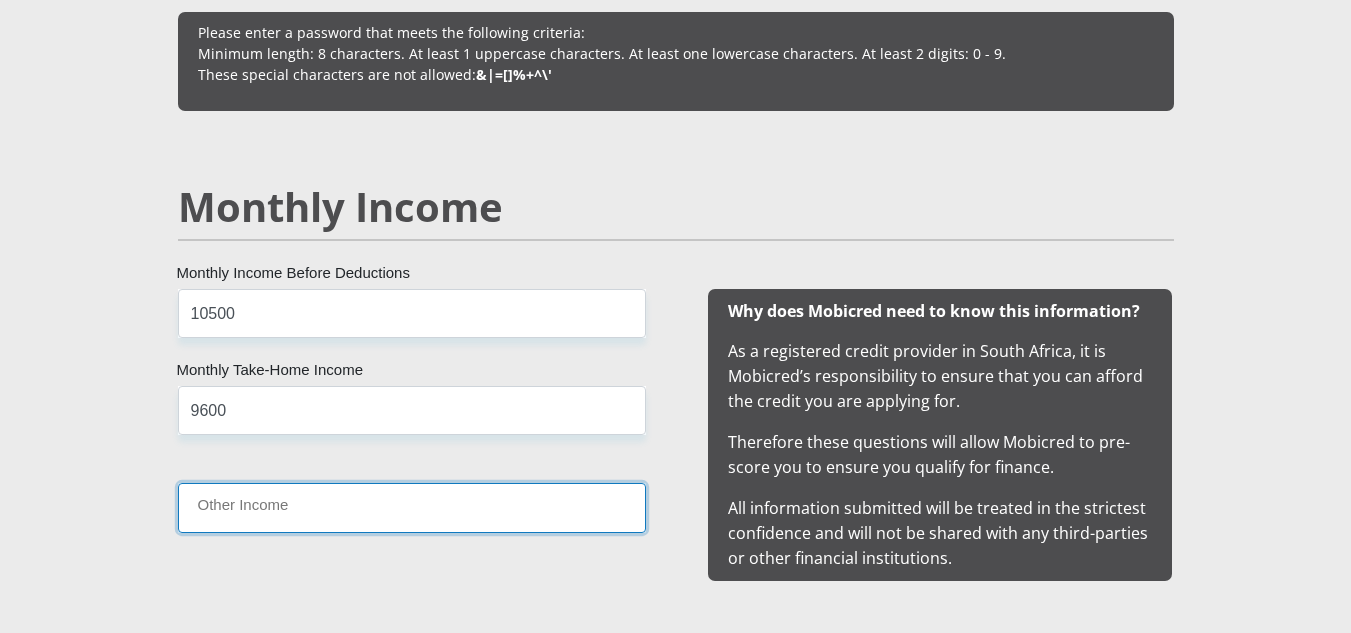 click on "Other Income" at bounding box center [412, 507] 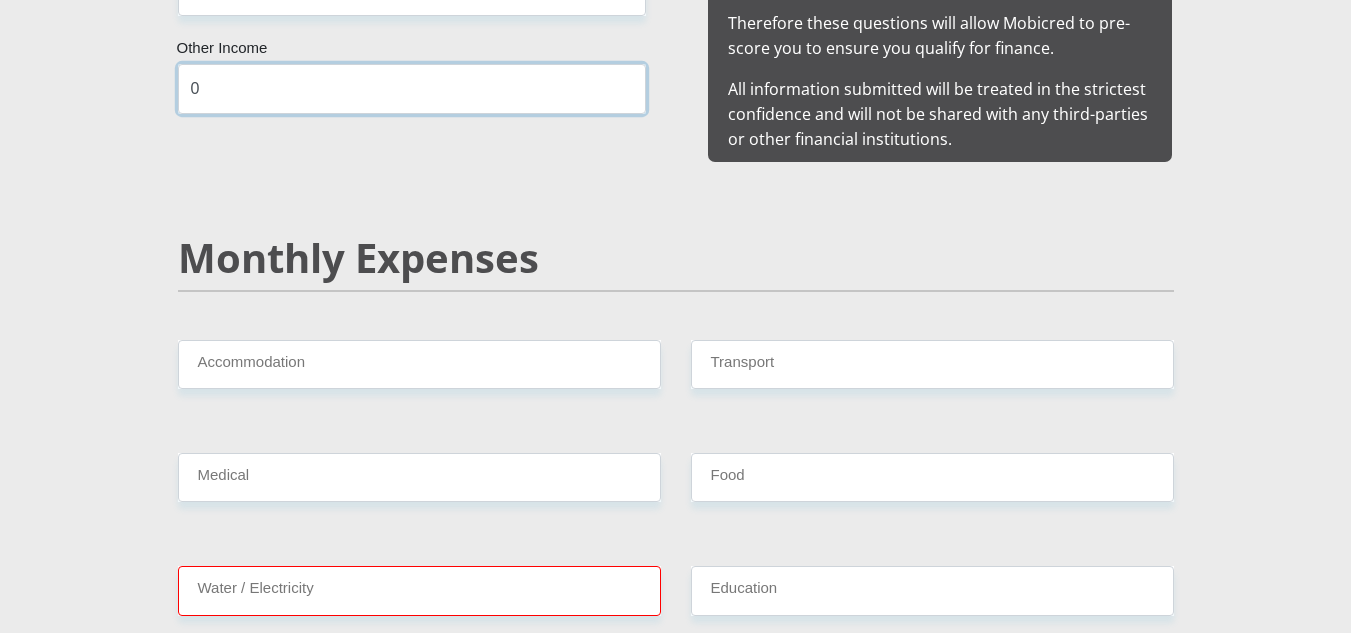 scroll, scrollTop: 2171, scrollLeft: 0, axis: vertical 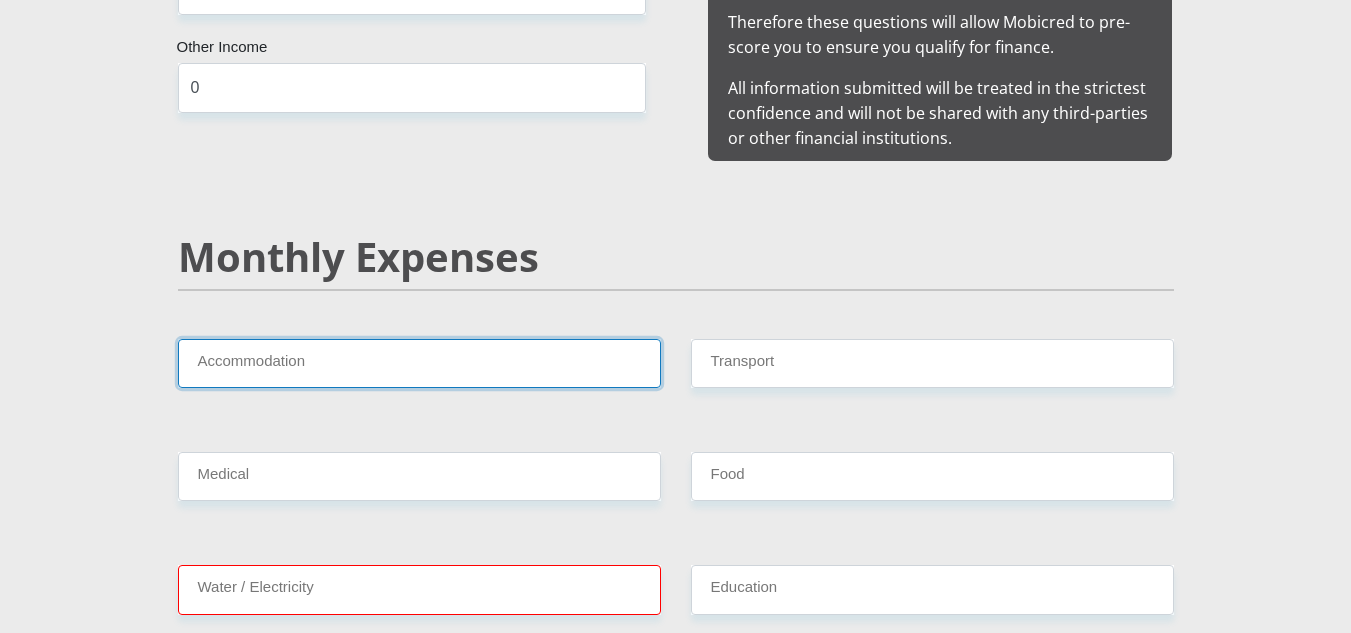 click on "Accommodation" at bounding box center (419, 363) 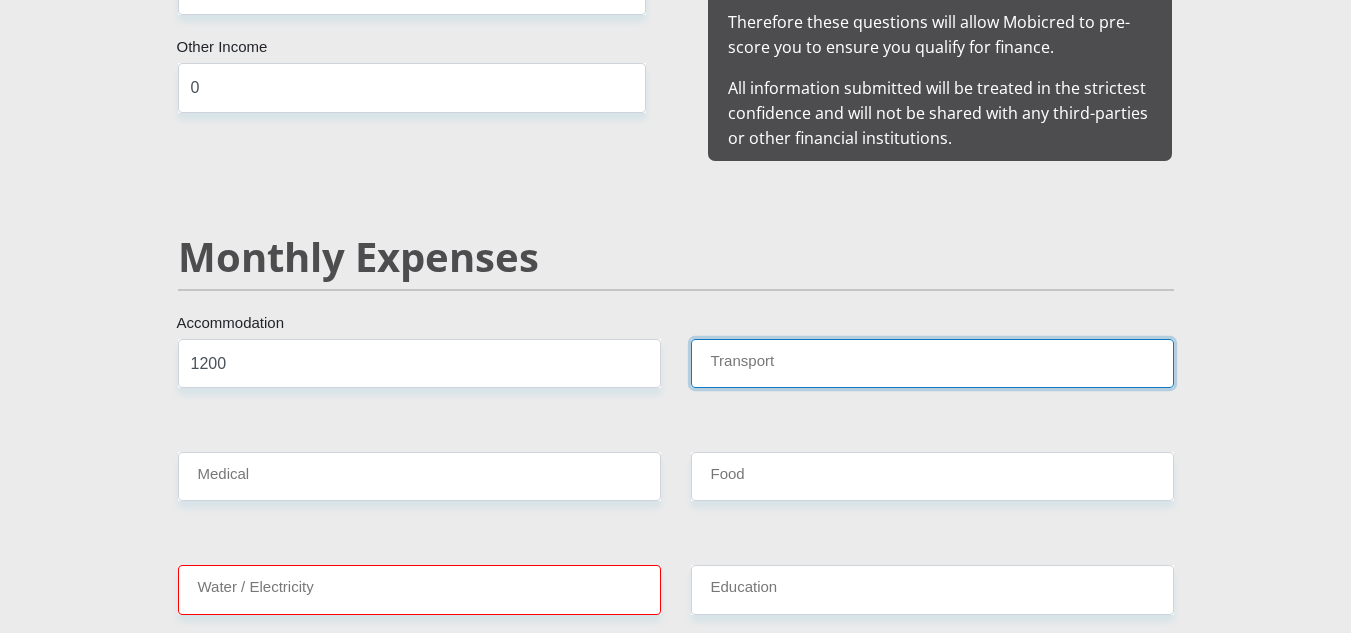 click on "Transport" at bounding box center (932, 363) 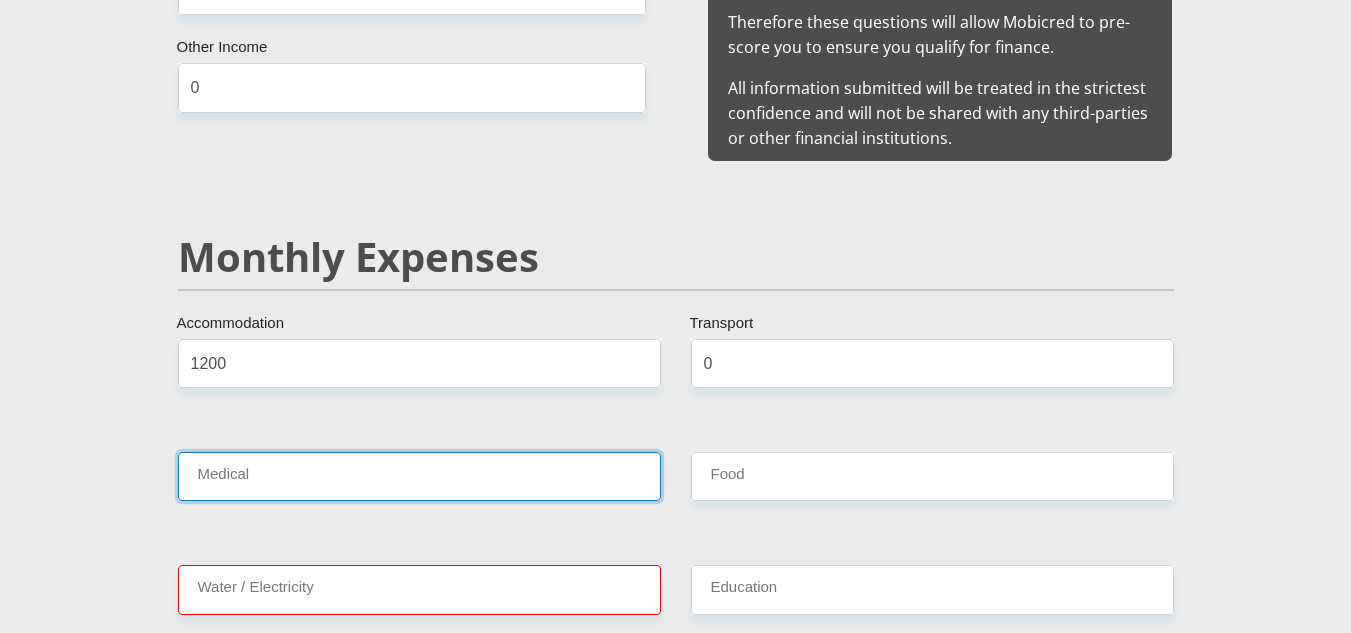 click on "Medical" at bounding box center [419, 476] 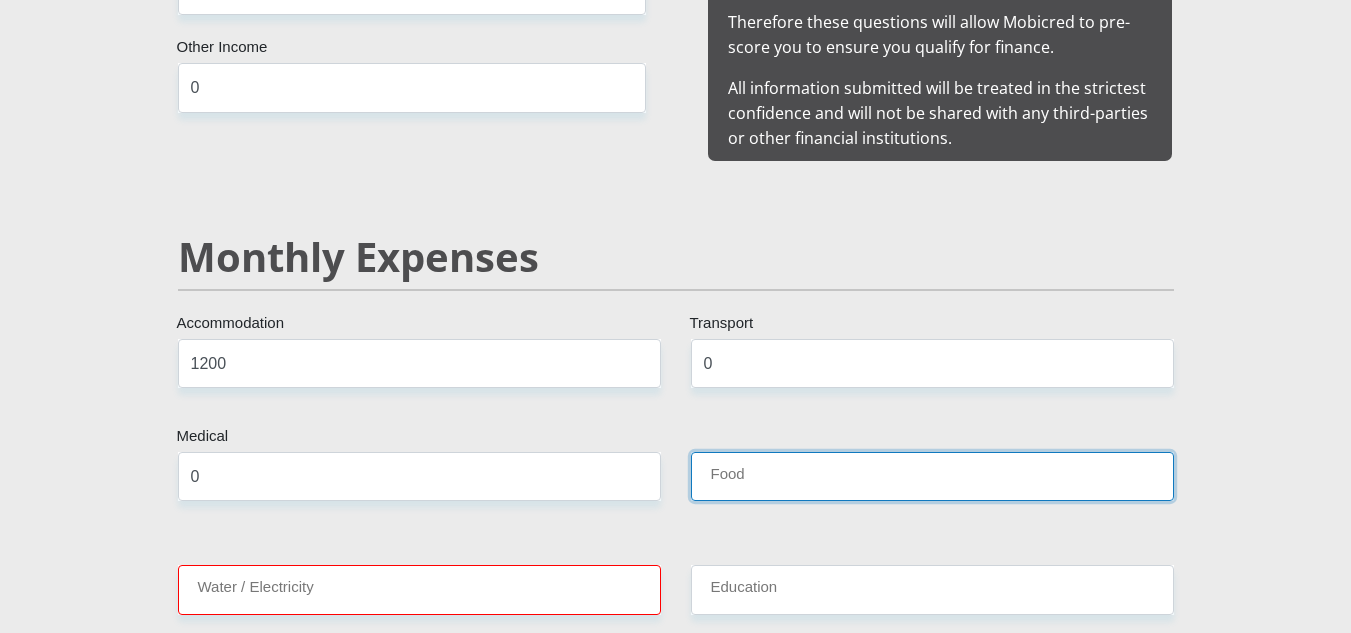click on "Food" at bounding box center [932, 476] 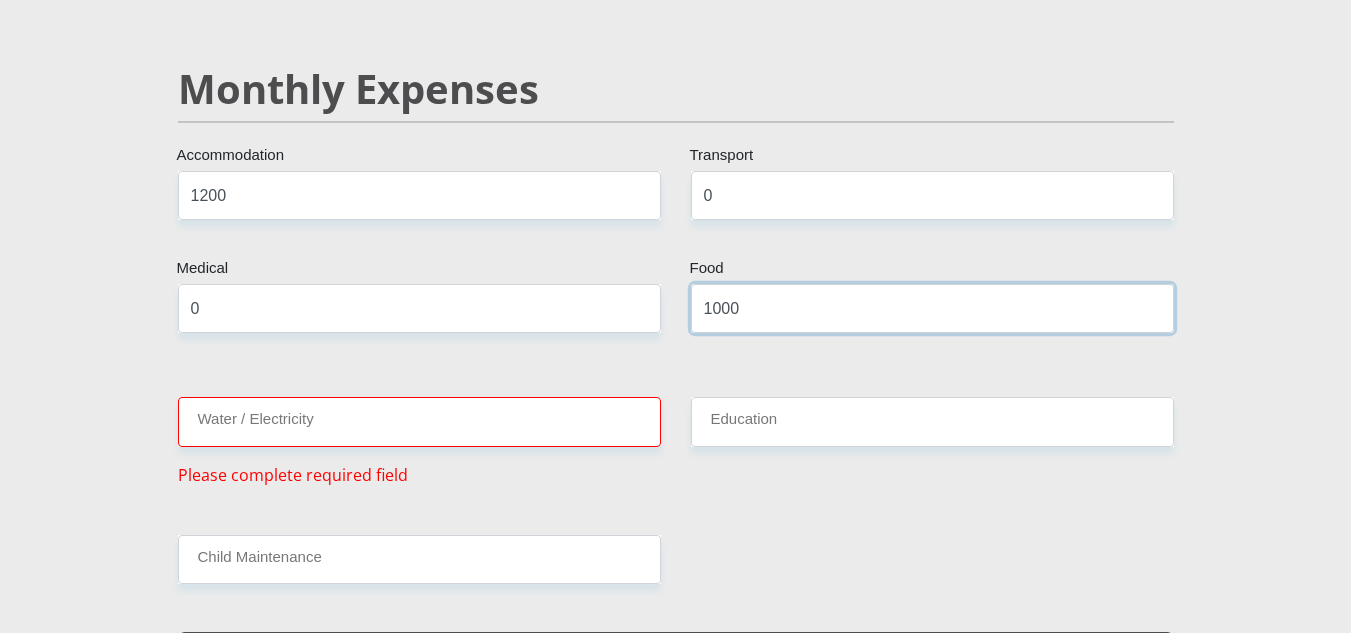 scroll, scrollTop: 2340, scrollLeft: 0, axis: vertical 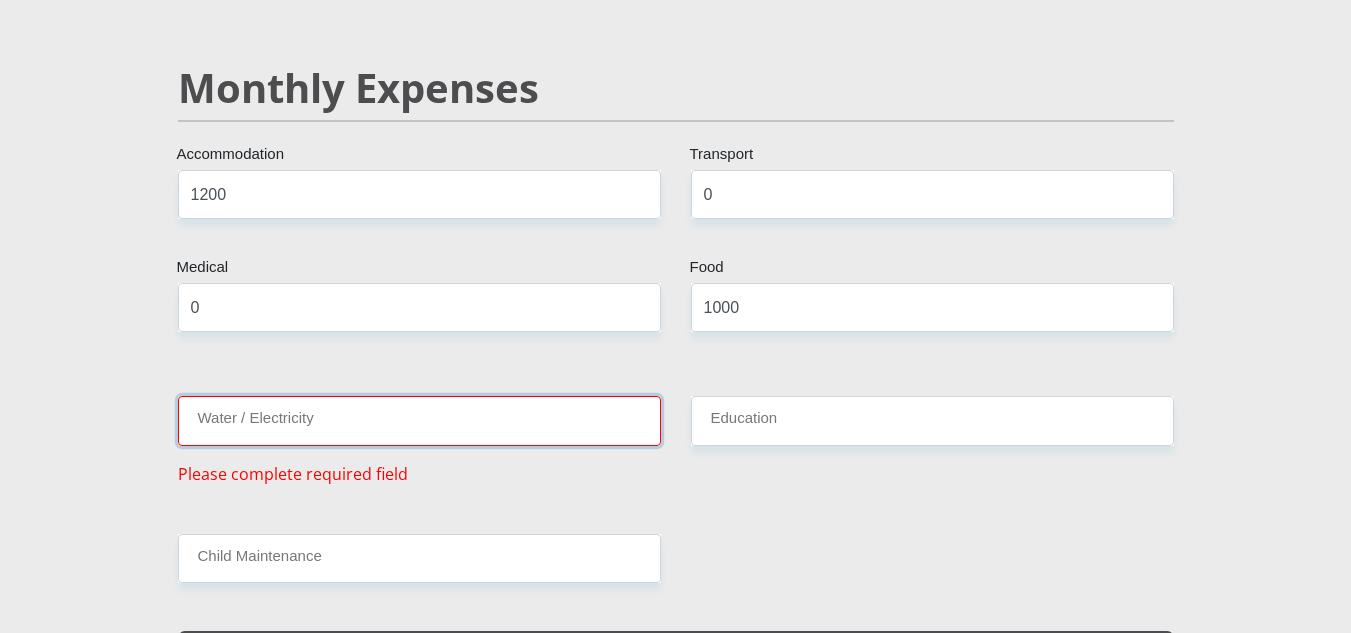 click on "Water / Electricity" at bounding box center (419, 420) 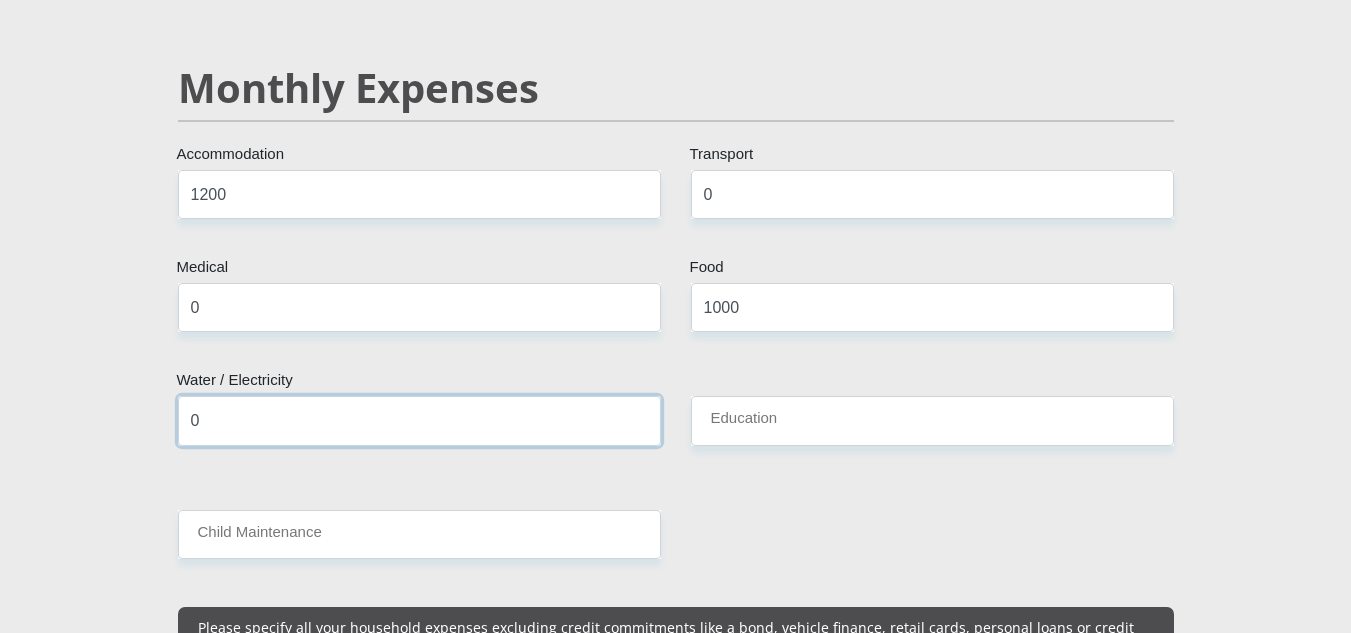 type on "0" 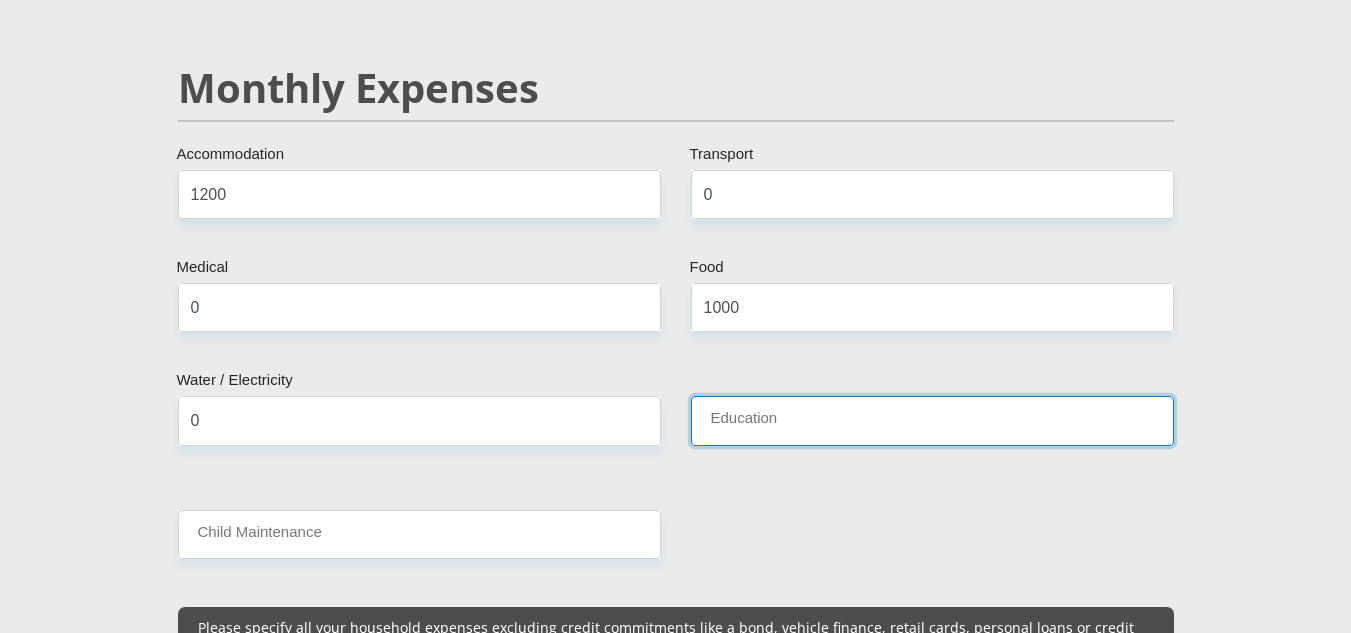 click on "Education" at bounding box center [932, 420] 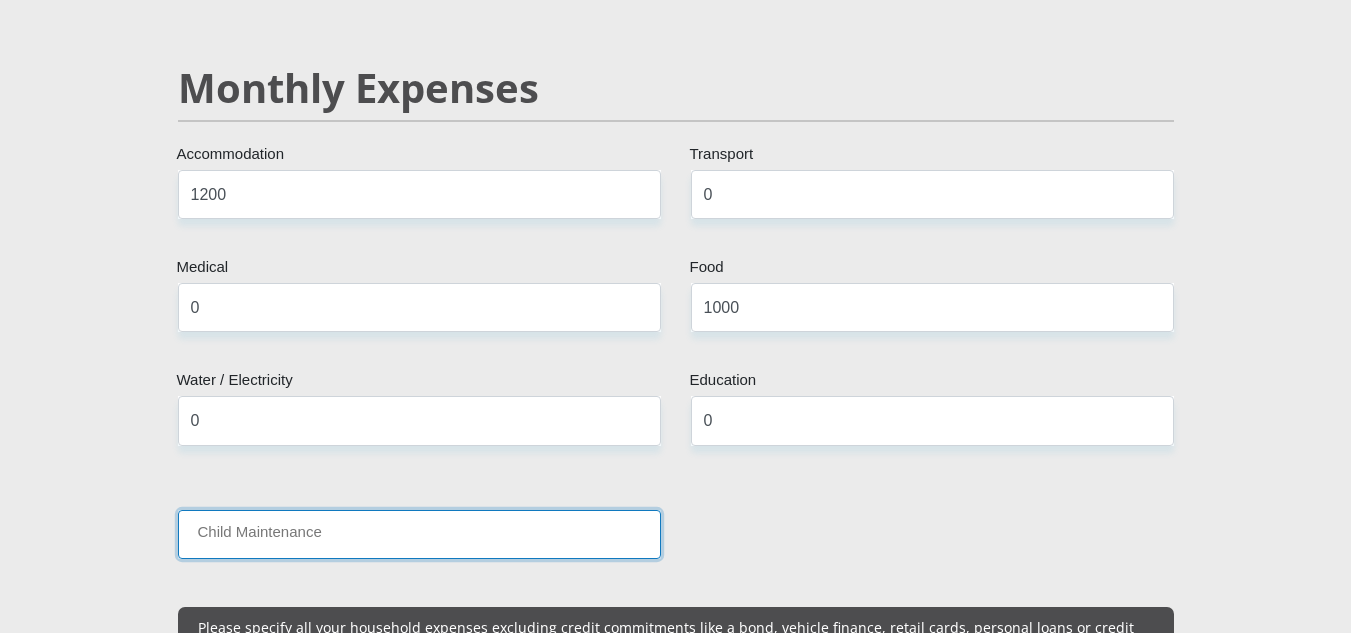 click on "Child Maintenance" at bounding box center [419, 534] 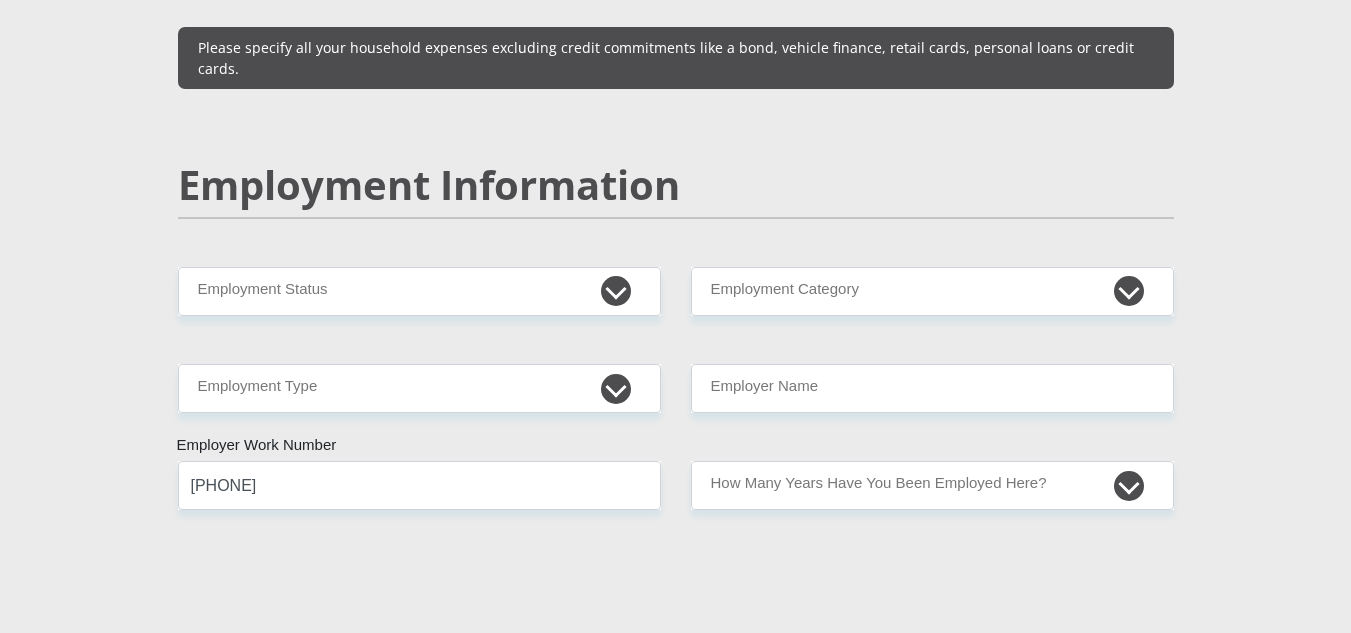 scroll, scrollTop: 2921, scrollLeft: 0, axis: vertical 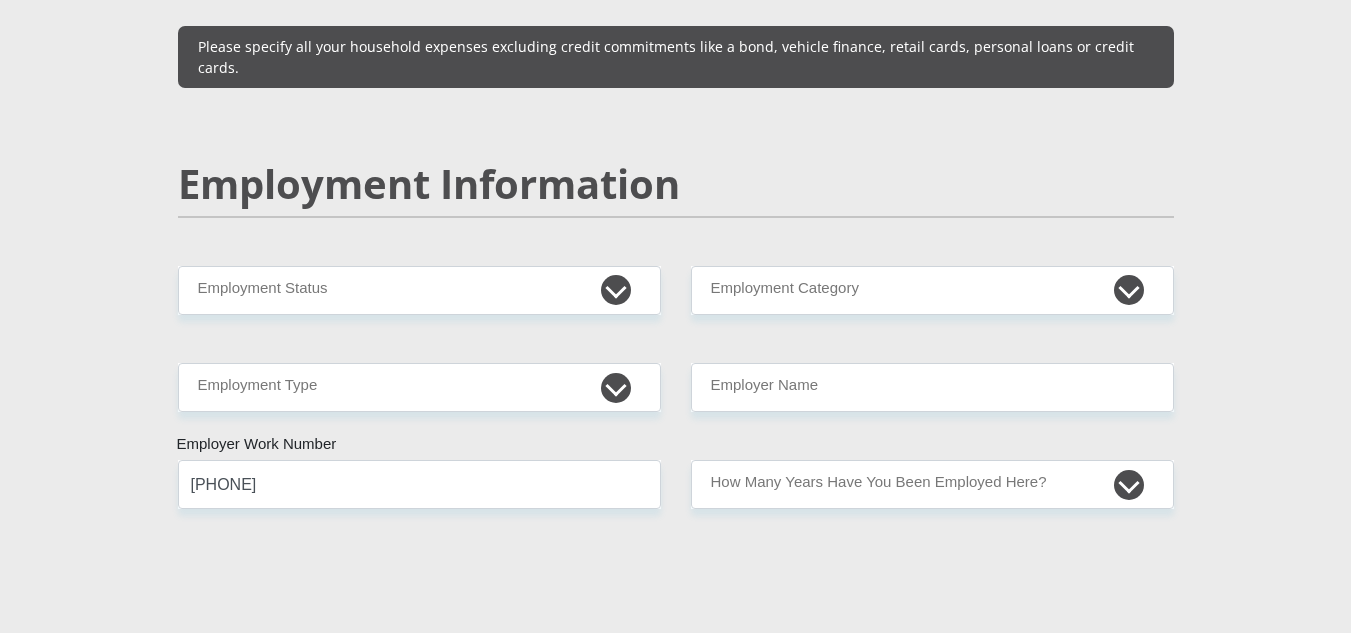 type on "500" 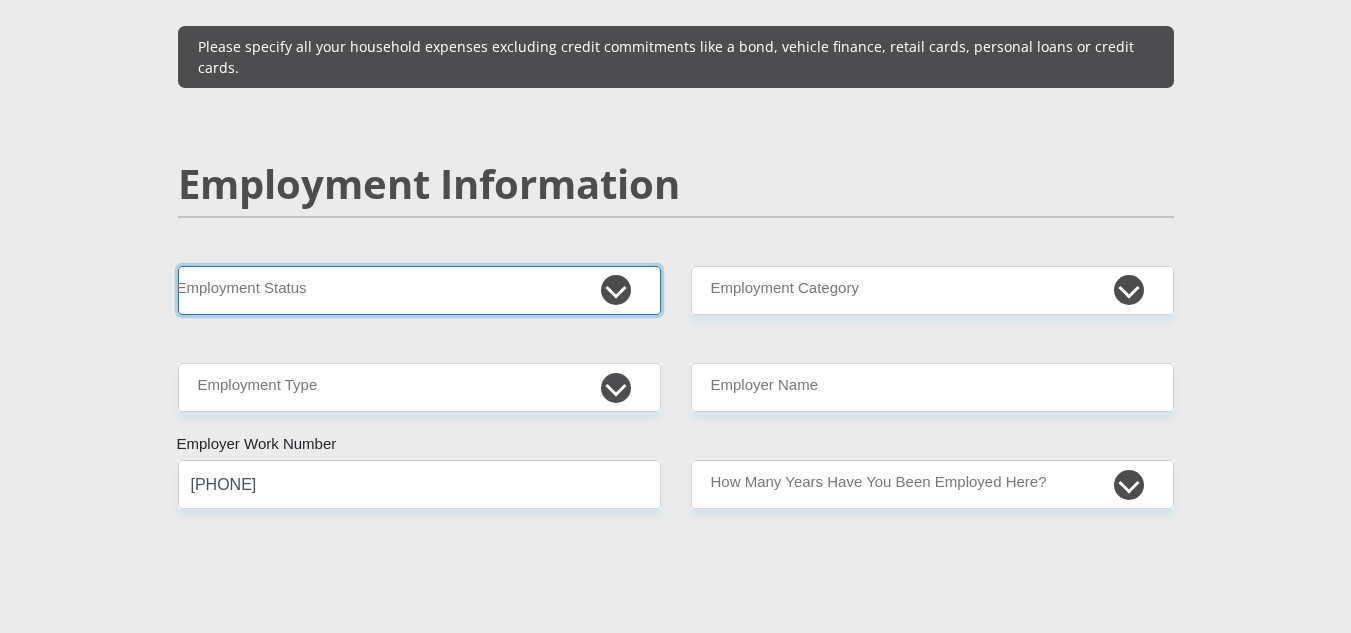 click on "Permanent/Full-time
Part-time/Casual
Contract Worker
Self-Employed
Housewife
Retired
Student
Medically Boarded
Disability
Unemployed" at bounding box center (419, 290) 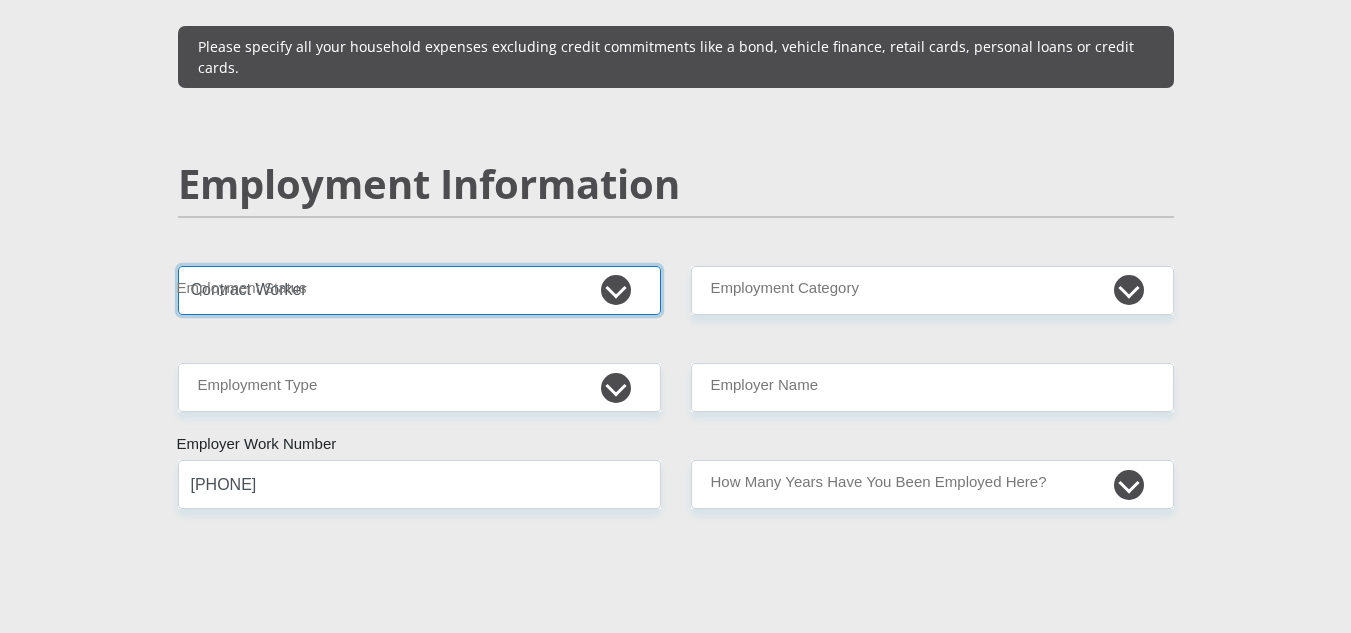 click on "Permanent/Full-time
Part-time/Casual
Contract Worker
Self-Employed
Housewife
Retired
Student
Medically Boarded
Disability
Unemployed" at bounding box center [419, 290] 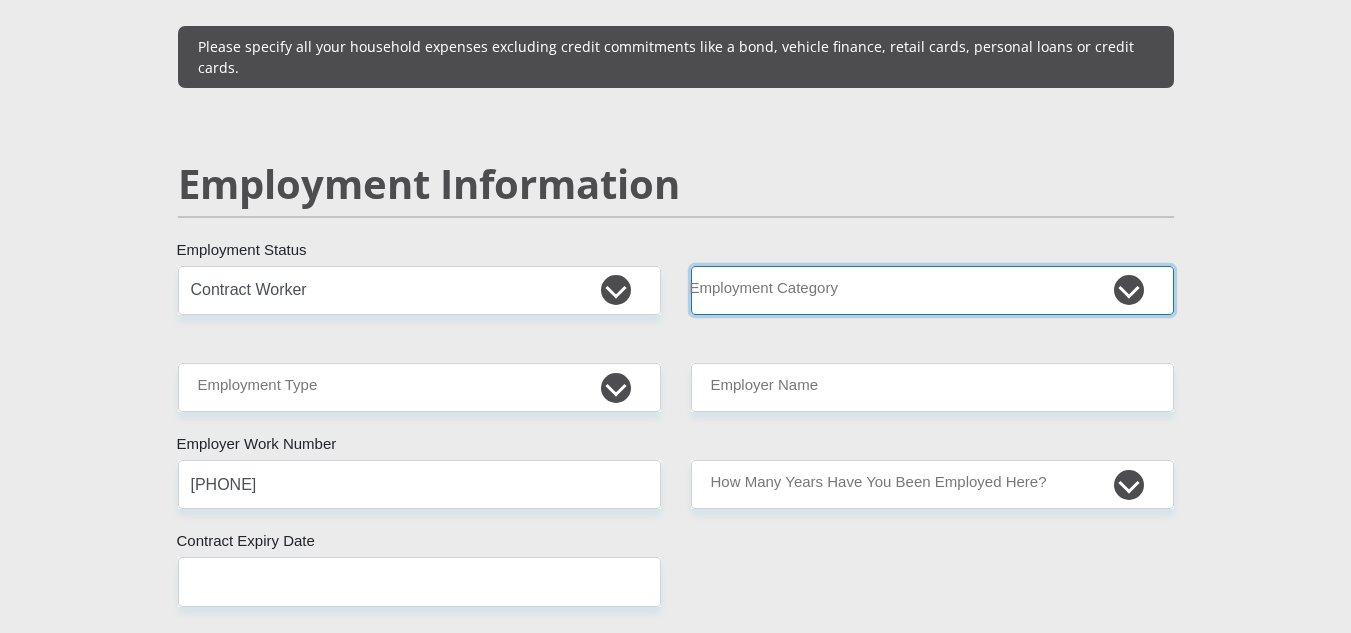 click on "AGRICULTURE
ALCOHOL & TOBACCO
CONSTRUCTION MATERIALS
METALLURGY
EQUIPMENT FOR RENEWABLE ENERGY
SPECIALIZED CONTRACTORS
CAR
GAMING (INCL. INTERNET
OTHER WHOLESALE
UNLICENSED PHARMACEUTICALS
CURRENCY EXCHANGE HOUSES
OTHER FINANCIAL INSTITUTIONS & INSURANCE
REAL ESTATE AGENTS
OIL & GAS
OTHER MATERIALS (E.G. IRON ORE)
PRECIOUS STONES & PRECIOUS METALS
POLITICAL ORGANIZATIONS
RELIGIOUS ORGANIZATIONS(NOT SECTS)
ACTI. HAVING BUSINESS DEAL WITH PUBLIC ADMINISTRATION
LAUNDROMATS" at bounding box center [932, 290] 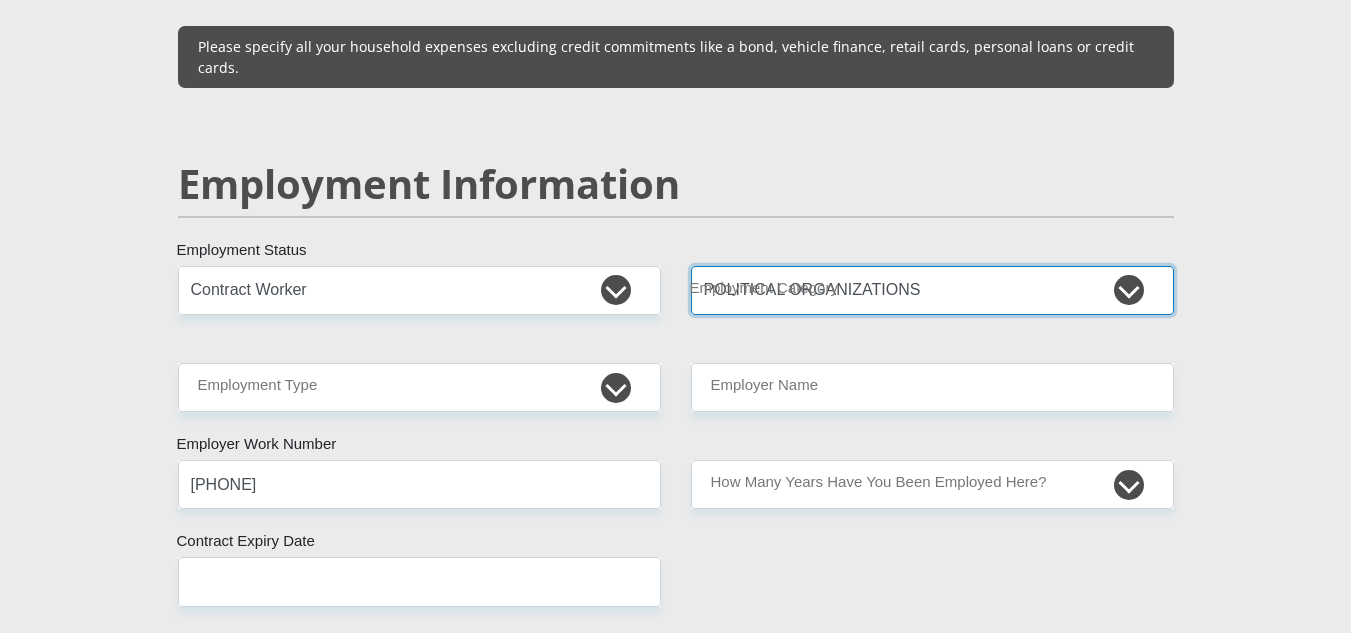 click on "AGRICULTURE
ALCOHOL & TOBACCO
CONSTRUCTION MATERIALS
METALLURGY
EQUIPMENT FOR RENEWABLE ENERGY
SPECIALIZED CONTRACTORS
CAR
GAMING (INCL. INTERNET
OTHER WHOLESALE
UNLICENSED PHARMACEUTICALS
CURRENCY EXCHANGE HOUSES
OTHER FINANCIAL INSTITUTIONS & INSURANCE
REAL ESTATE AGENTS
OIL & GAS
OTHER MATERIALS (E.G. IRON ORE)
PRECIOUS STONES & PRECIOUS METALS
POLITICAL ORGANIZATIONS
RELIGIOUS ORGANIZATIONS(NOT SECTS)
ACTI. HAVING BUSINESS DEAL WITH PUBLIC ADMINISTRATION
LAUNDROMATS" at bounding box center (932, 290) 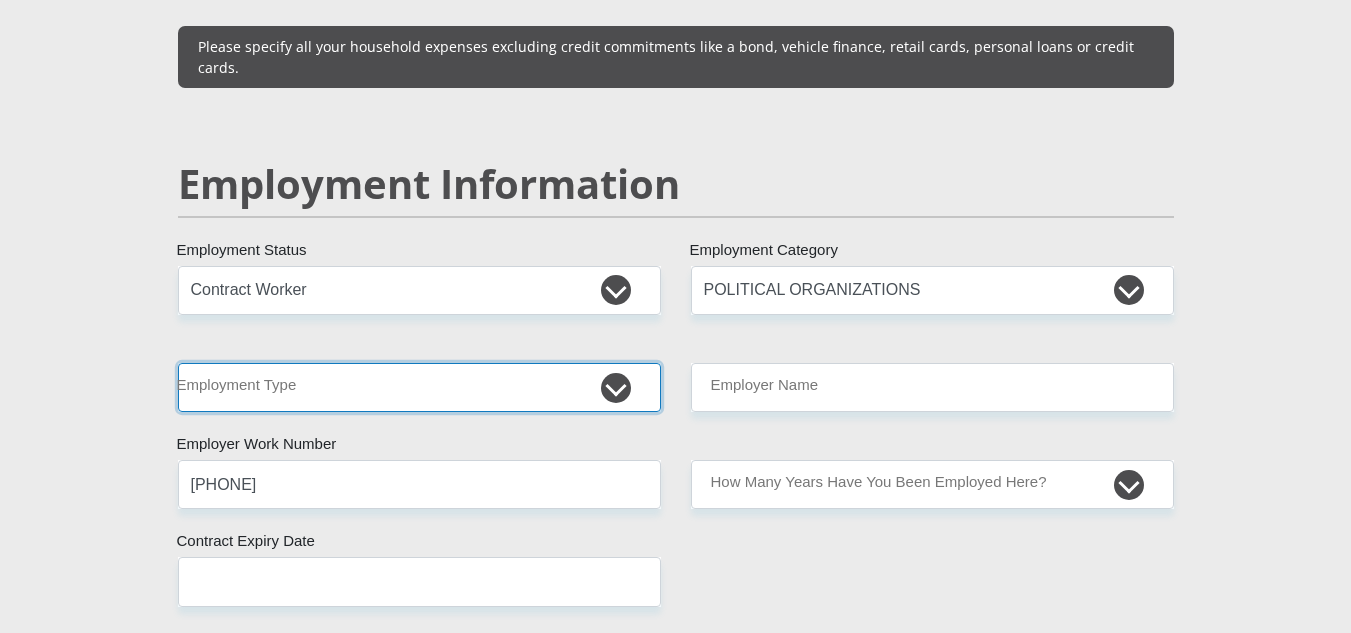 click on "College/Lecturer
Craft Seller
Creative
Driver
Executive
Farmer
Forces - Non Commissioned
Forces - Officer
Hawker
Housewife
Labourer
Licenced Professional
Manager
Miner
Non Licenced Professional
Office Staff/Clerk
Outside Worker
Pensioner
Permanent Teacher
Production/Manufacturing
Sales
Self-Employed
Semi-Professional Worker
Service Industry  Social Worker  Student" at bounding box center [419, 387] 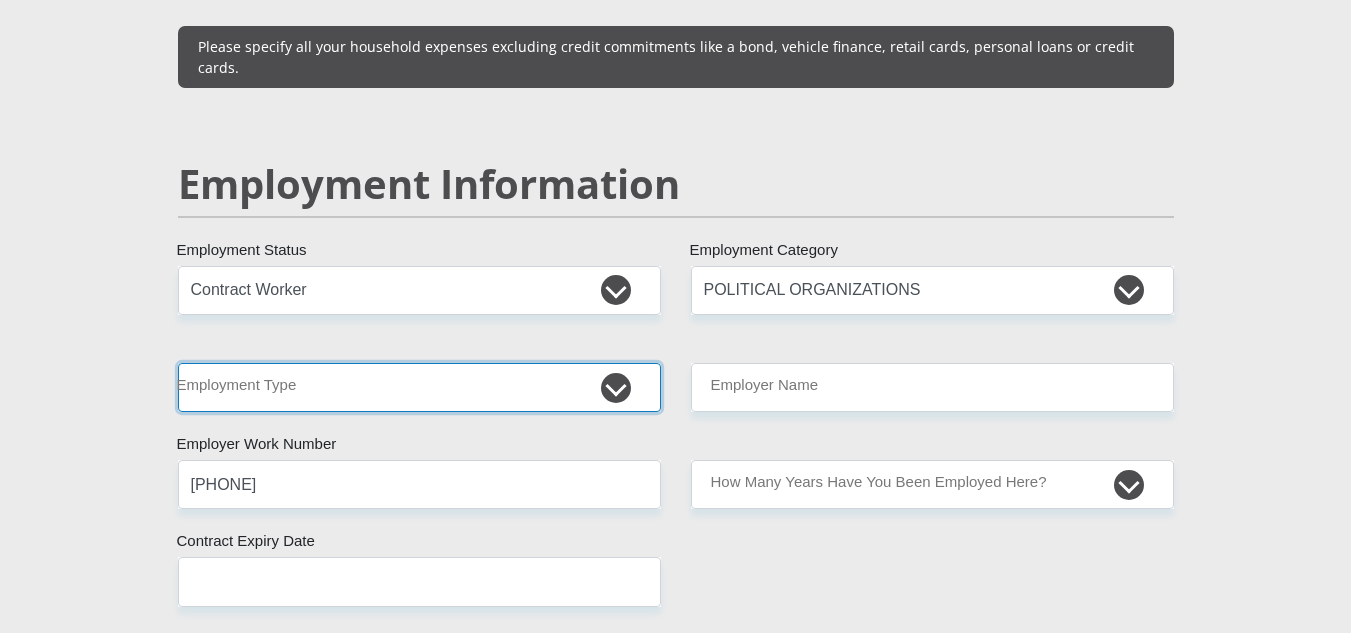 select on "Office Staff/Clerk" 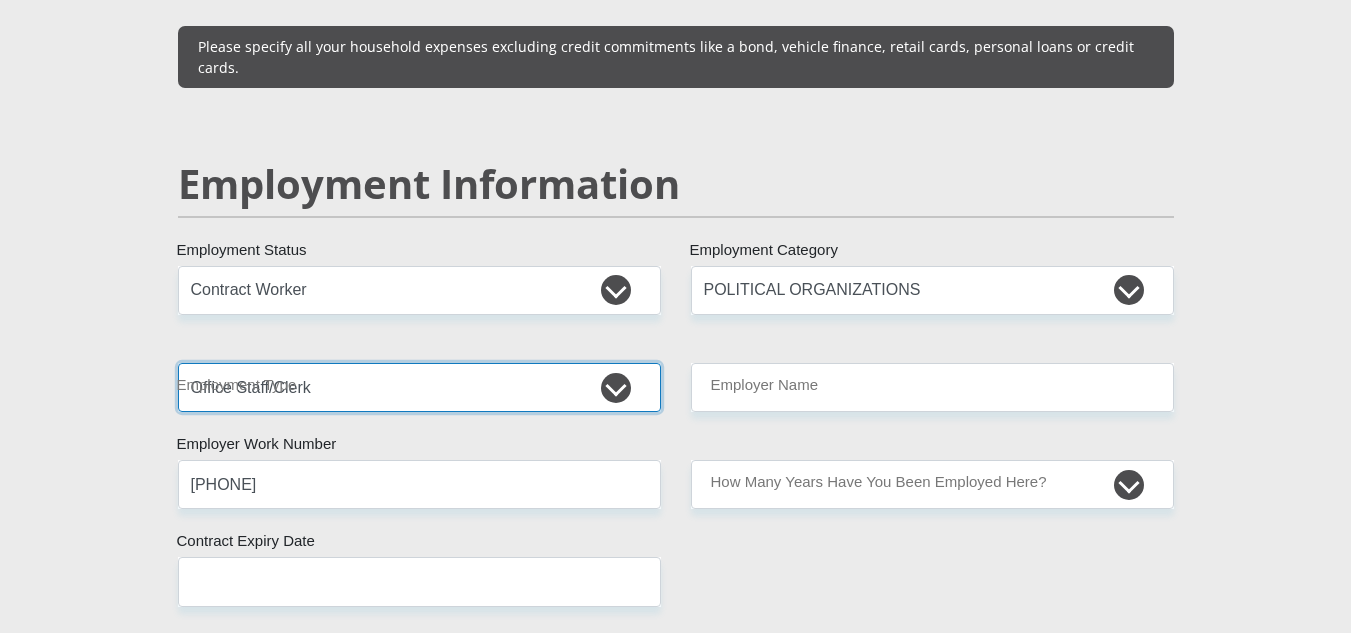 click on "College/Lecturer
Craft Seller
Creative
Driver
Executive
Farmer
Forces - Non Commissioned
Forces - Officer
Hawker
Housewife
Labourer
Licenced Professional
Manager
Miner
Non Licenced Professional
Office Staff/Clerk
Outside Worker
Pensioner
Permanent Teacher
Production/Manufacturing
Sales
Self-Employed
Semi-Professional Worker
Service Industry  Social Worker  Student" at bounding box center [419, 387] 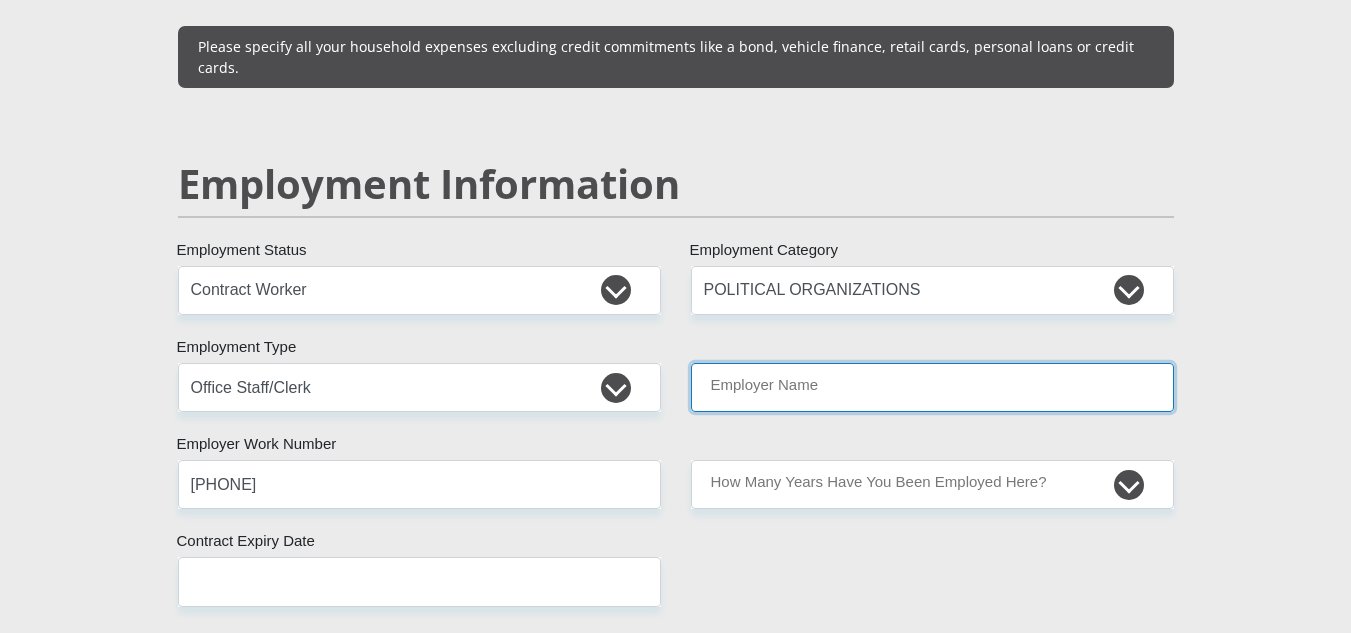 click on "Employer Name" at bounding box center [932, 387] 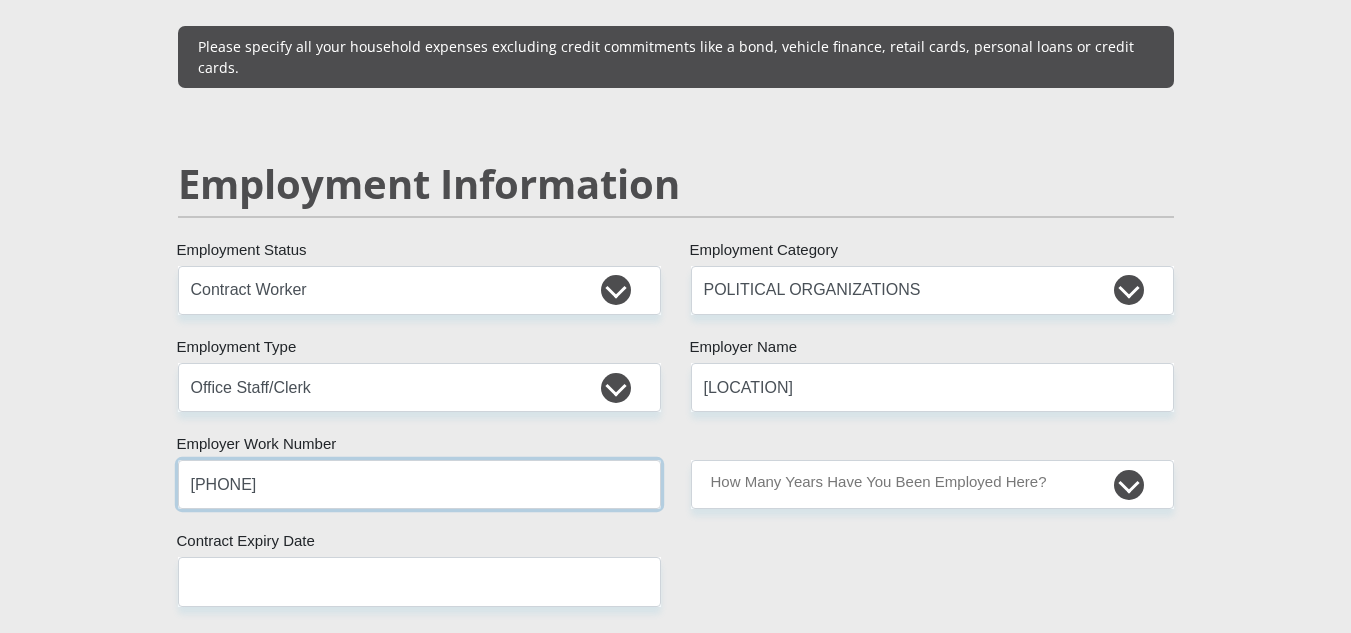 click on "[PHONE]" at bounding box center [419, 484] 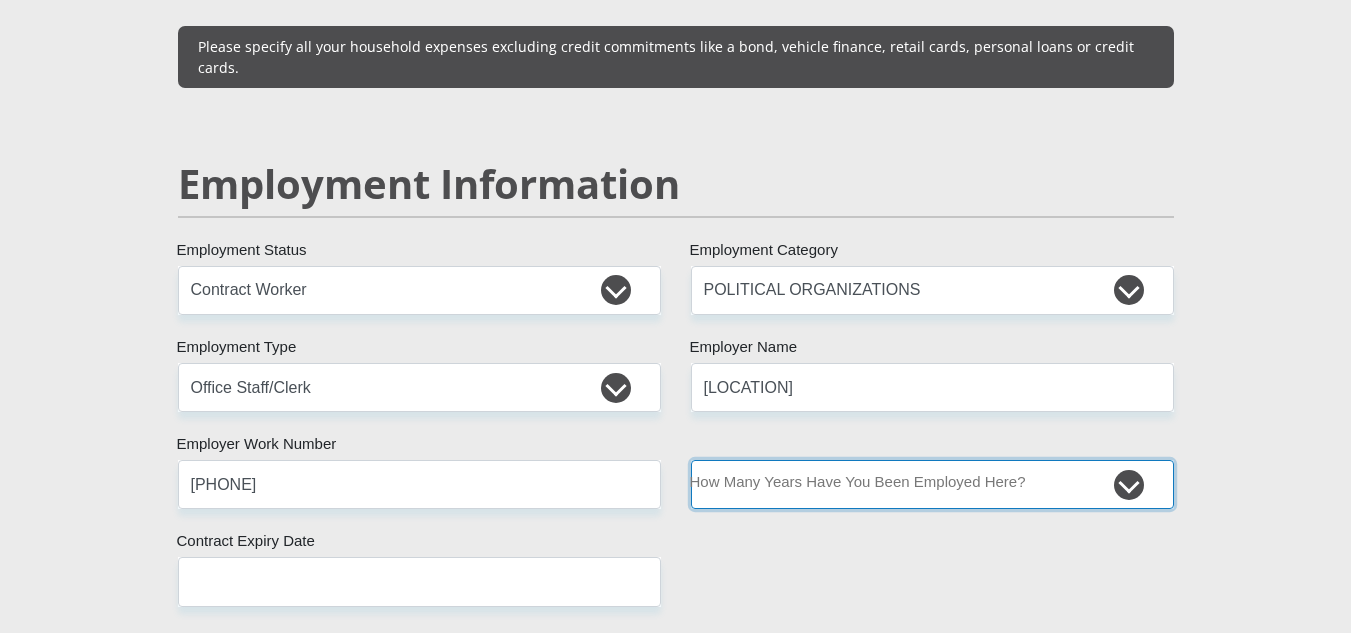 click on "less than 1 year
1-3 years
3-5 years
5+ years" at bounding box center [932, 484] 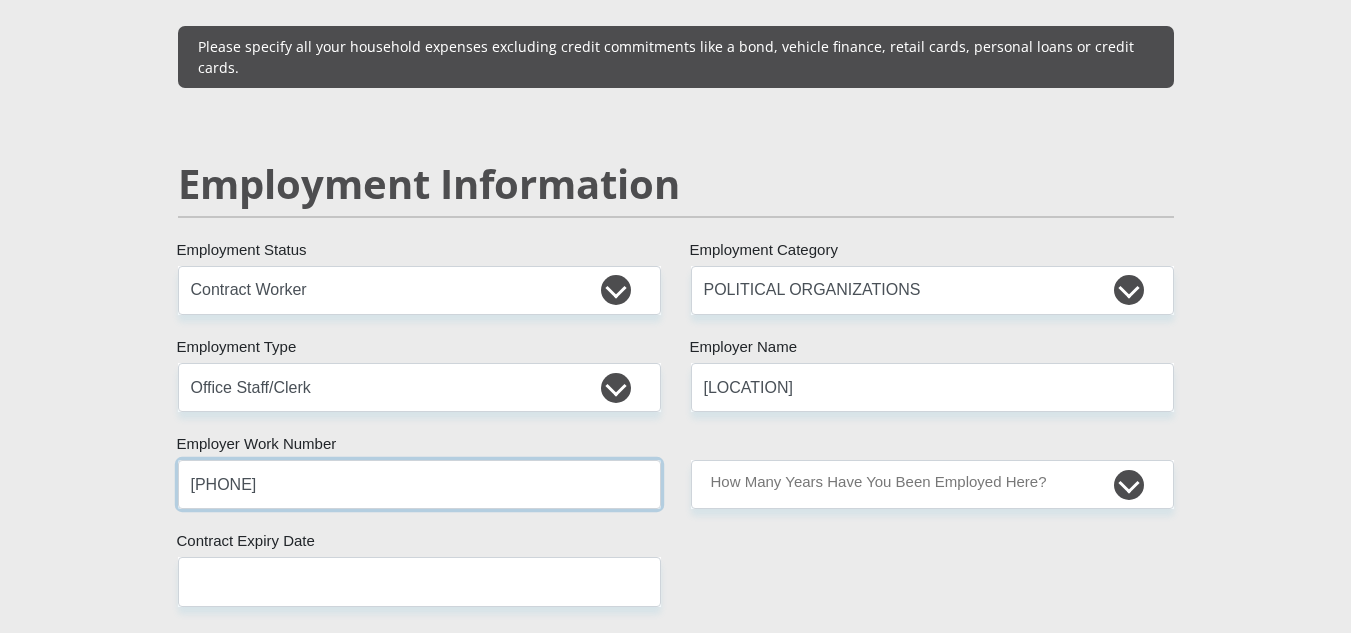 click on "[PHONE]" at bounding box center (419, 484) 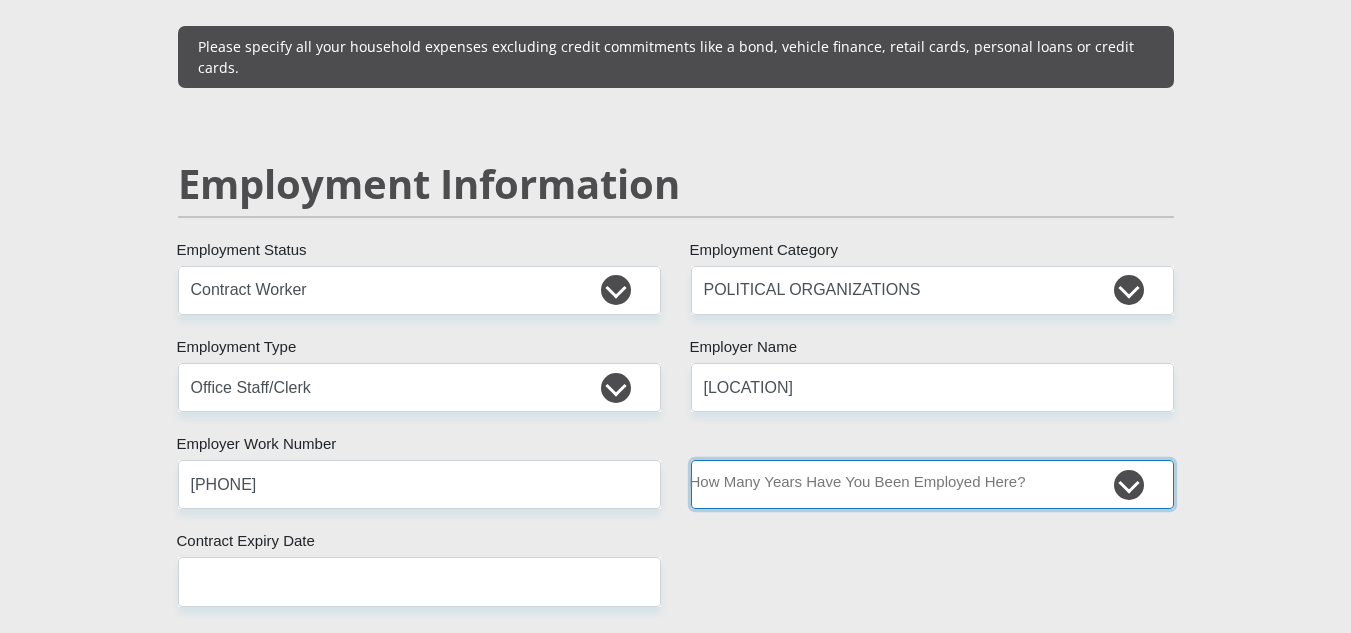 click on "less than 1 year
1-3 years
3-5 years
5+ years" at bounding box center [932, 484] 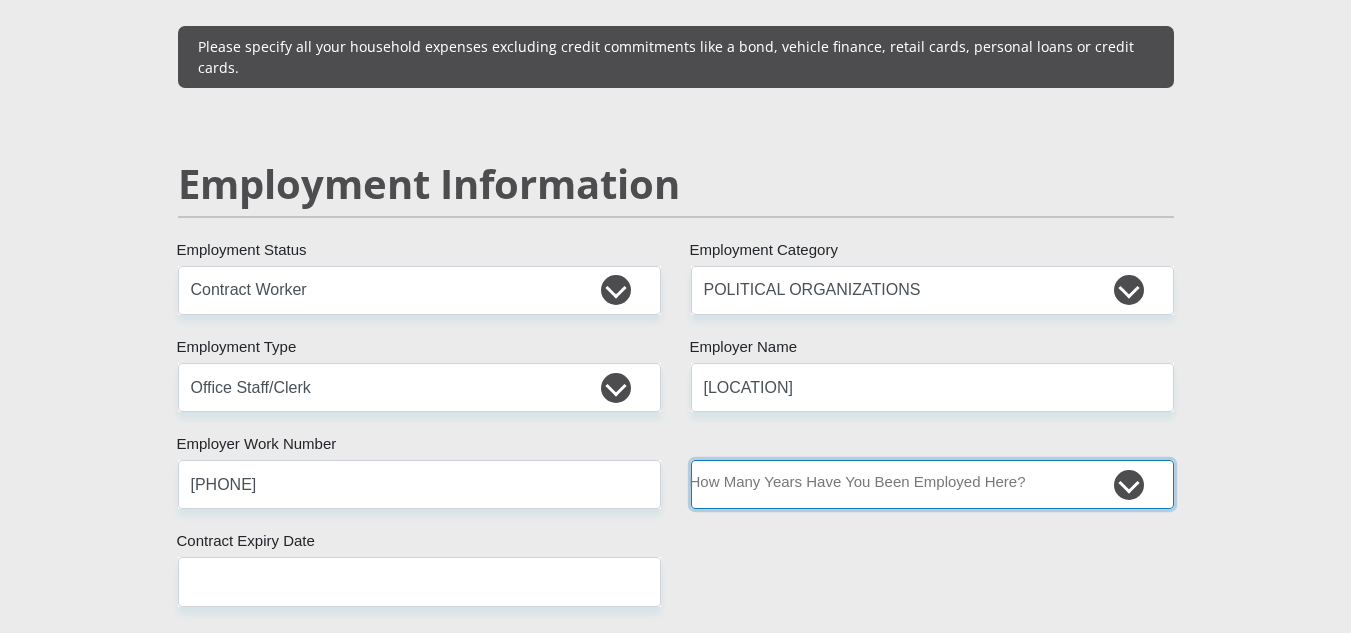 select on "24" 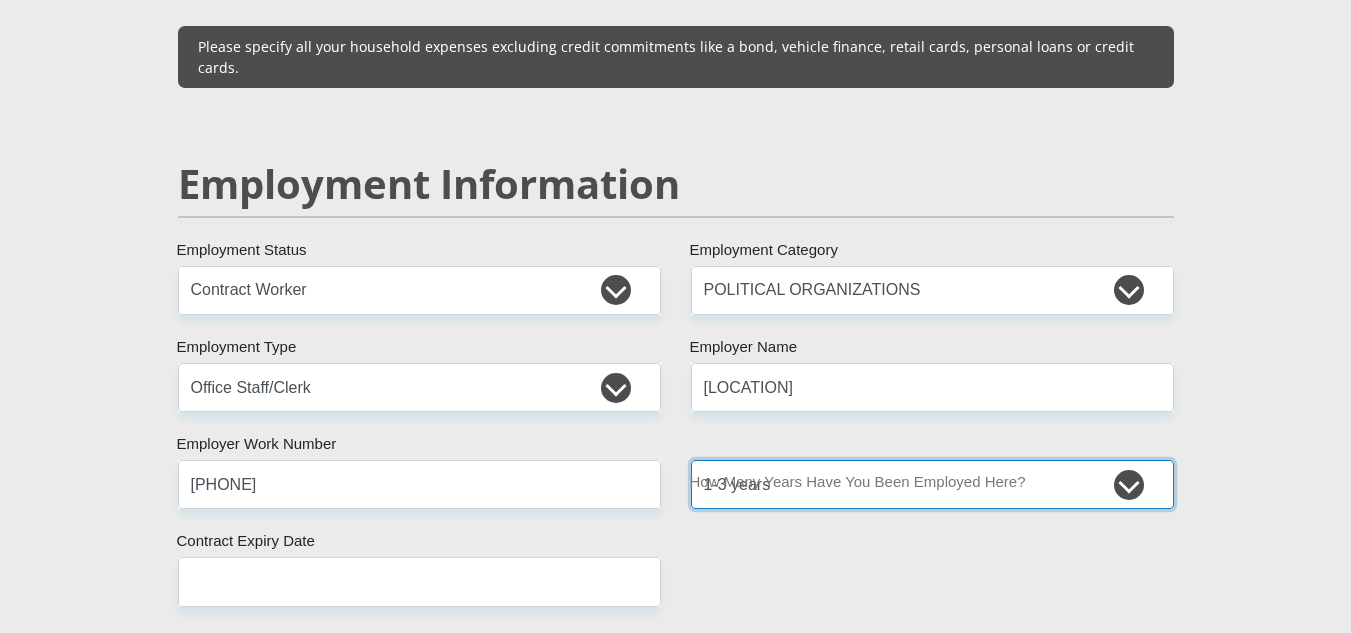 click on "less than 1 year
1-3 years
3-5 years
5+ years" at bounding box center [932, 484] 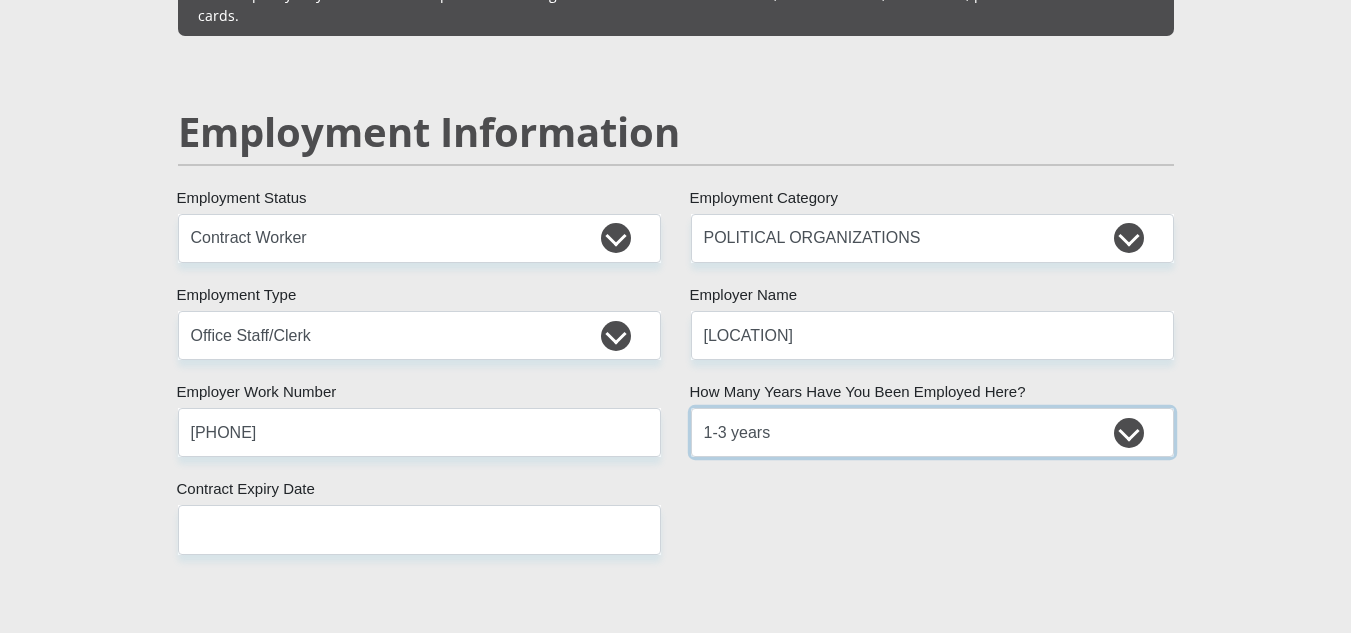 scroll, scrollTop: 2976, scrollLeft: 0, axis: vertical 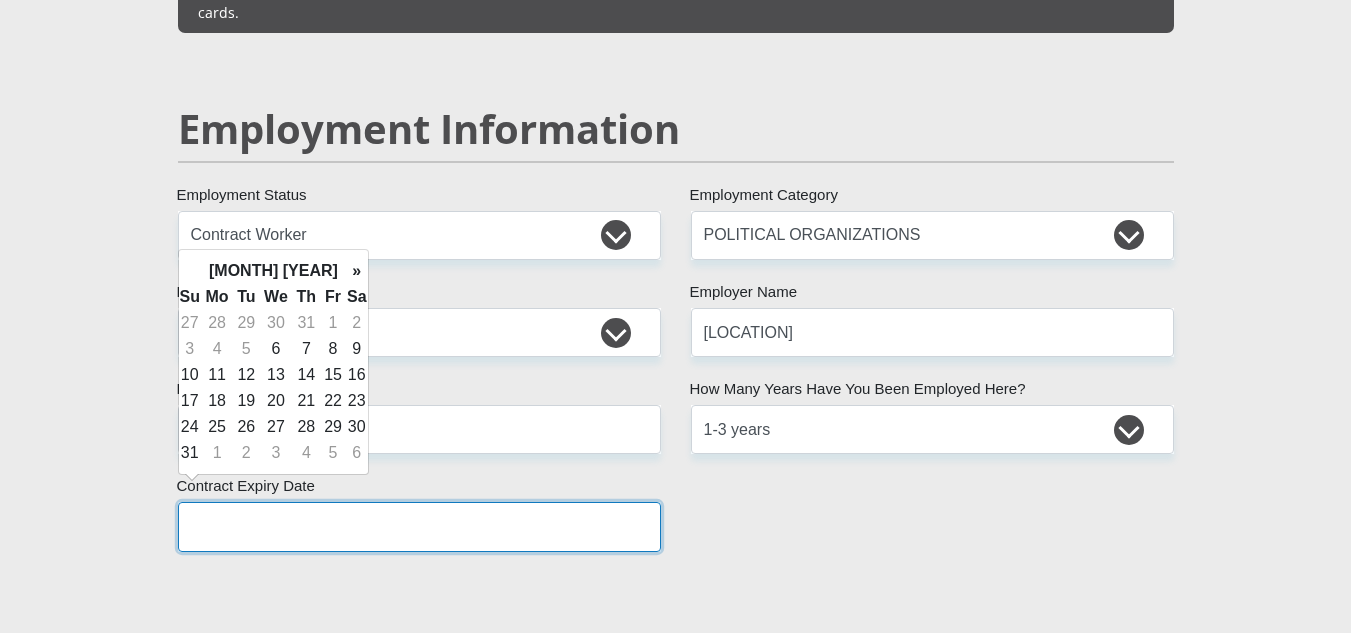 click at bounding box center (419, 526) 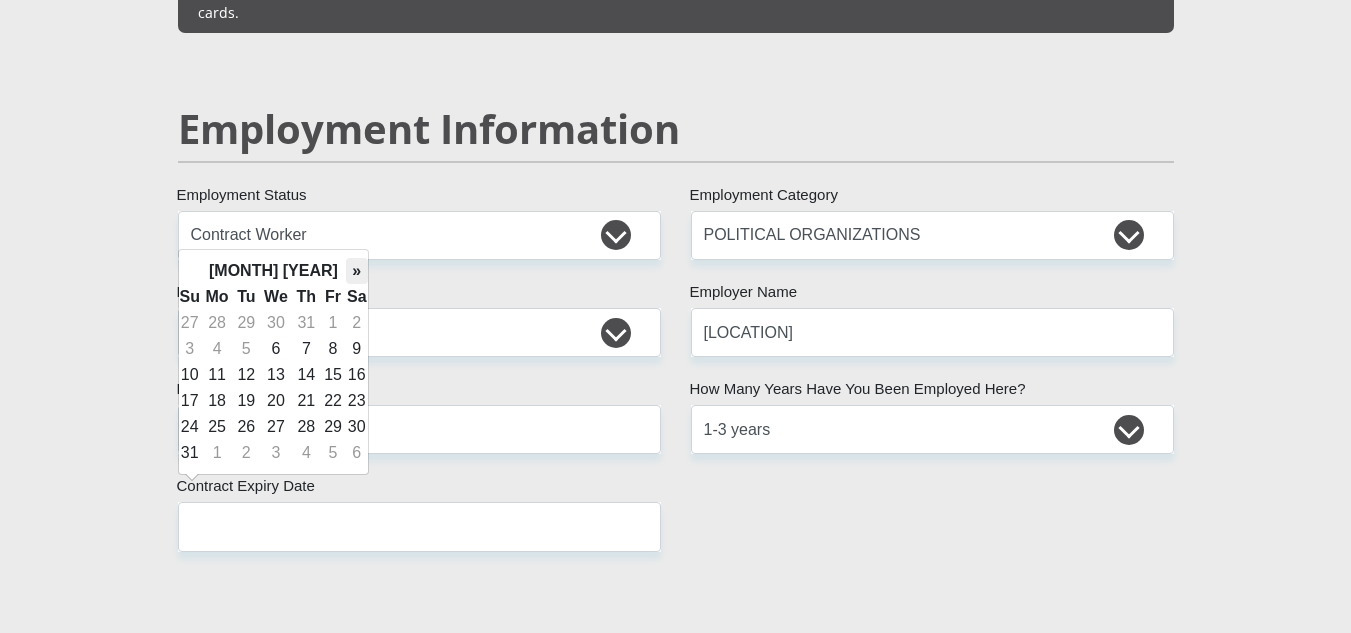 click on "»" at bounding box center (357, 271) 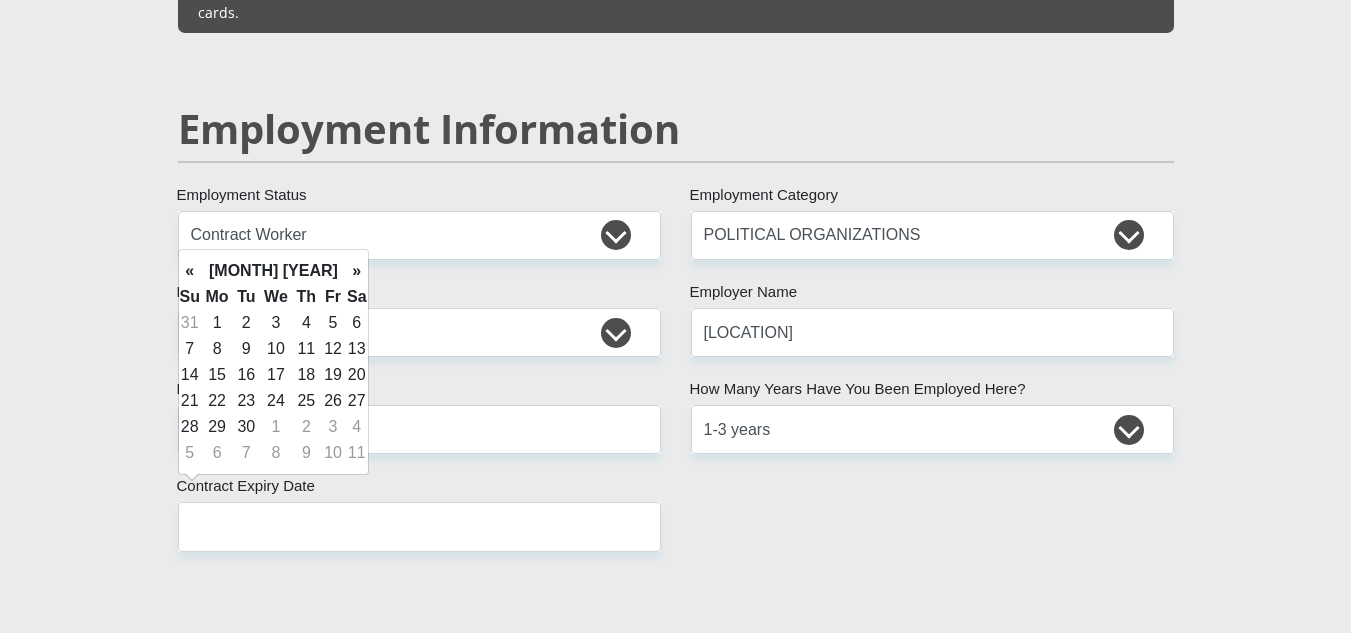 click on "»" at bounding box center (357, 271) 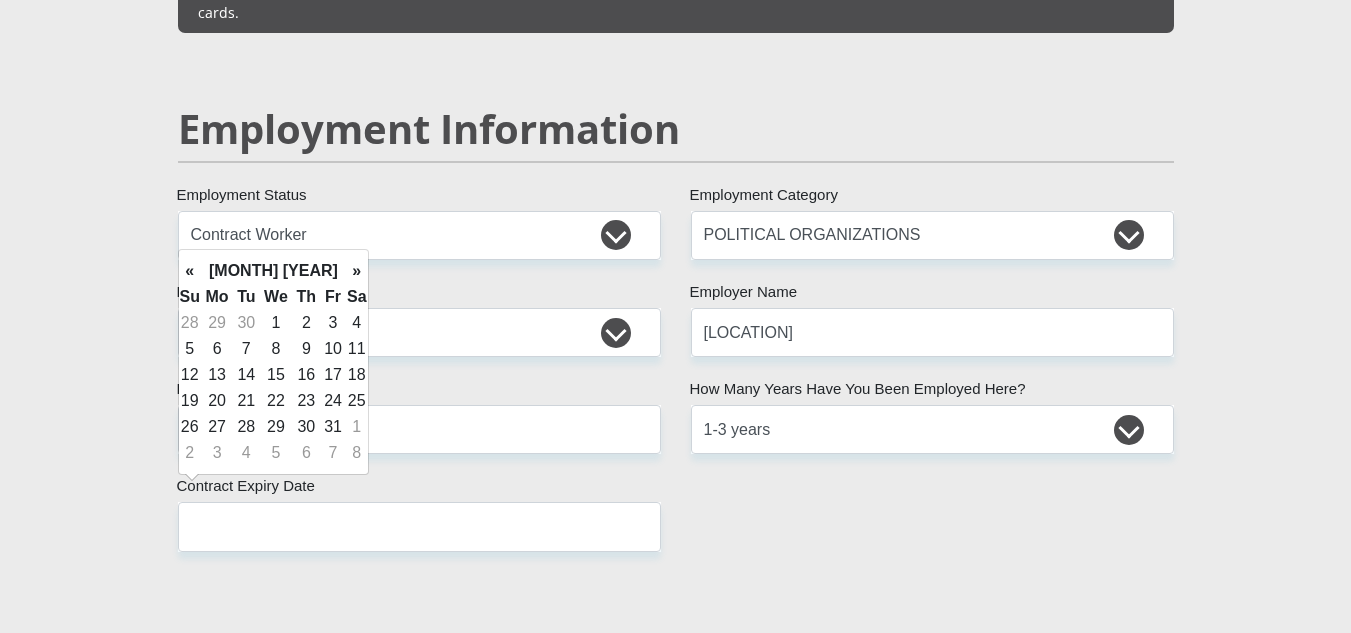 click on "»" at bounding box center [357, 271] 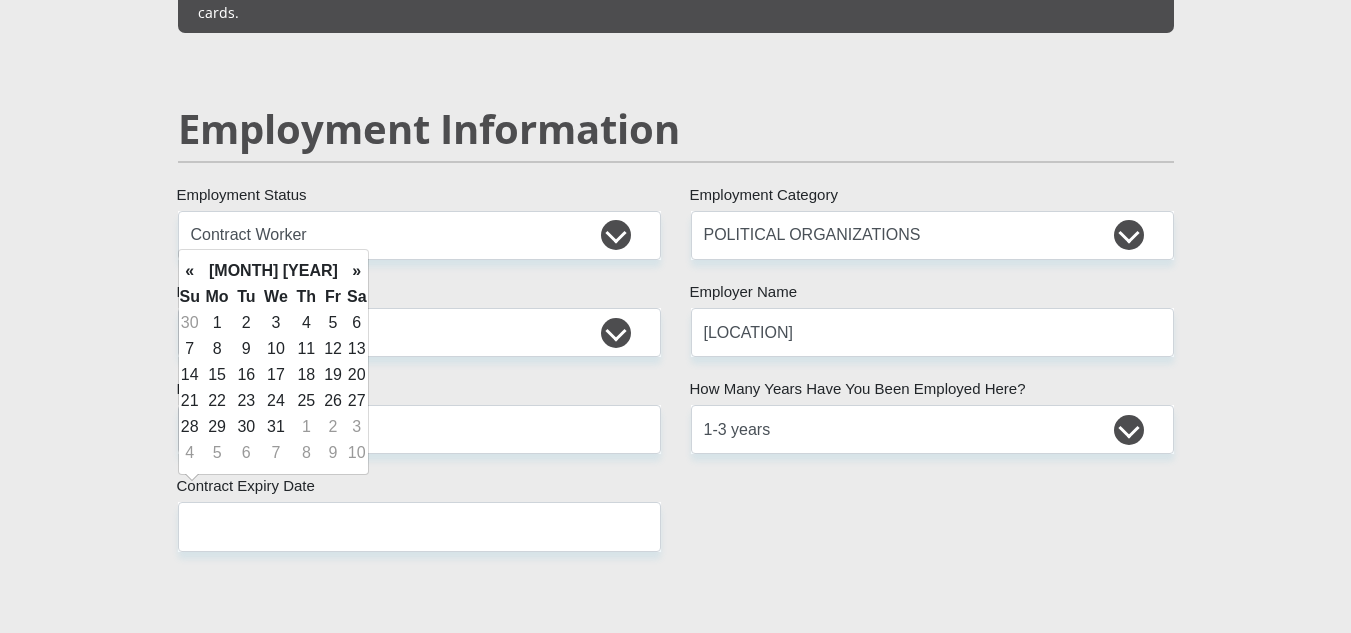 click on "»" at bounding box center [357, 271] 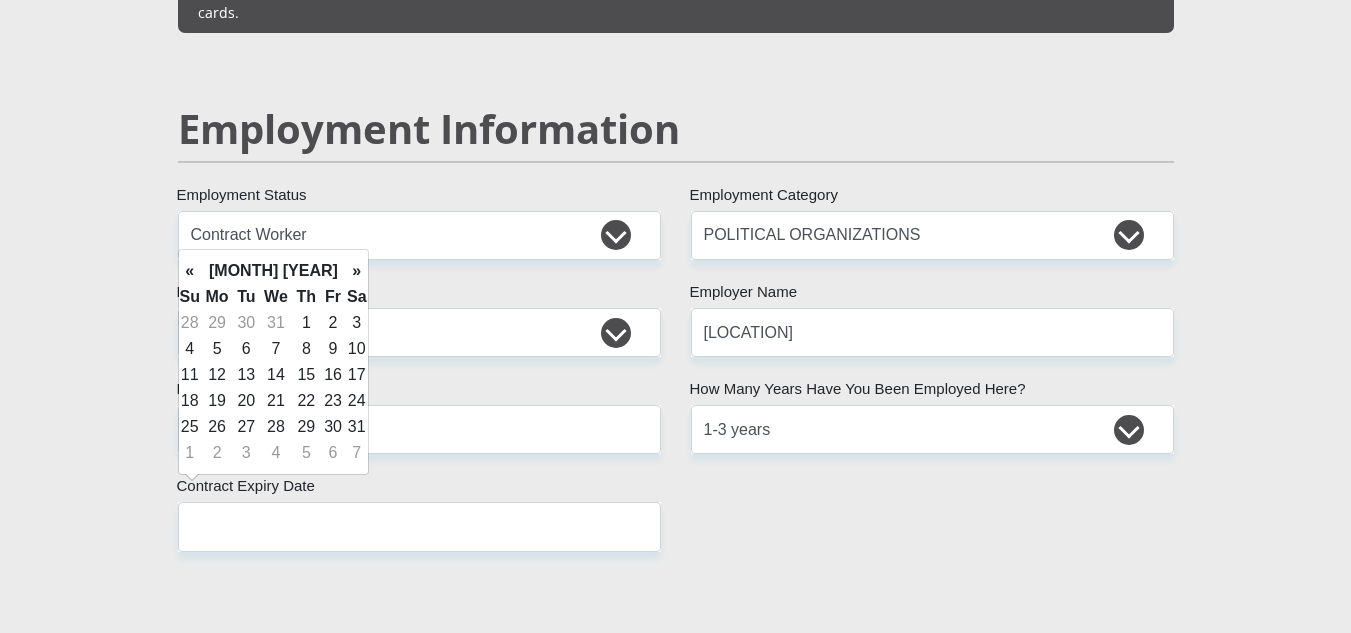click on "»" at bounding box center [357, 271] 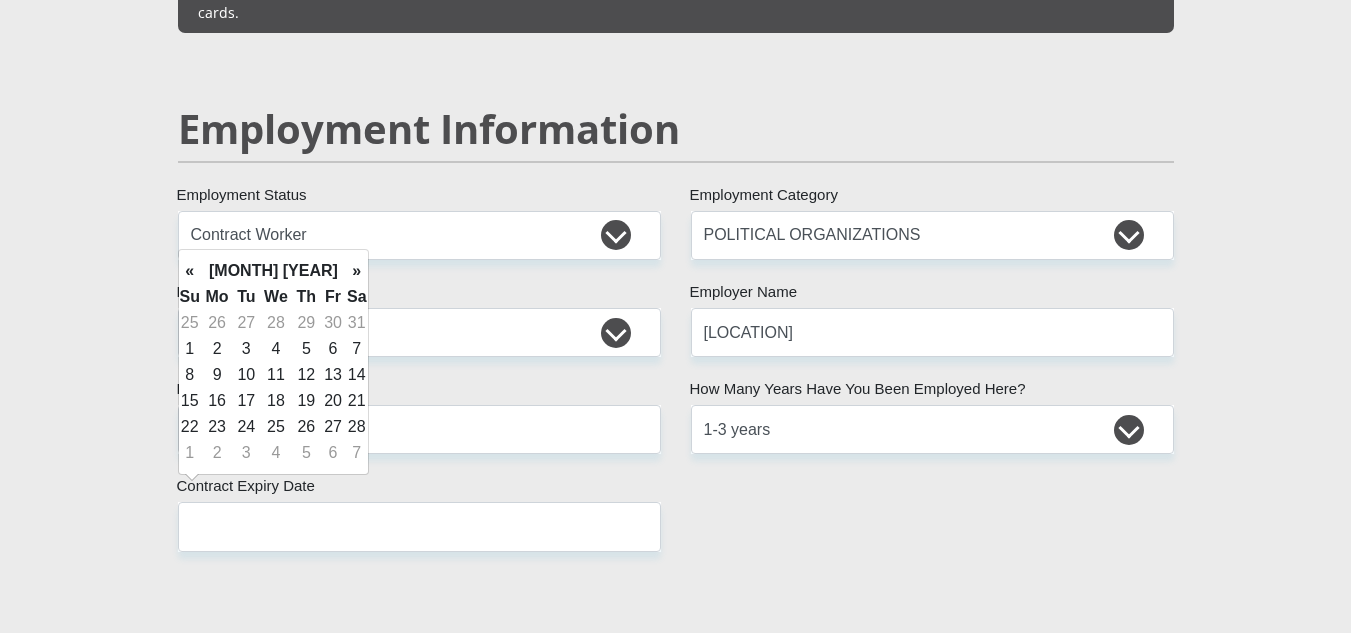 click on "»" at bounding box center [357, 271] 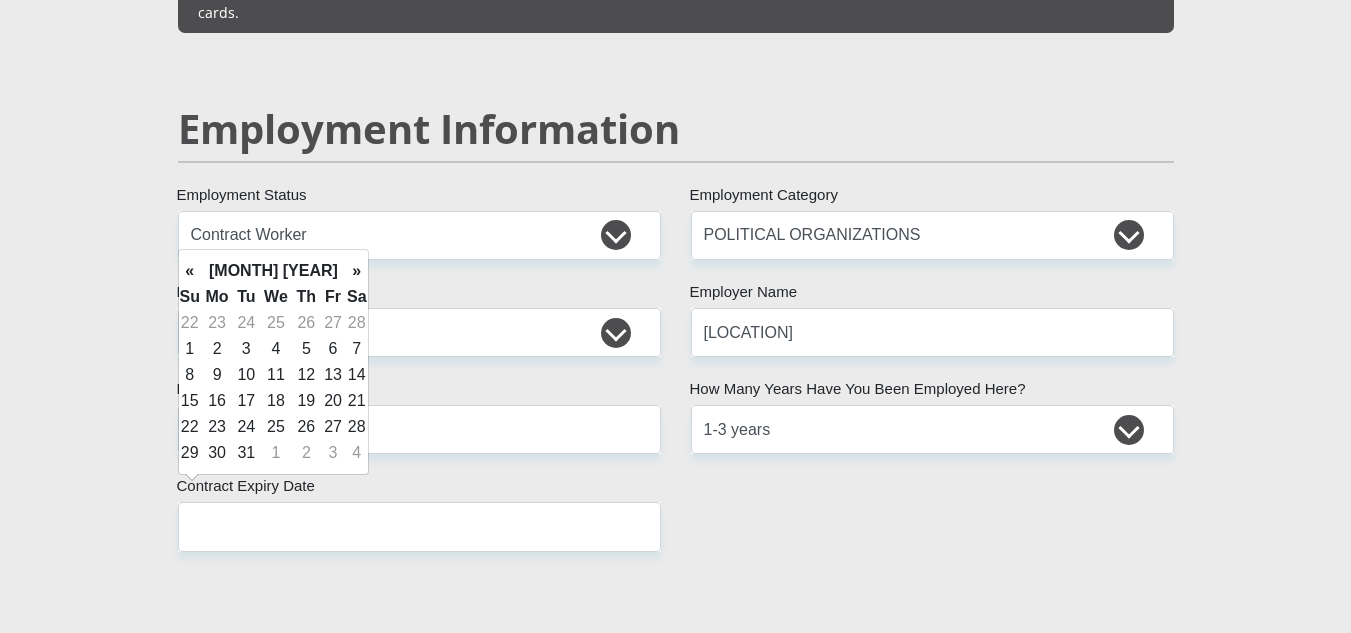 click on "»" at bounding box center [357, 271] 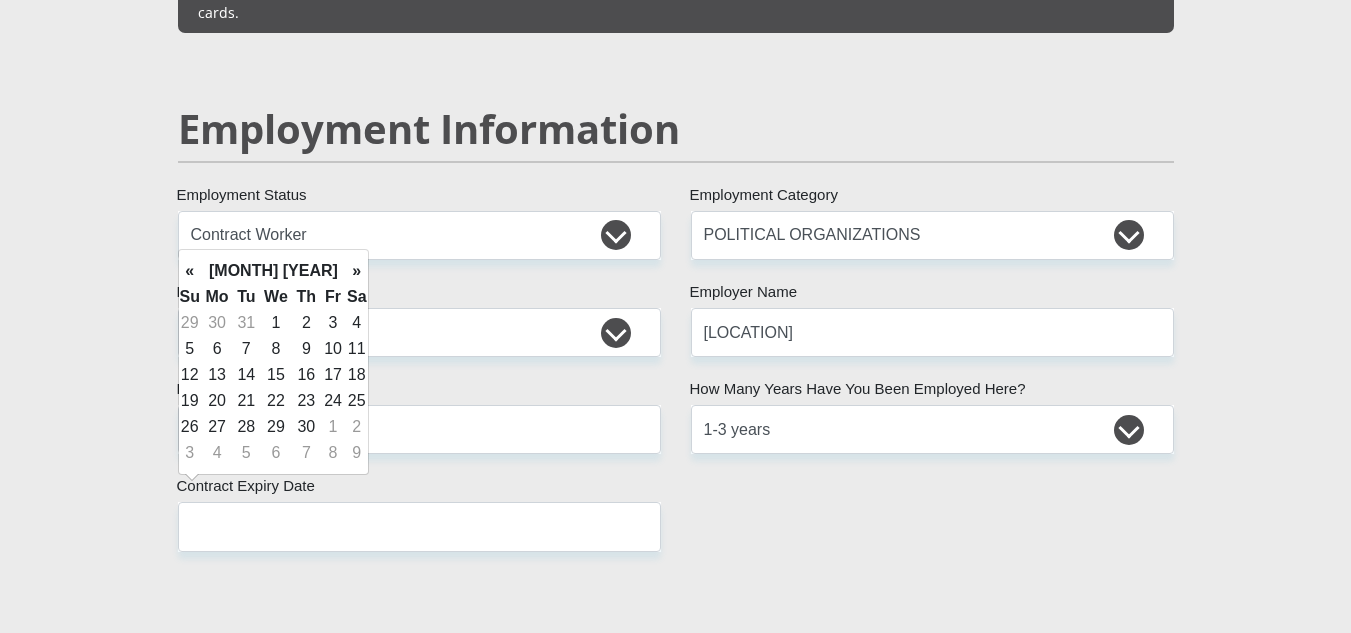 click on "»" at bounding box center [357, 271] 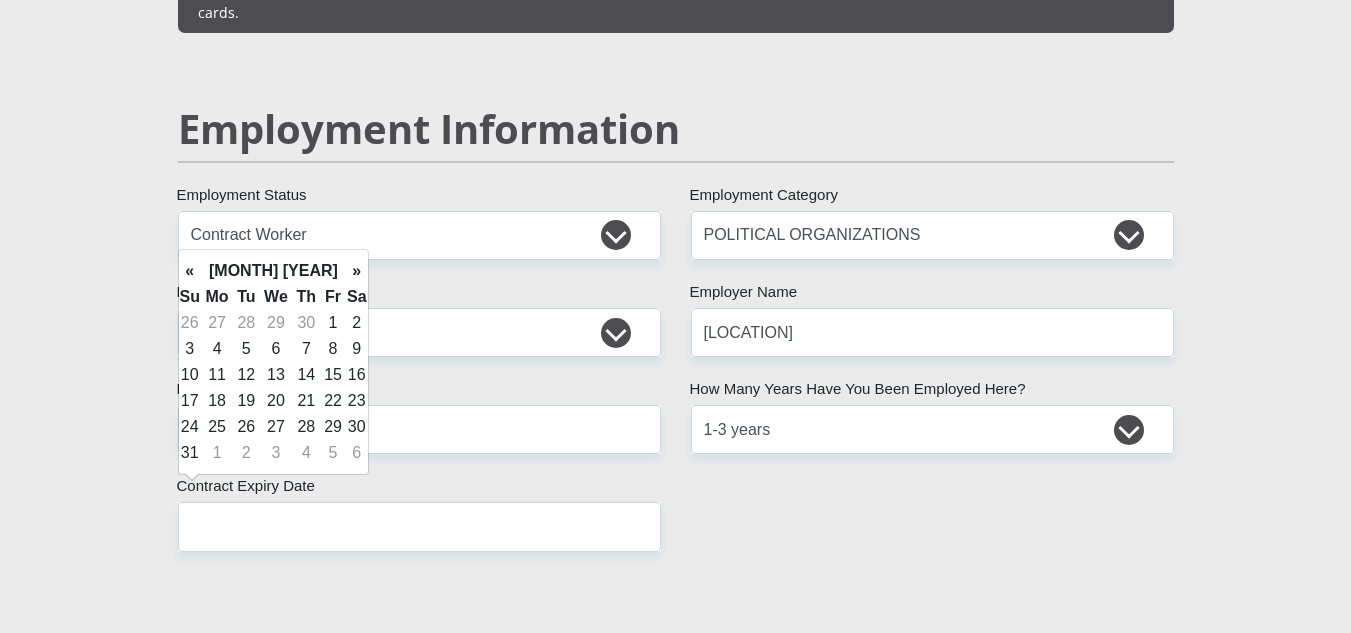 click on "»" at bounding box center (357, 271) 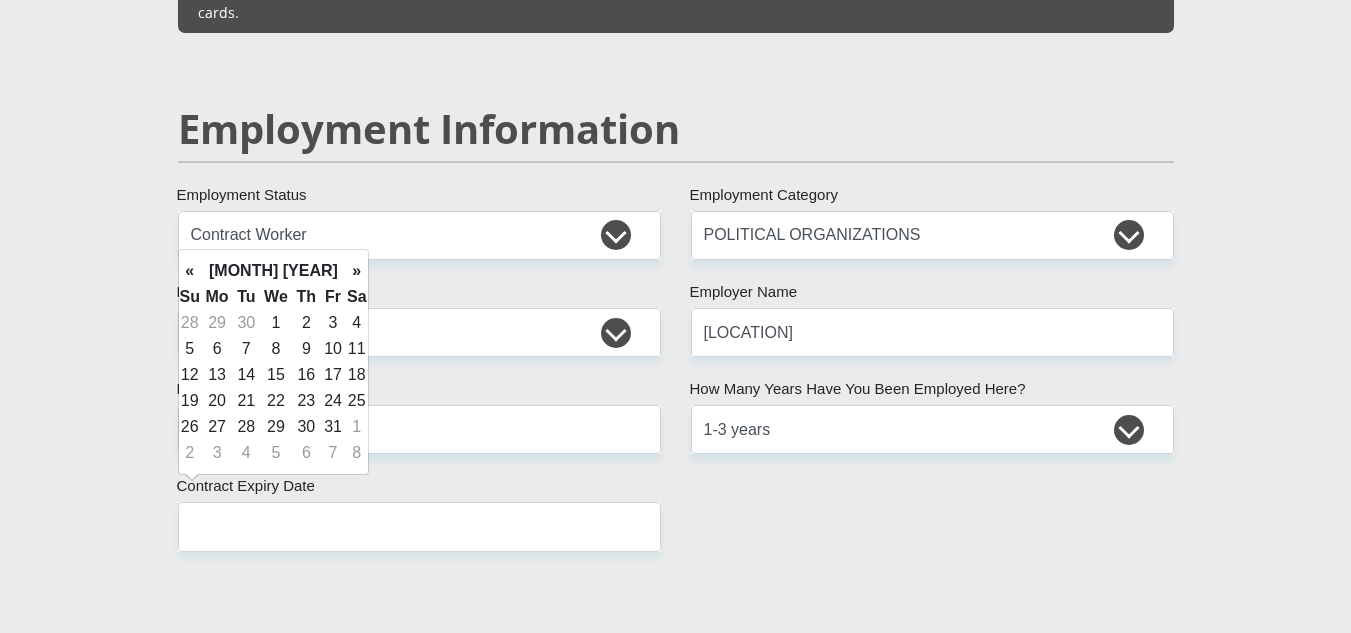 click on "»" at bounding box center (357, 271) 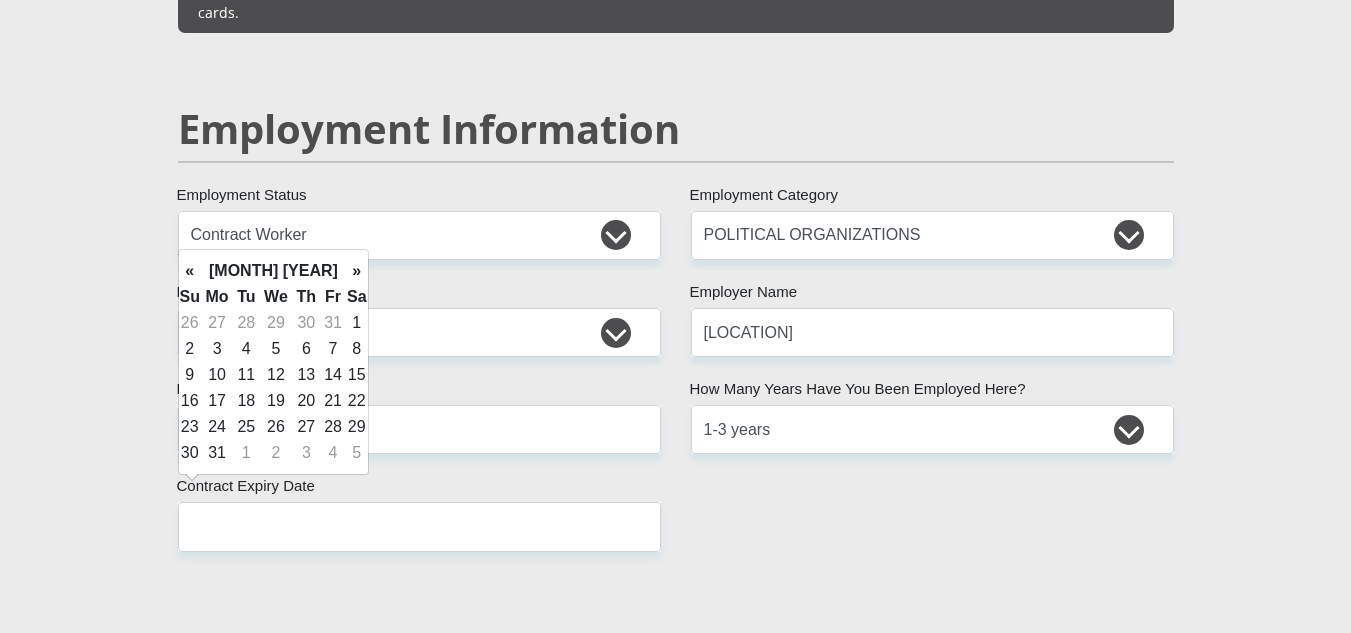 click on "»" at bounding box center [357, 271] 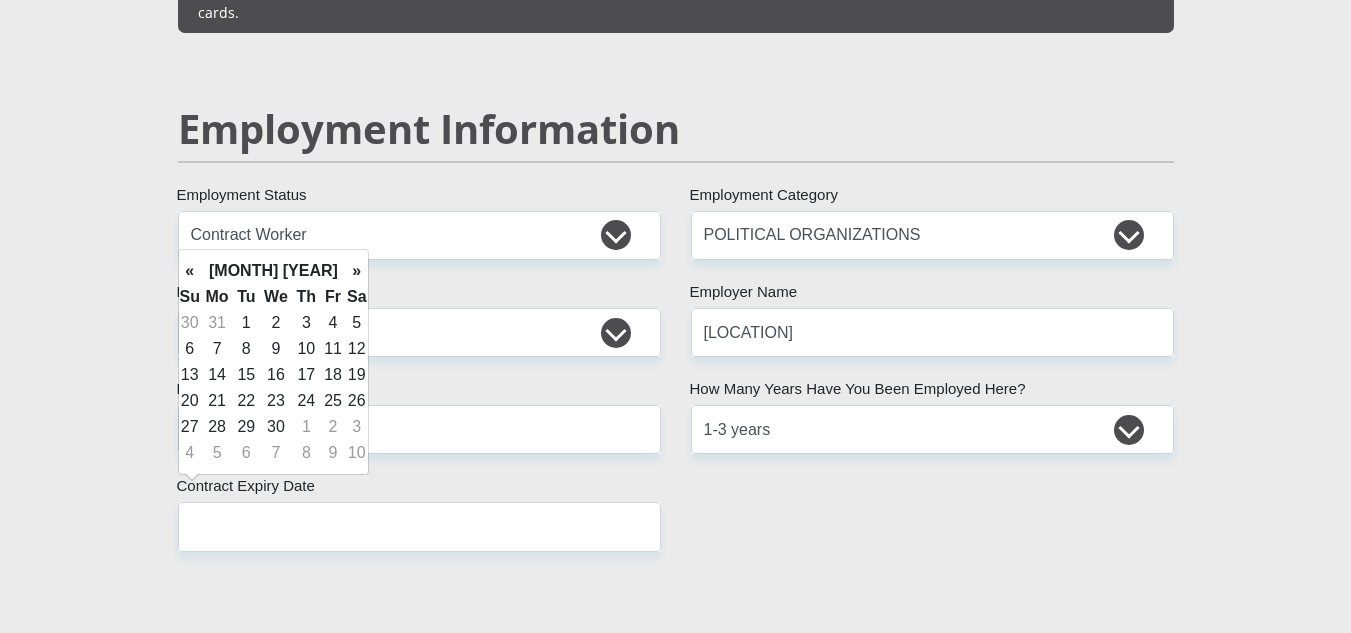 click on "»" at bounding box center [357, 271] 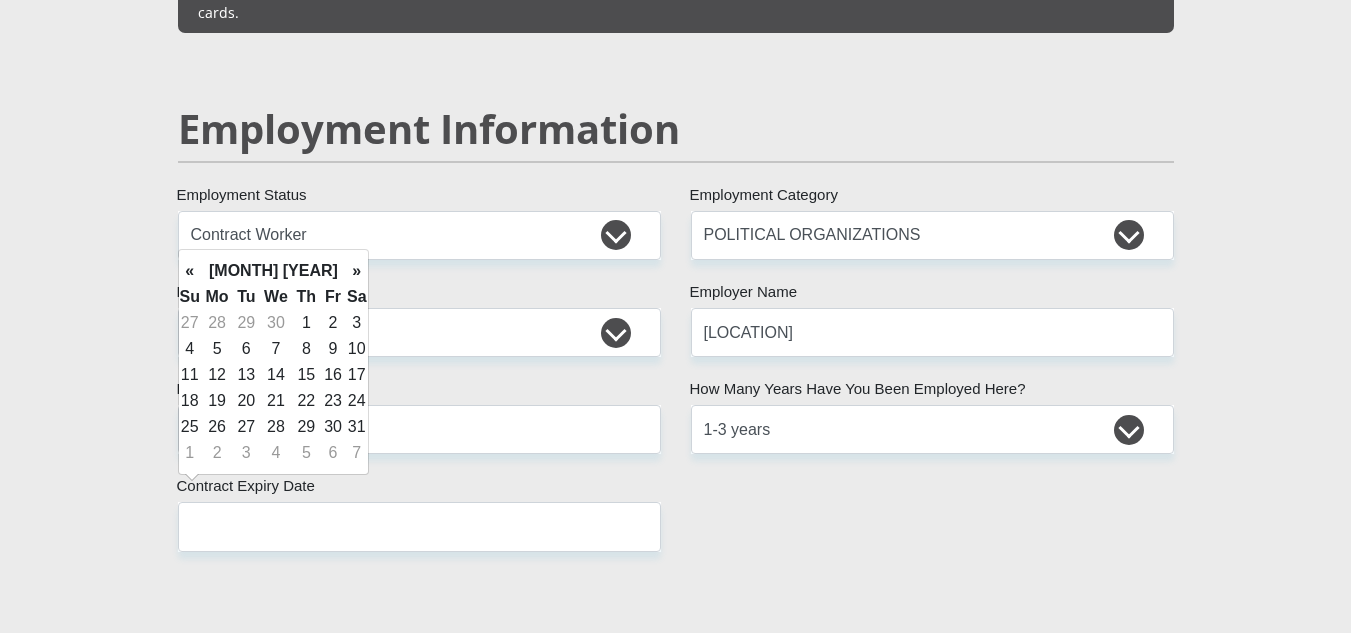 click on "»" at bounding box center [357, 271] 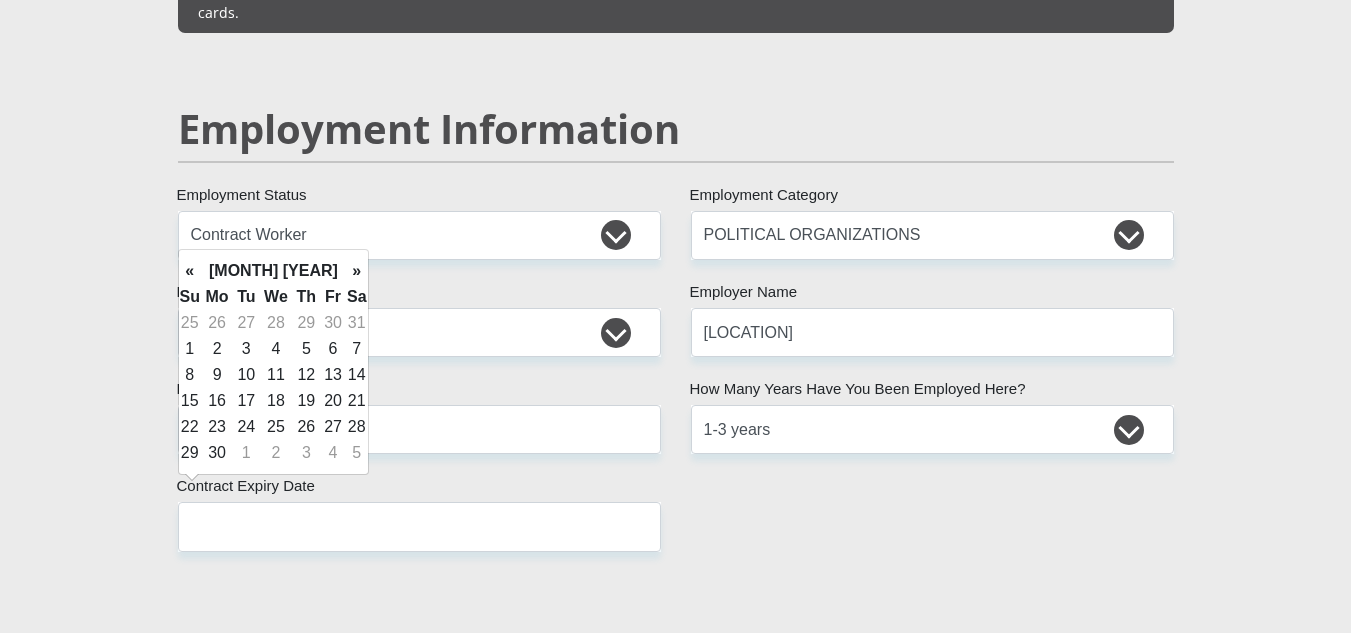 click on "»" at bounding box center [357, 271] 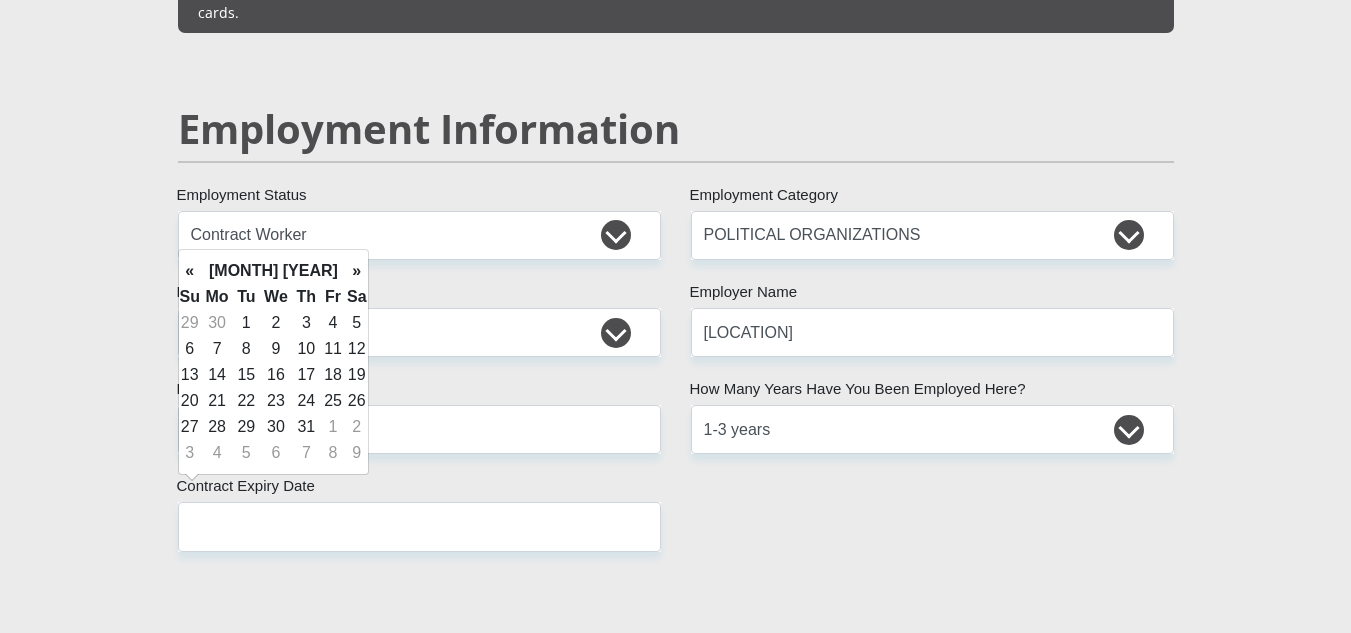 click on "»" at bounding box center [357, 271] 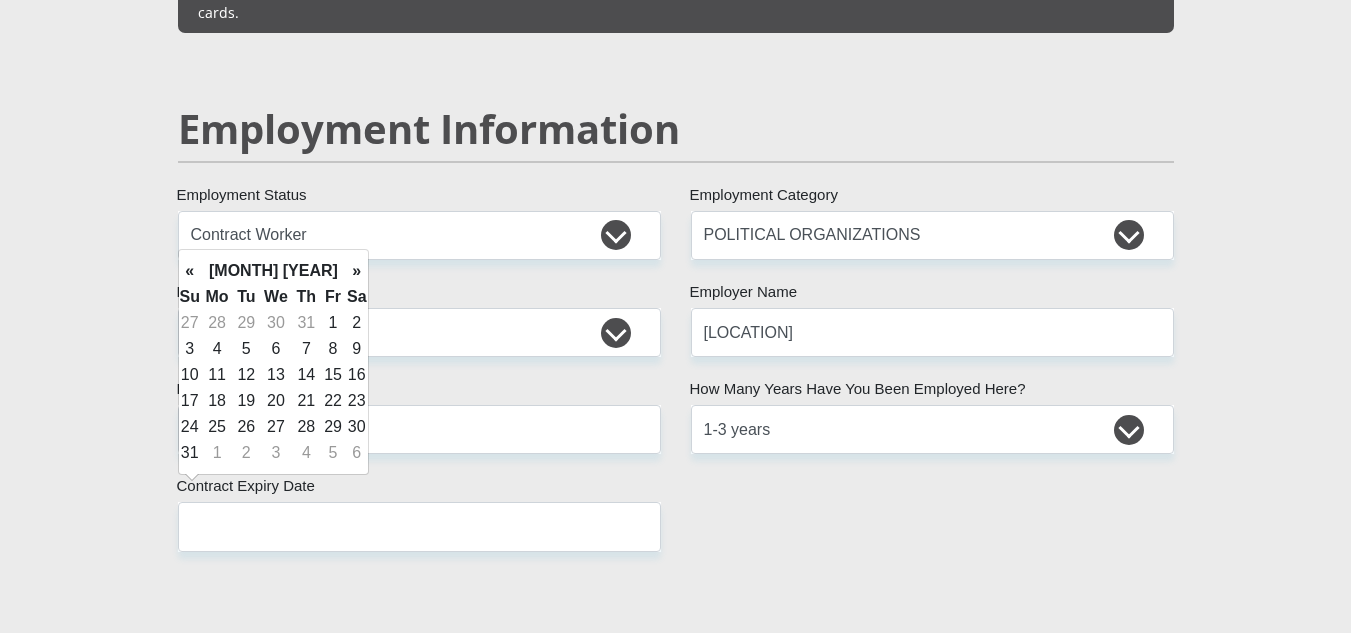 click on "»" at bounding box center (357, 271) 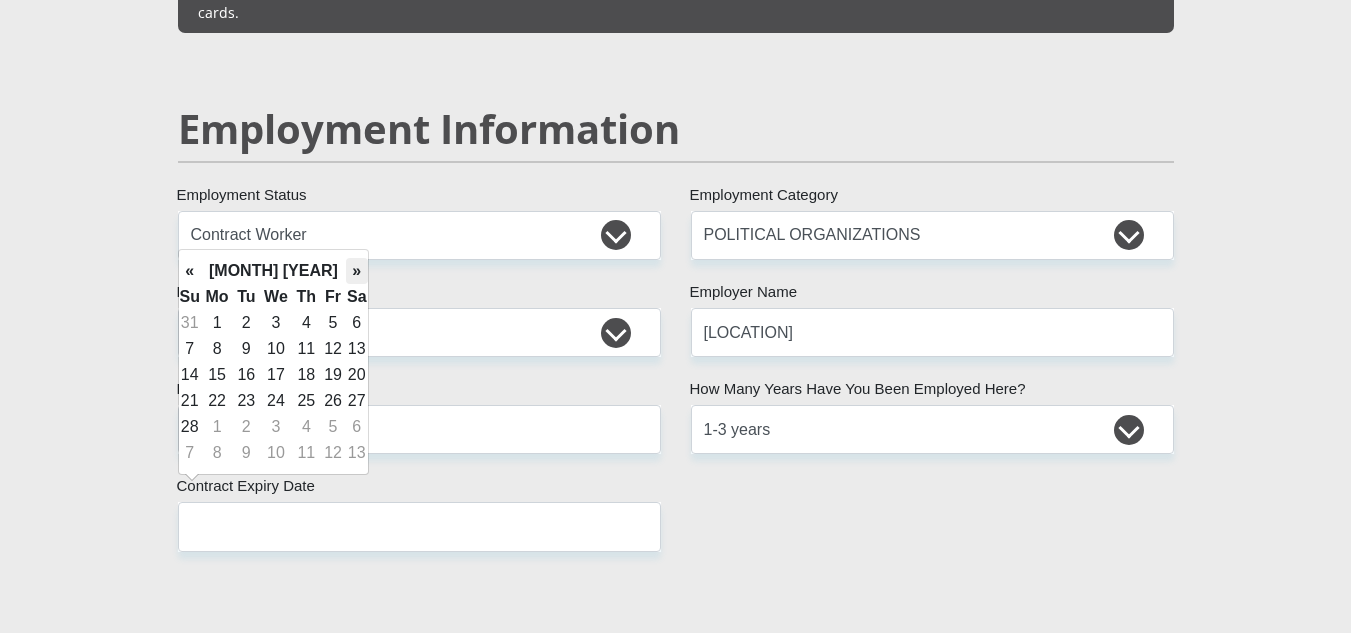click on "»" at bounding box center [357, 271] 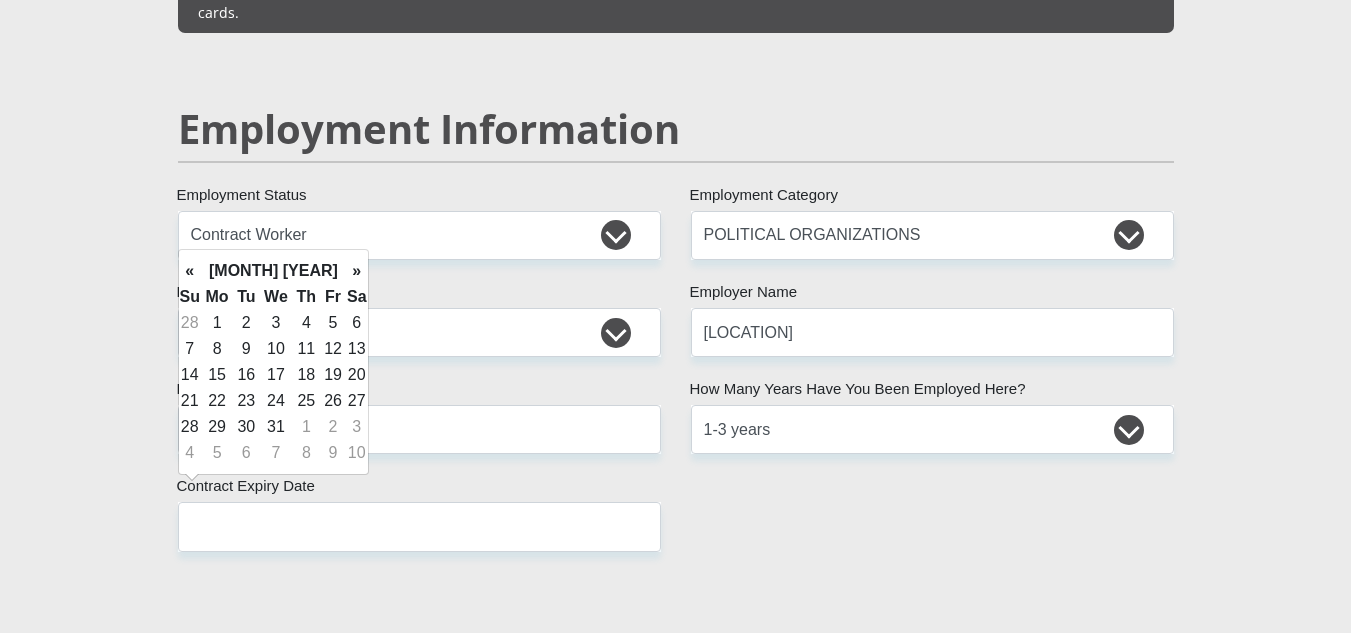 click on "»" at bounding box center [357, 271] 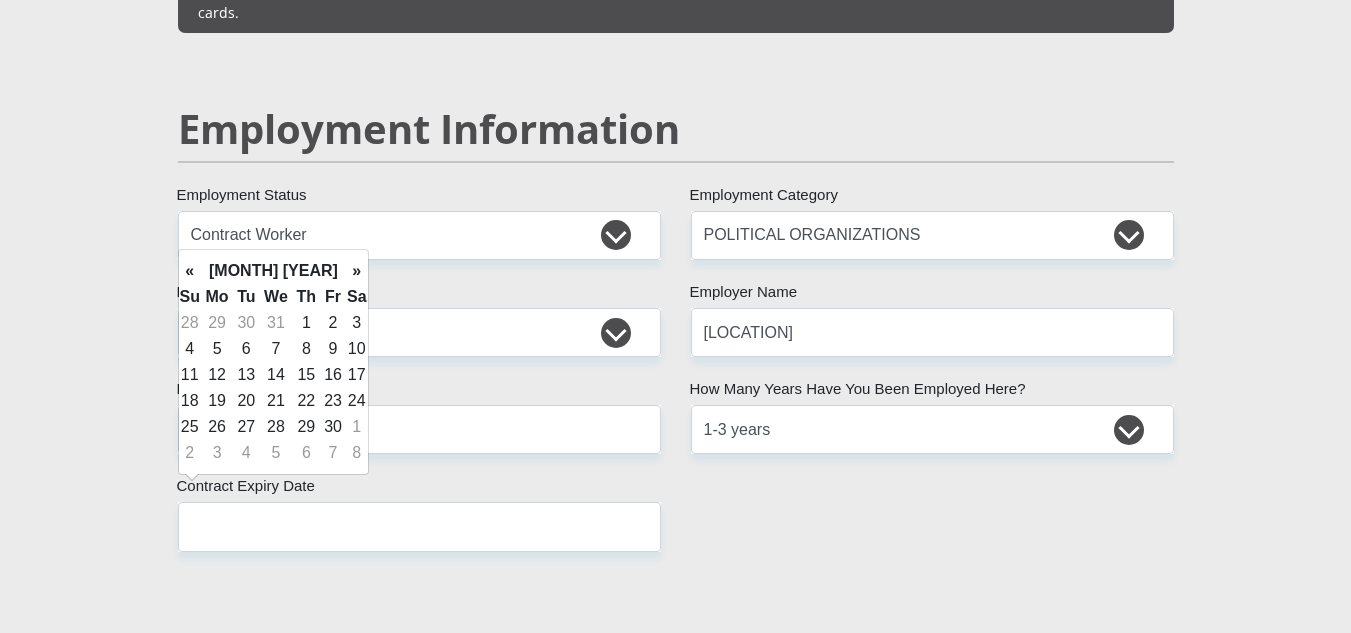 click on "»" at bounding box center [357, 271] 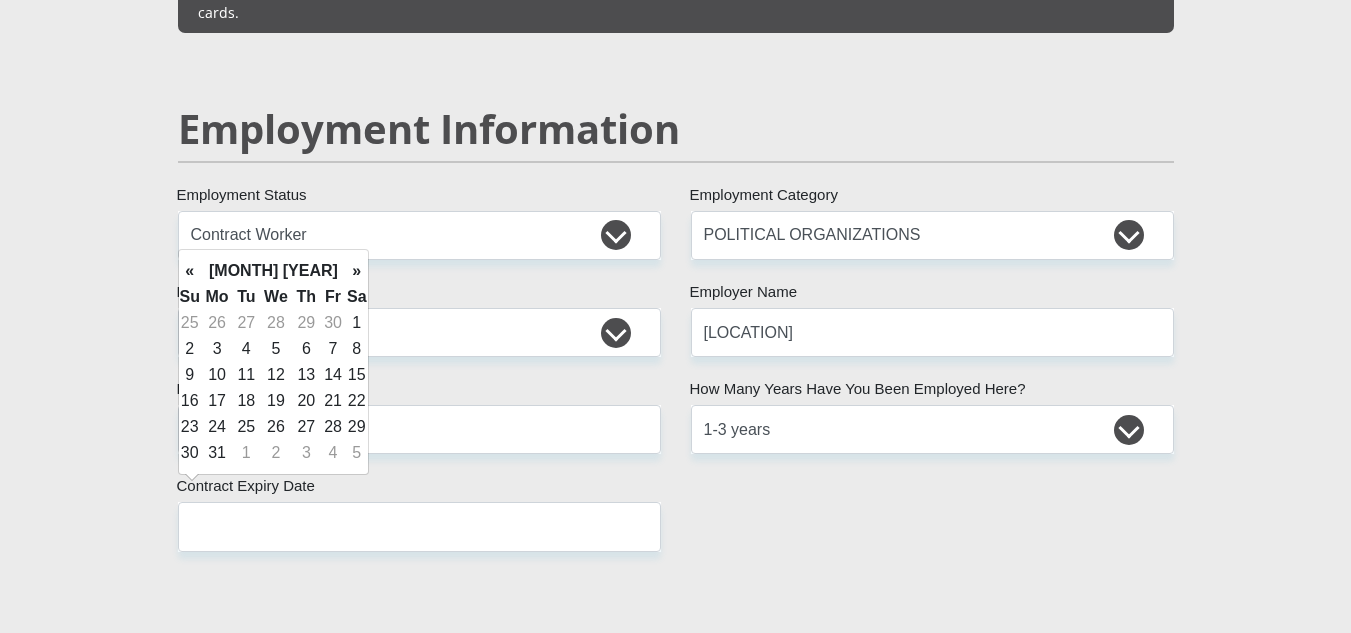 click on "»" at bounding box center [357, 271] 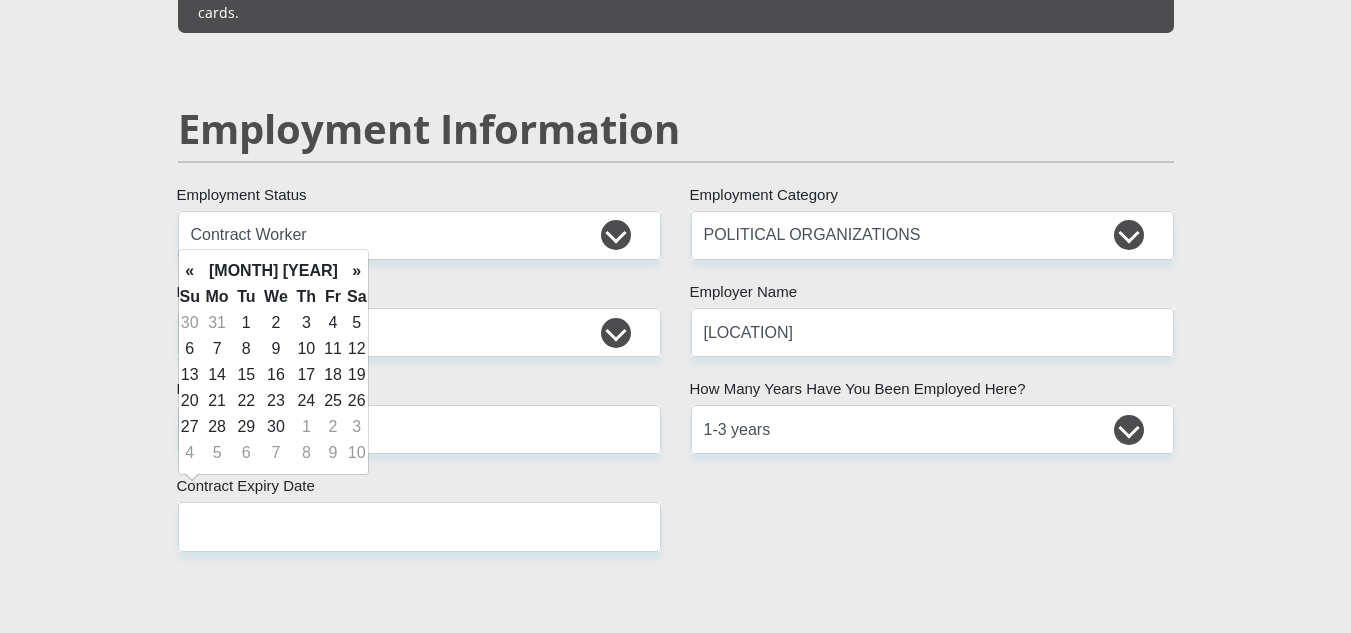 click on "»" at bounding box center (357, 271) 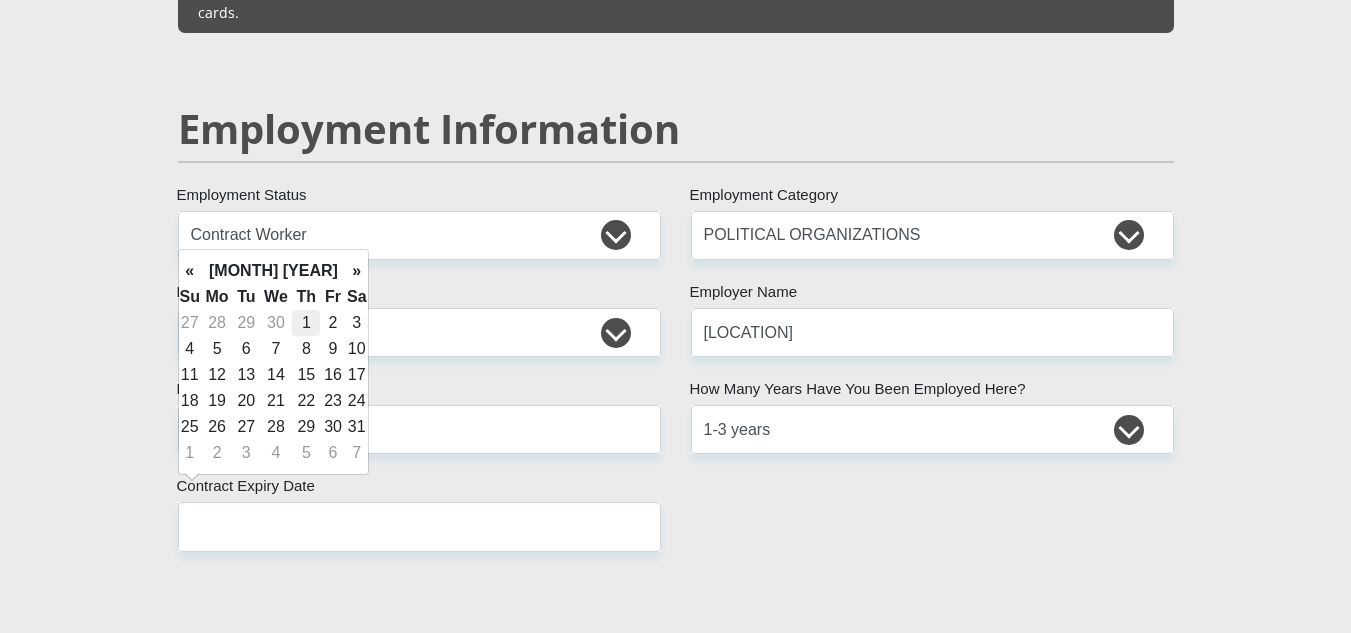 click on "1" at bounding box center (306, 323) 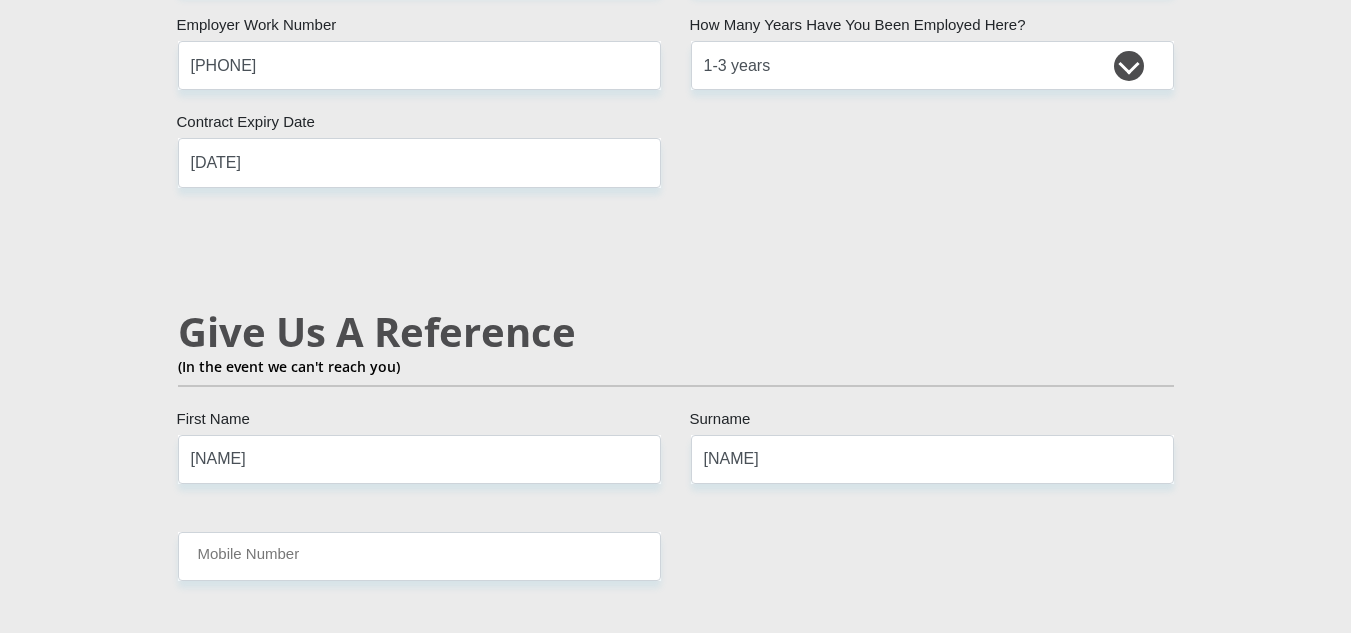 scroll, scrollTop: 3368, scrollLeft: 0, axis: vertical 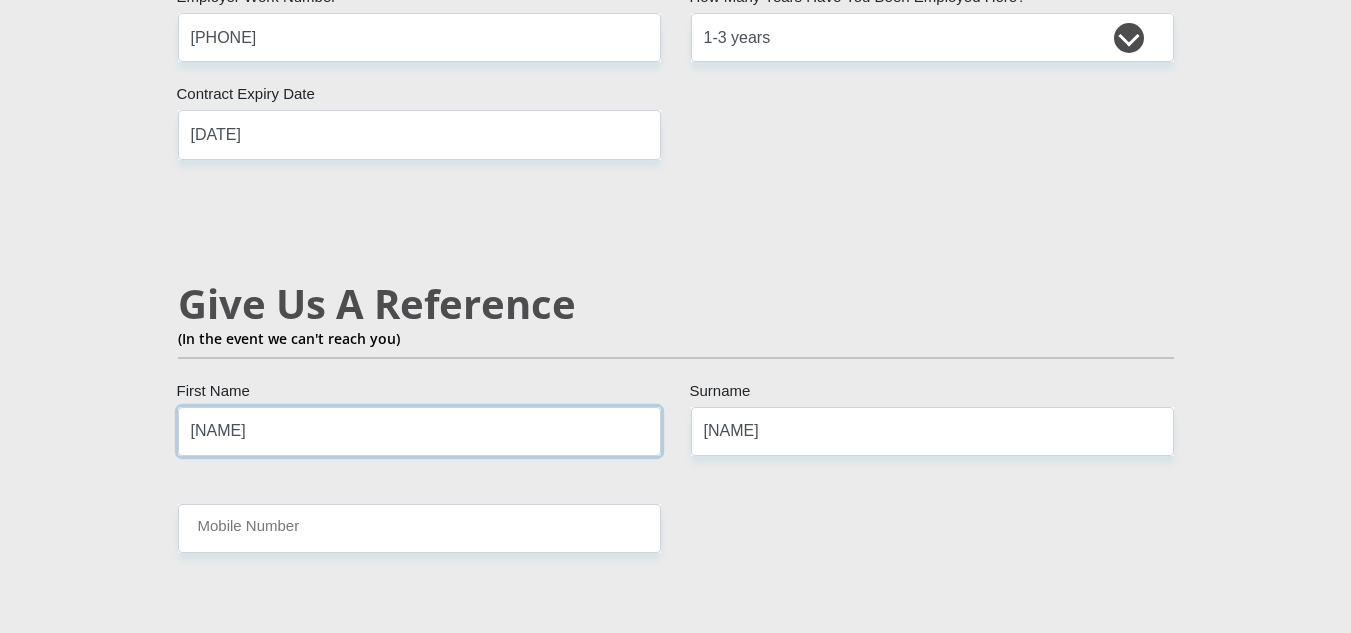 click on "[NAME]" at bounding box center (419, 431) 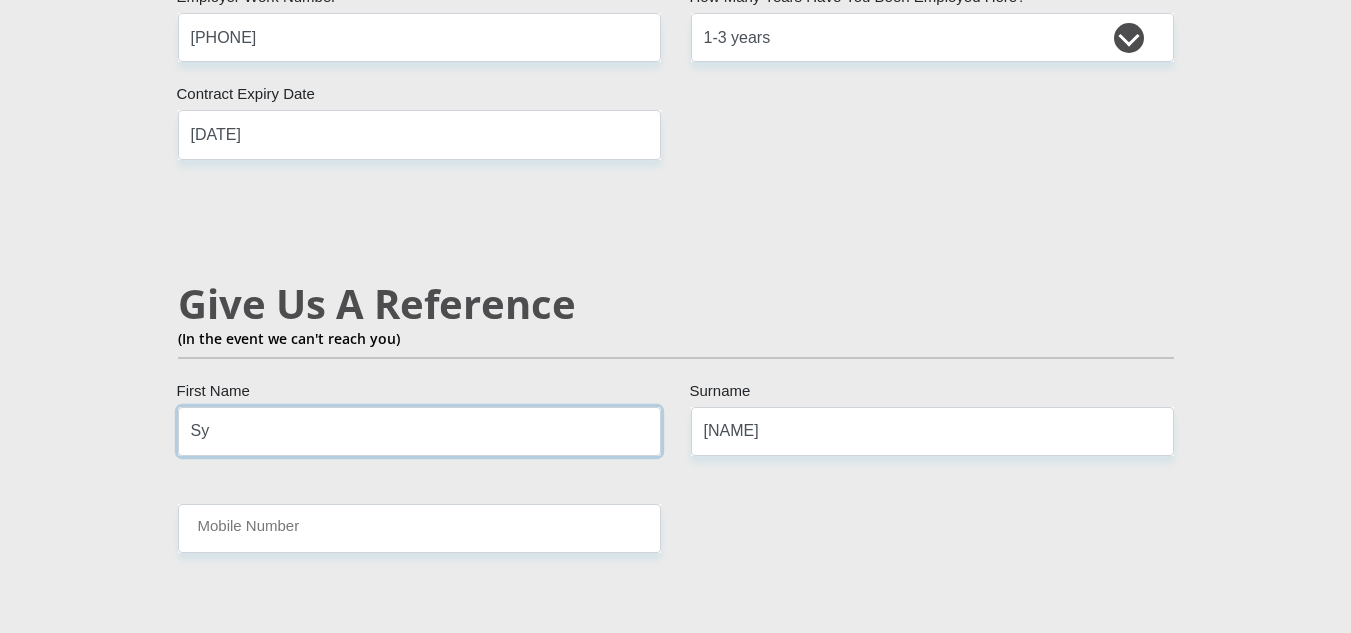 type on "S" 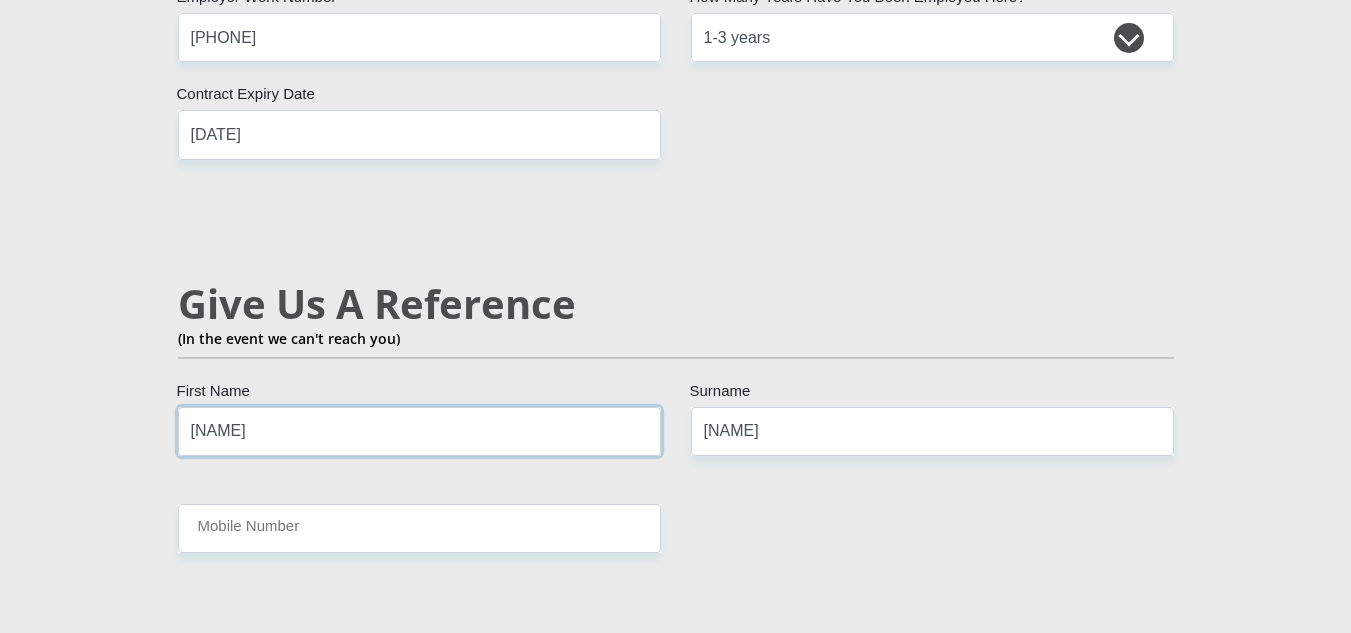 type on "[NAME]" 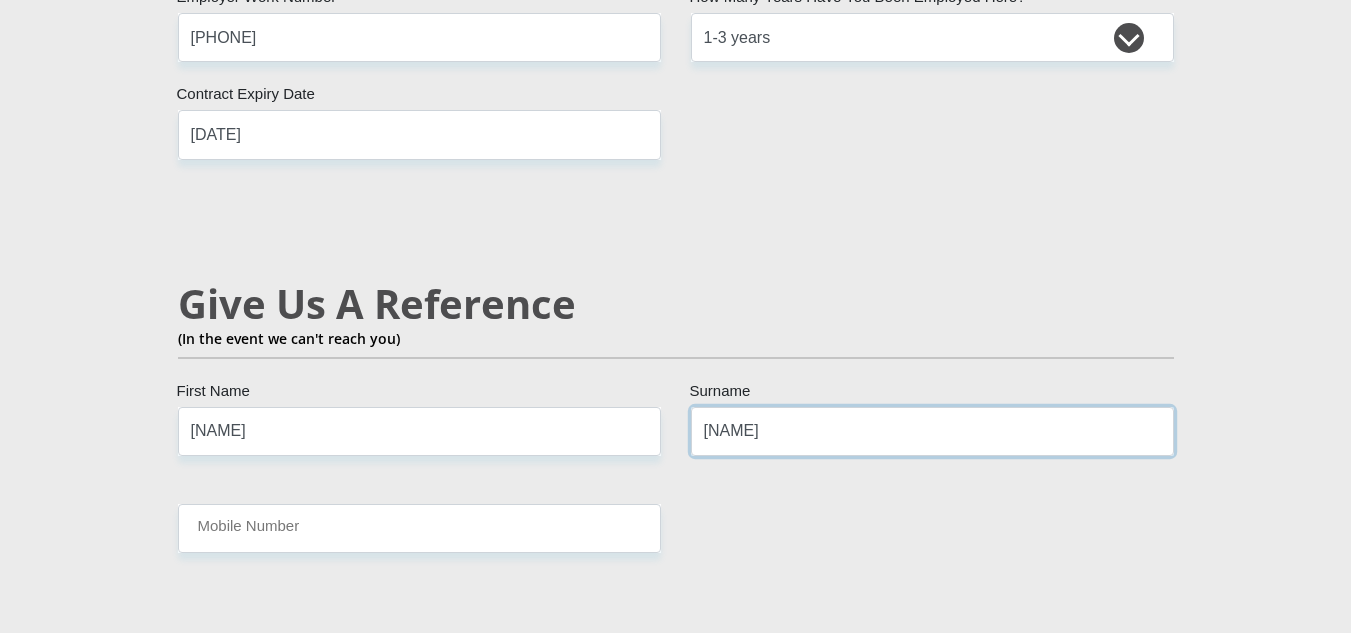 click on "[NAME]" at bounding box center (932, 431) 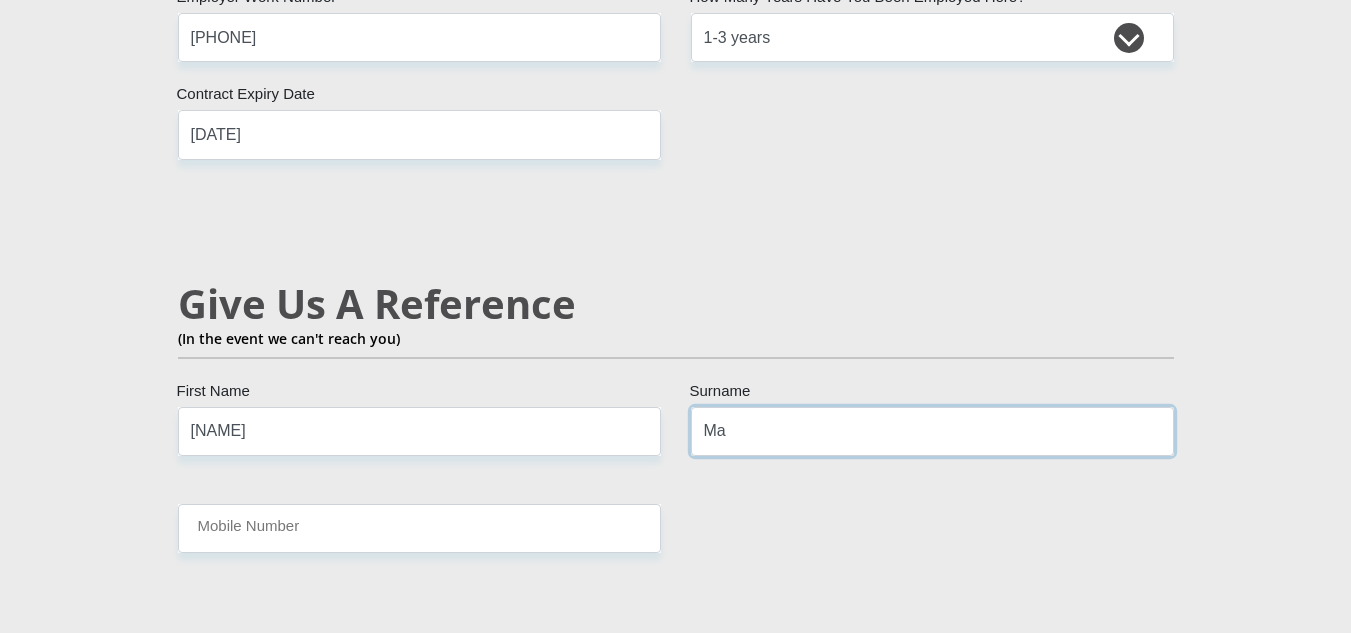 type on "M" 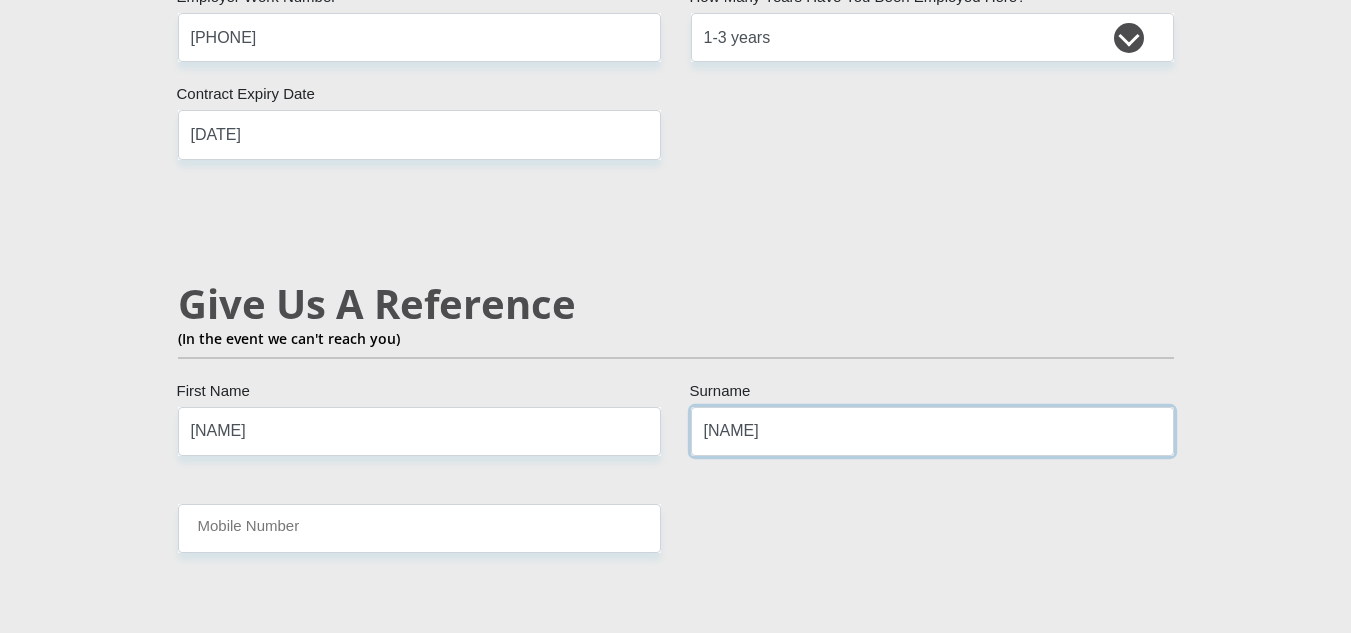 type on "[NAME]" 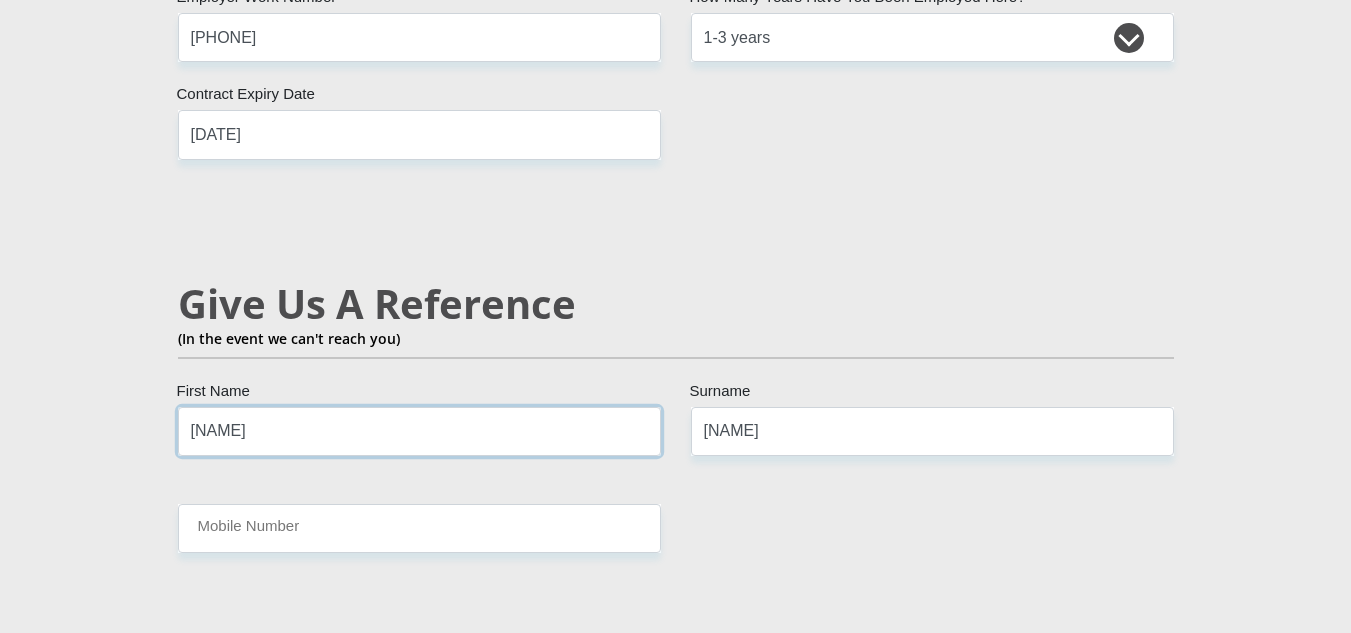 click on "[NAME]" at bounding box center [419, 431] 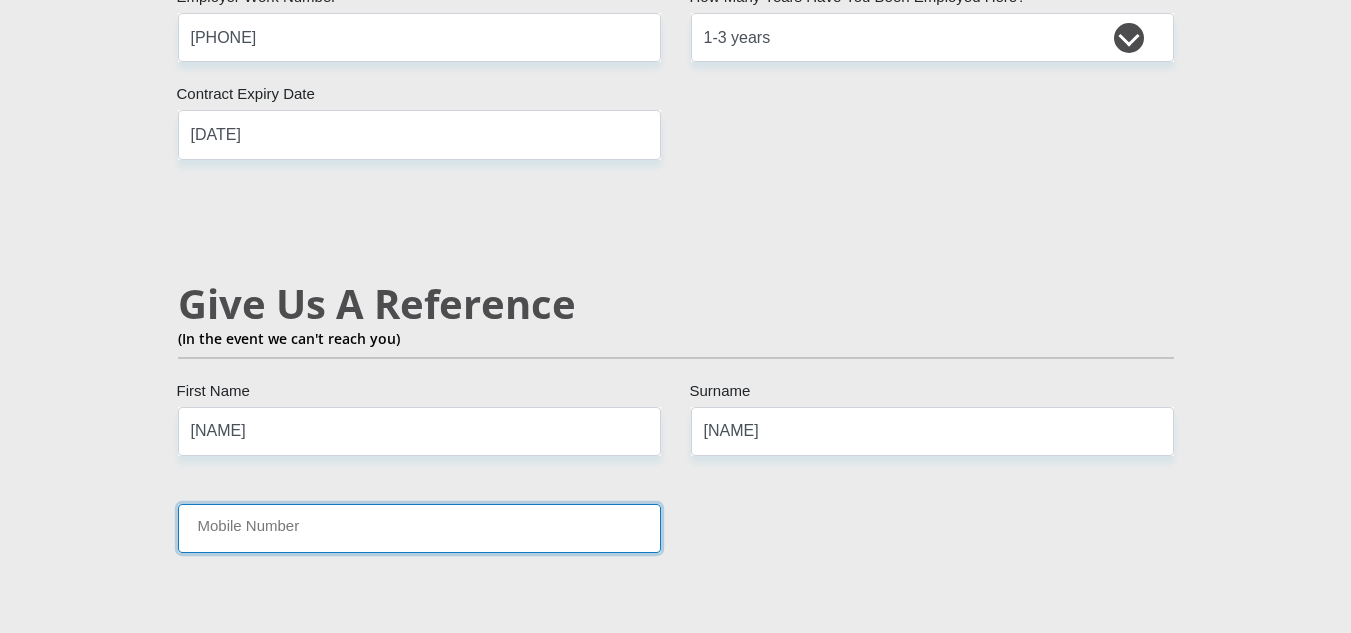 click on "Mobile Number" at bounding box center [419, 528] 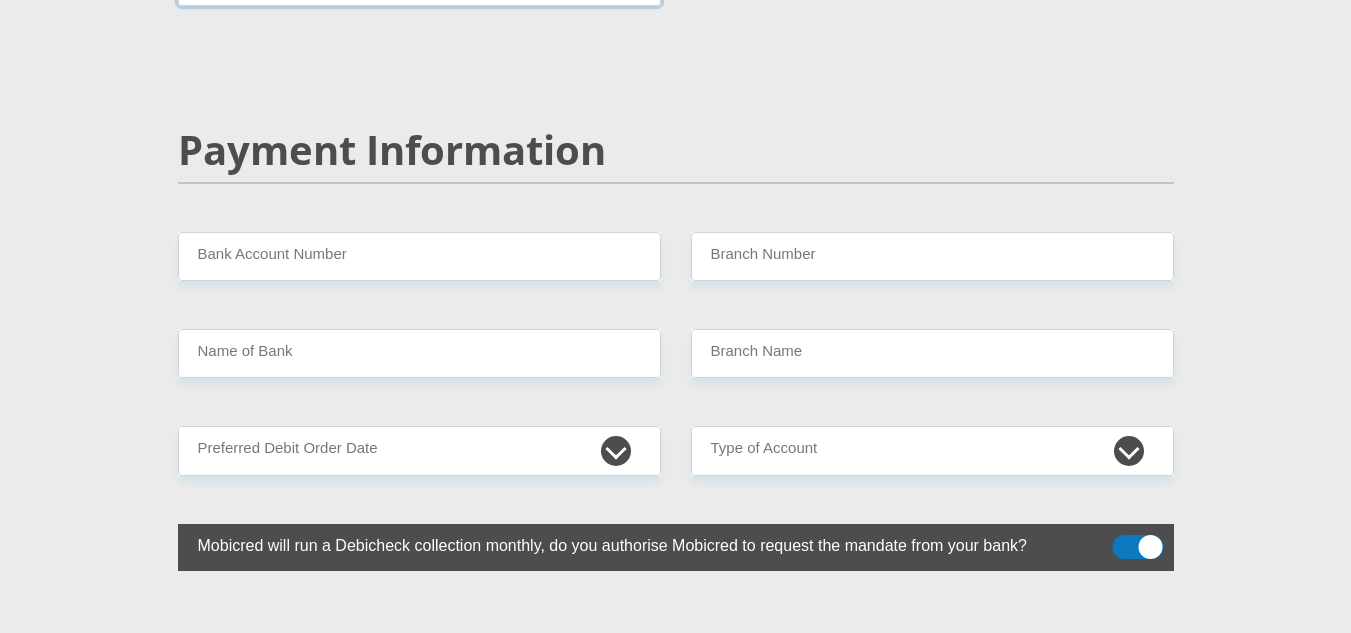 scroll, scrollTop: 3916, scrollLeft: 0, axis: vertical 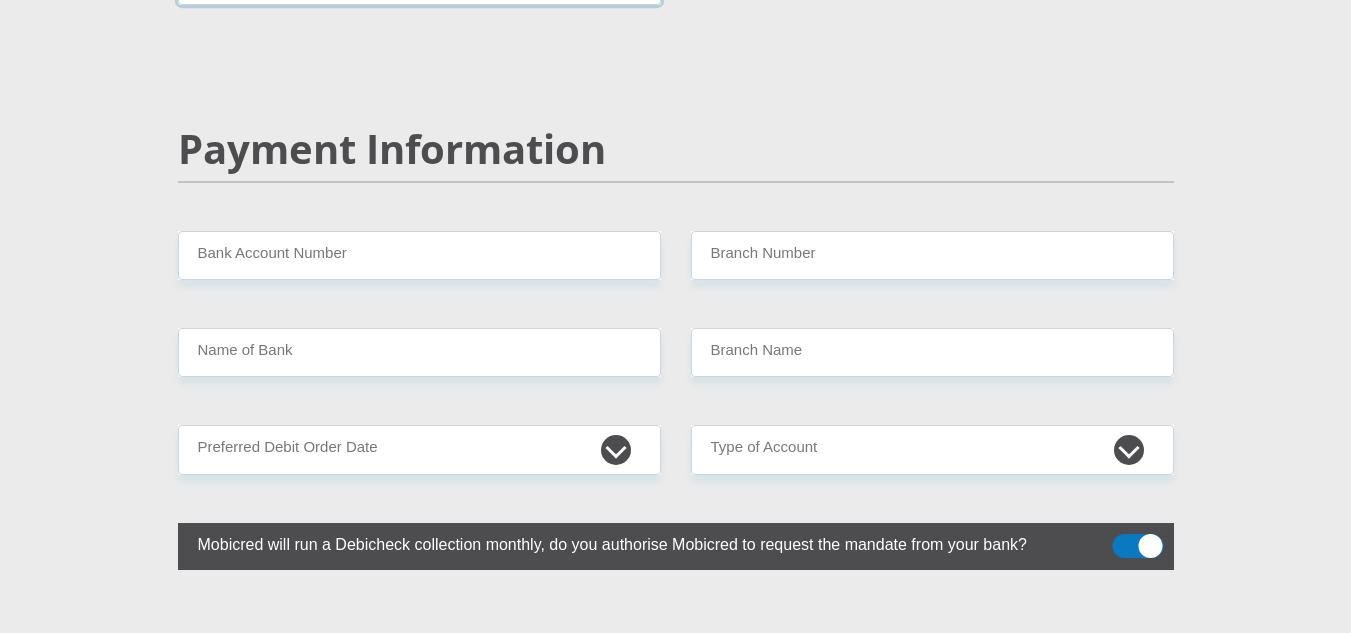 type on "[PHONE]" 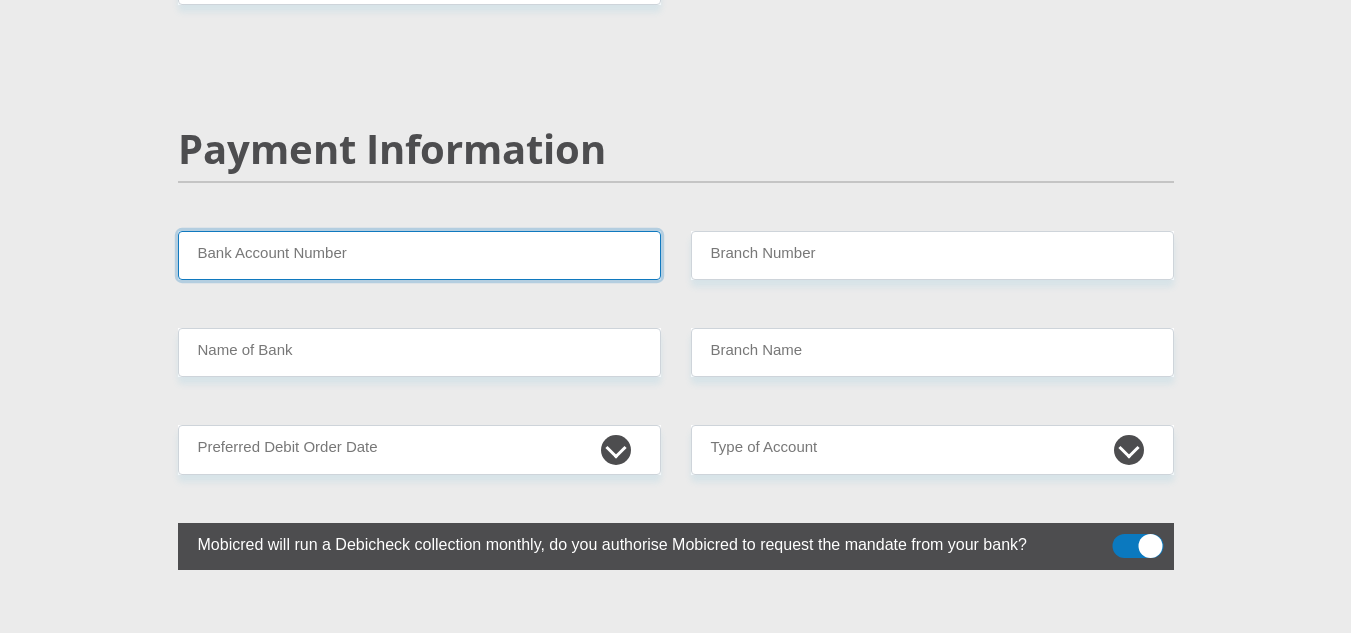 click on "Bank Account Number" at bounding box center [419, 255] 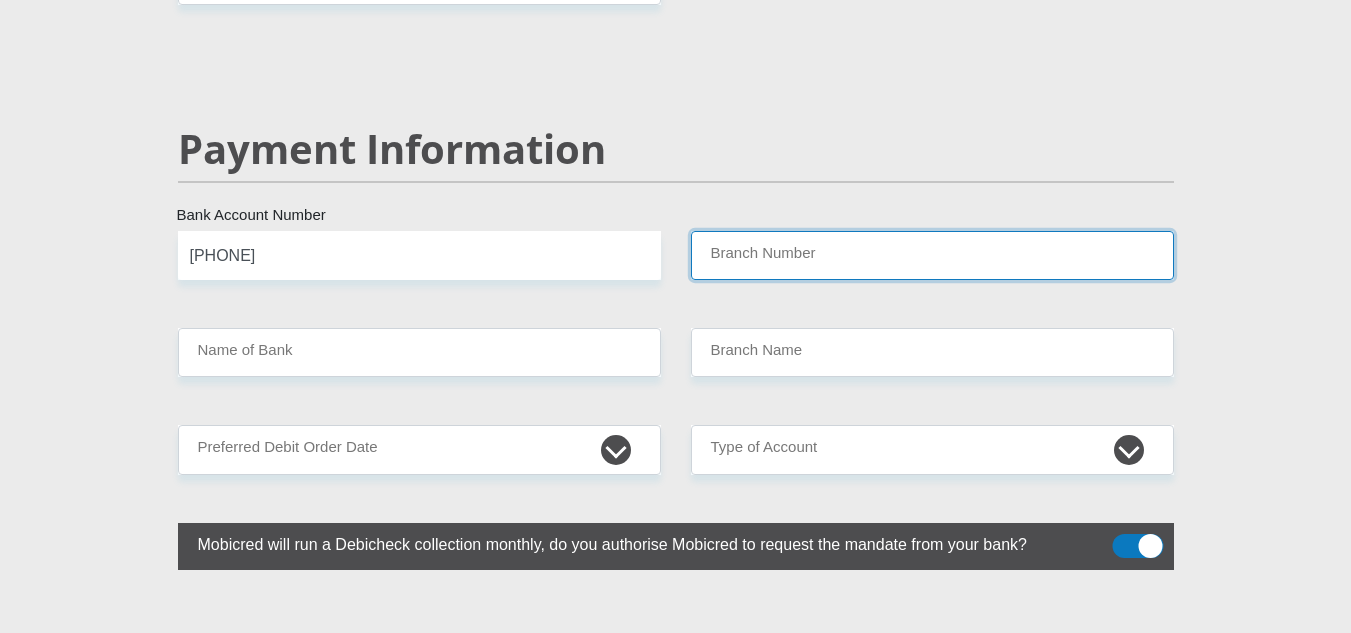 click on "Branch Number" at bounding box center [932, 255] 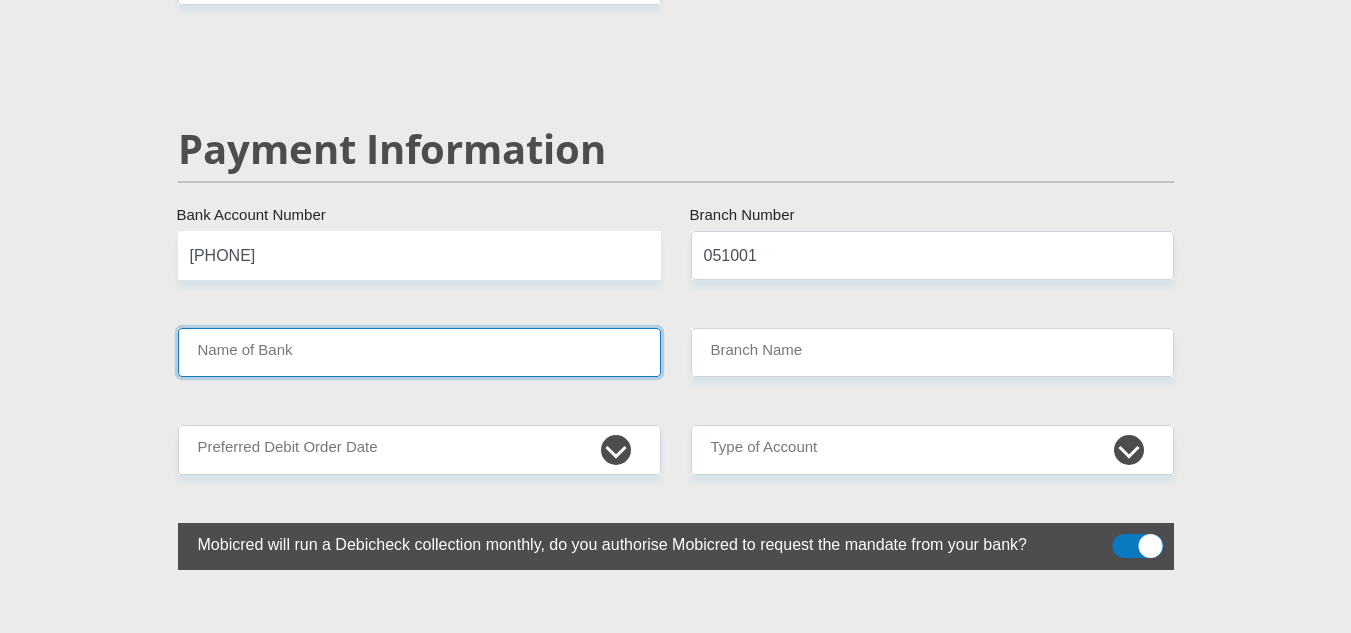 click on "Name of Bank" at bounding box center [419, 352] 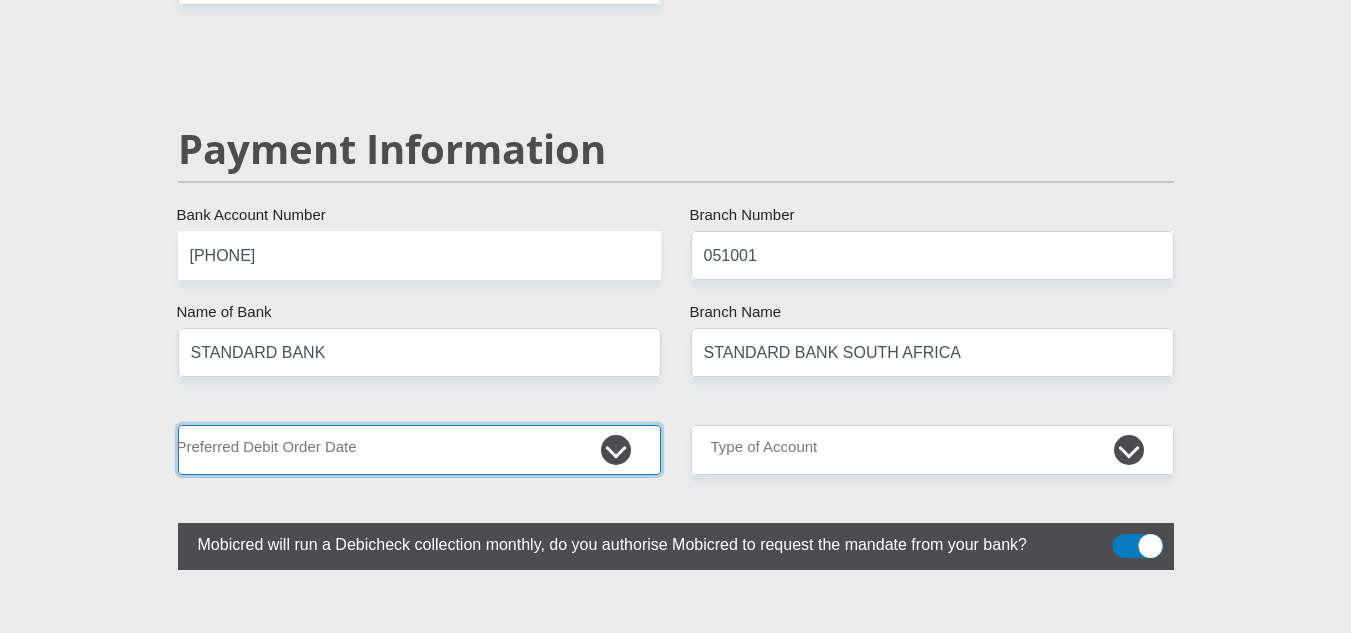 click on "1st
2nd
3rd
4th
5th
7th
18th
19th
20th
21st
22nd
23rd
24th
25th
26th
27th
28th
29th
30th" at bounding box center (419, 449) 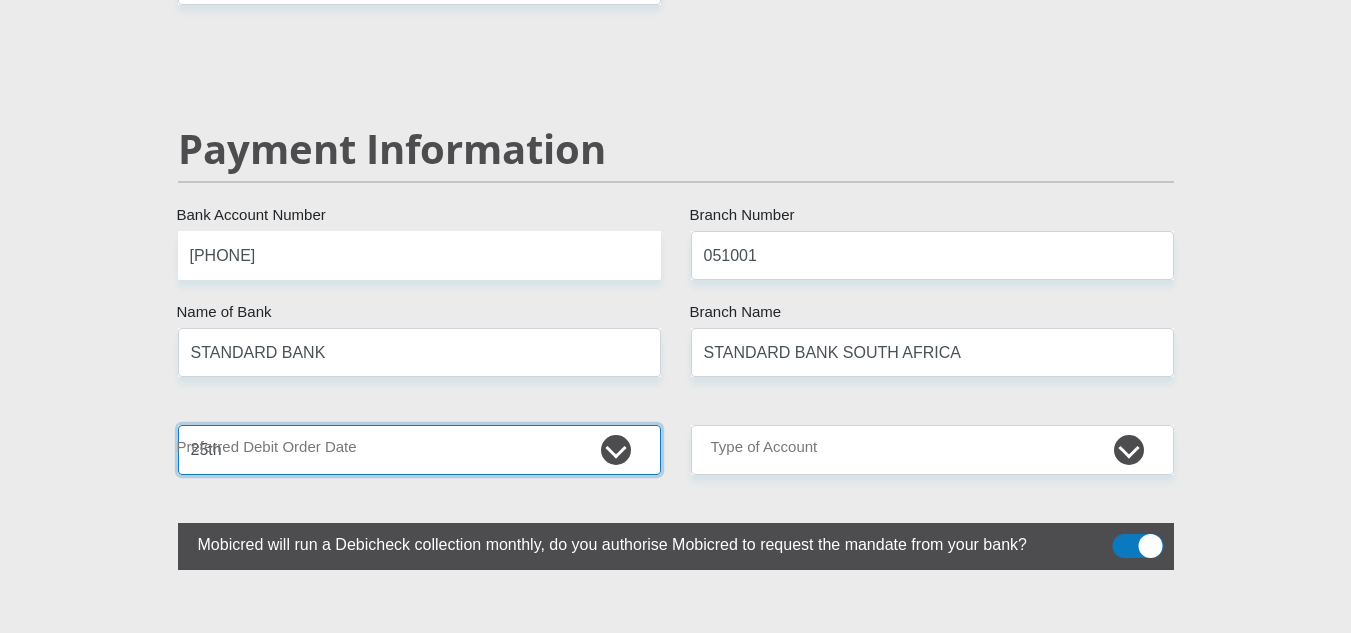 click on "1st
2nd
3rd
4th
5th
7th
18th
19th
20th
21st
22nd
23rd
24th
25th
26th
27th
28th
29th
30th" at bounding box center (419, 449) 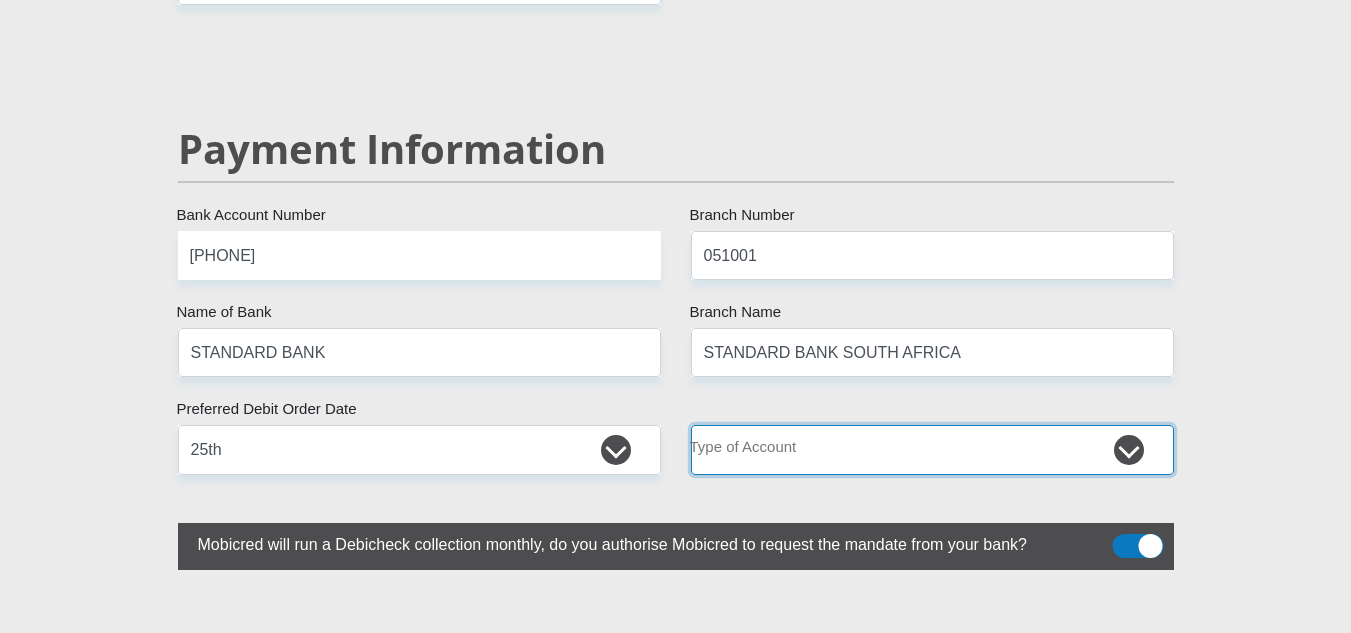 click on "Cheque
Savings" at bounding box center (932, 449) 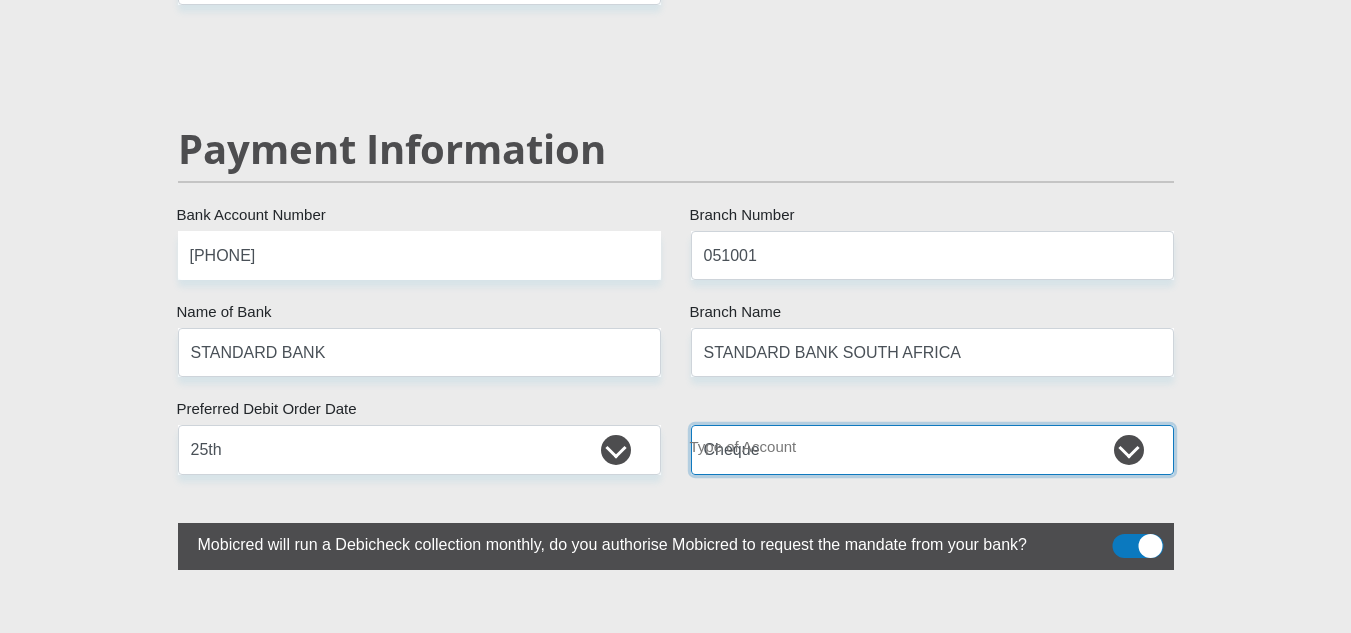 click on "Cheque
Savings" at bounding box center (932, 449) 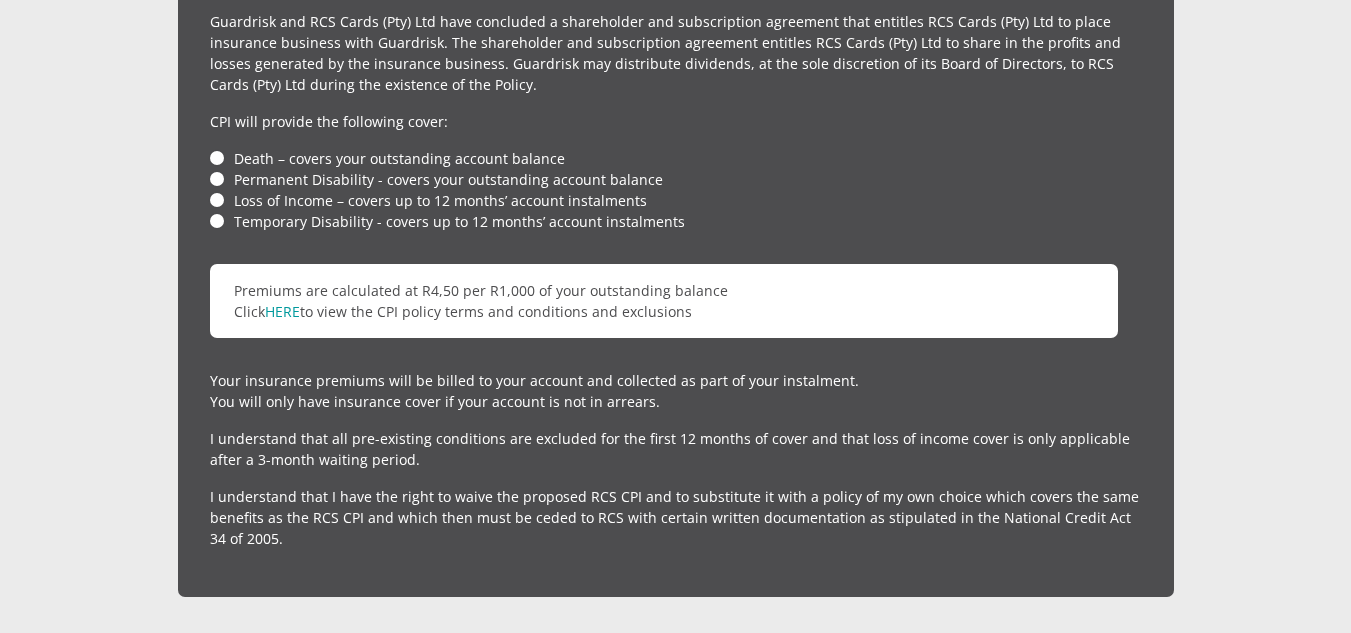 scroll, scrollTop: 4907, scrollLeft: 0, axis: vertical 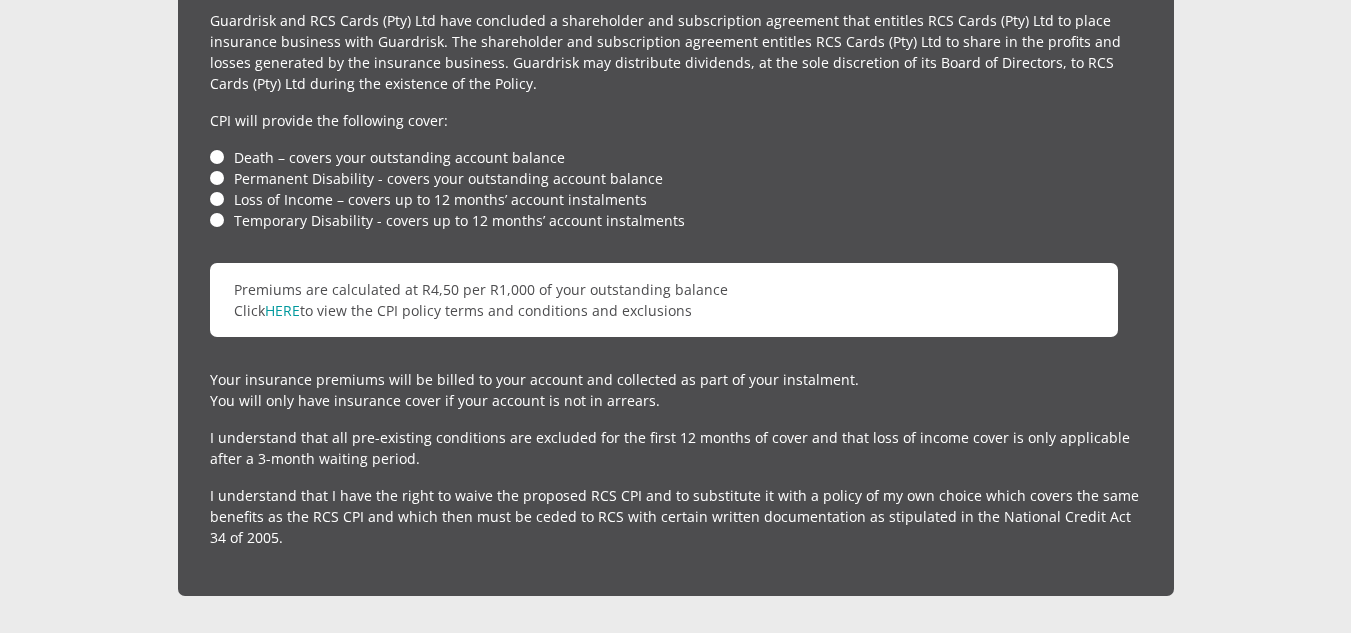 click on "Loss of Income – covers up to 12 months’ account instalments" at bounding box center [676, 199] 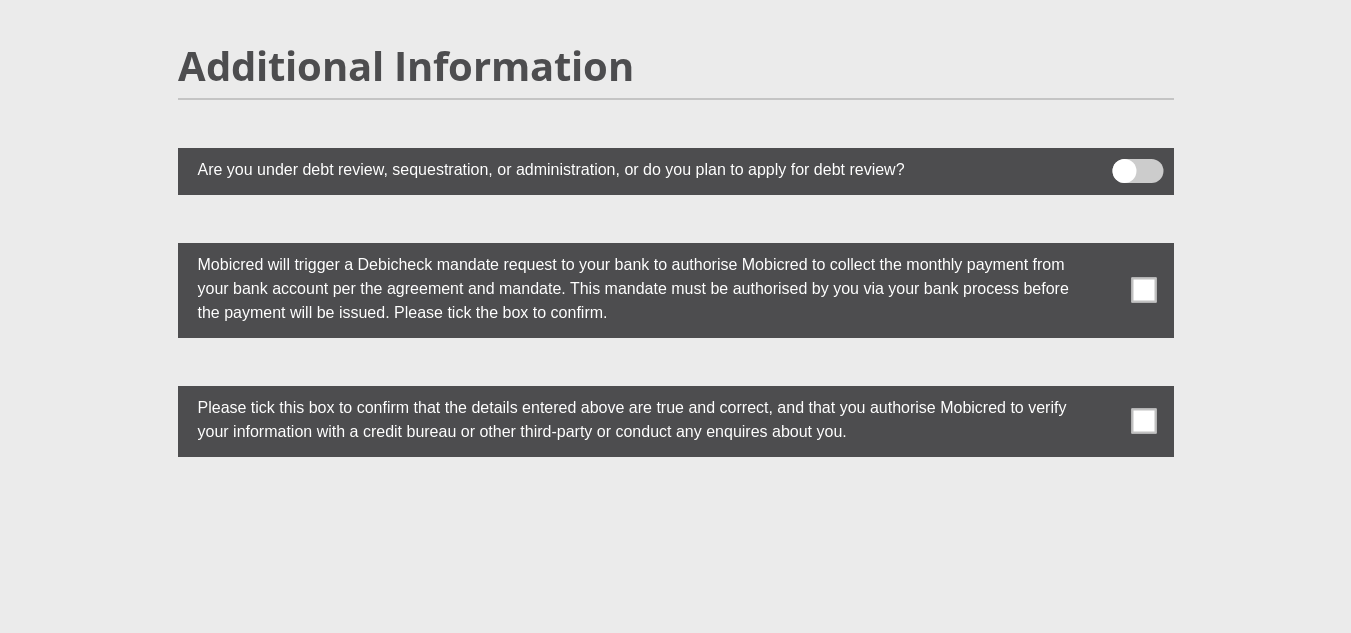 scroll, scrollTop: 5534, scrollLeft: 0, axis: vertical 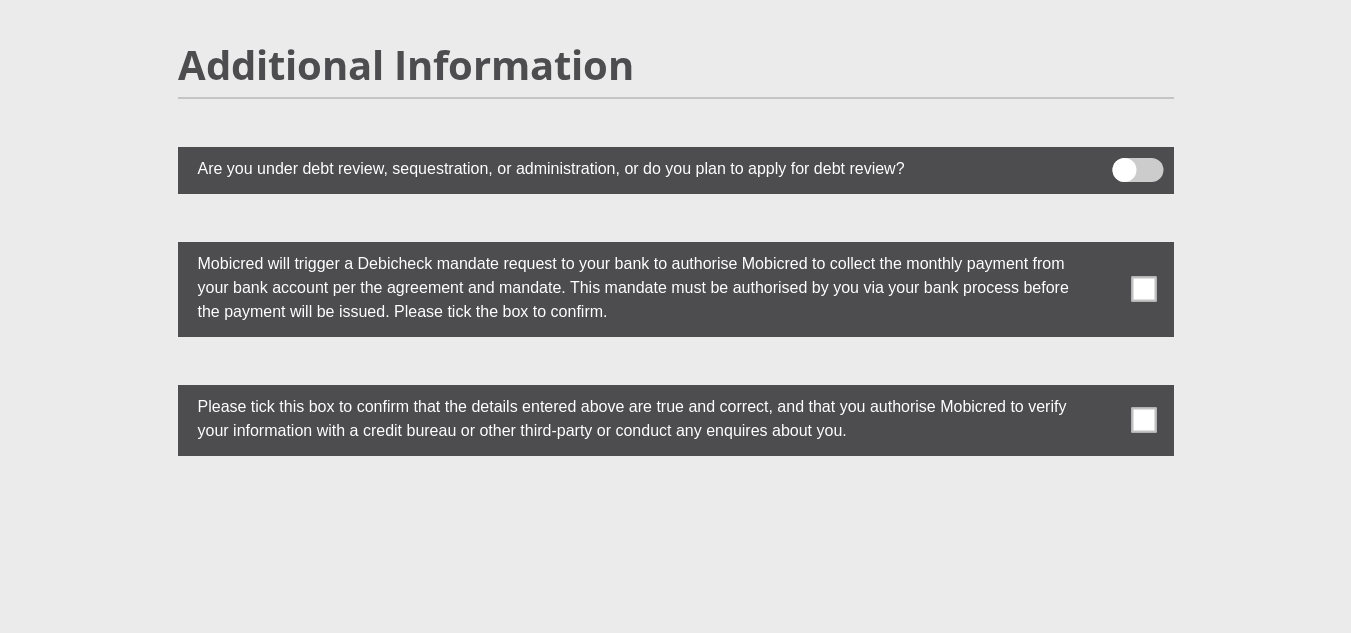 click at bounding box center [1143, 289] 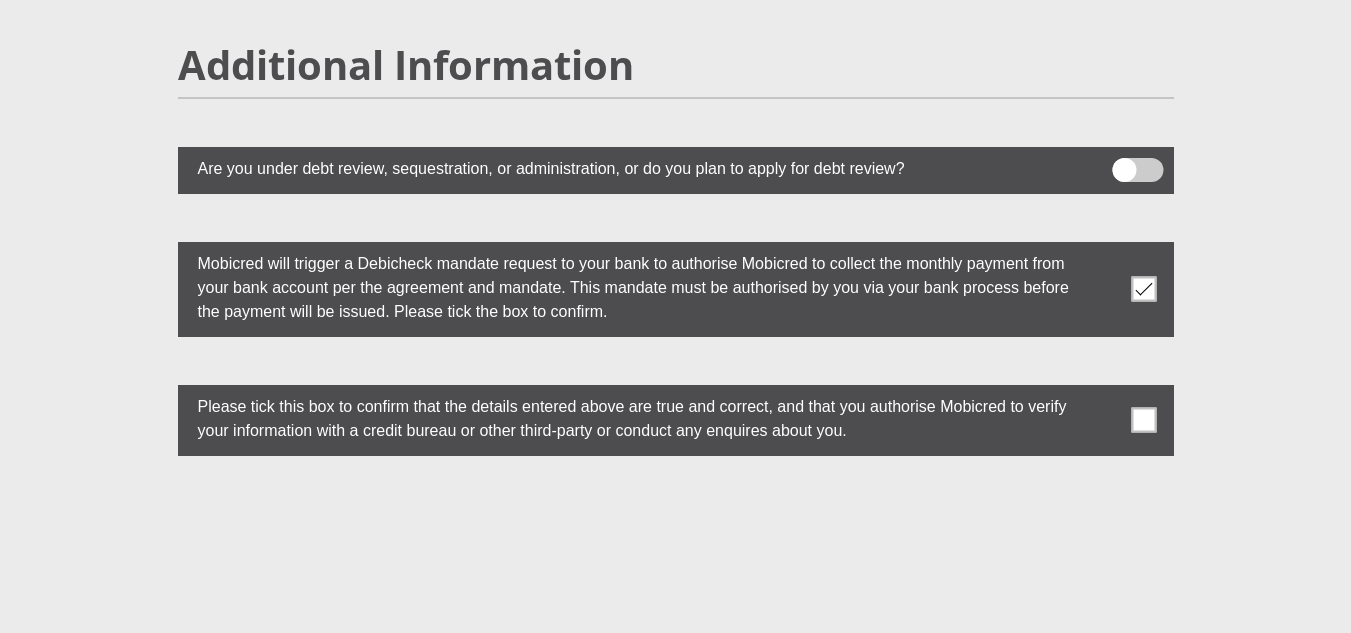 click at bounding box center [1143, 420] 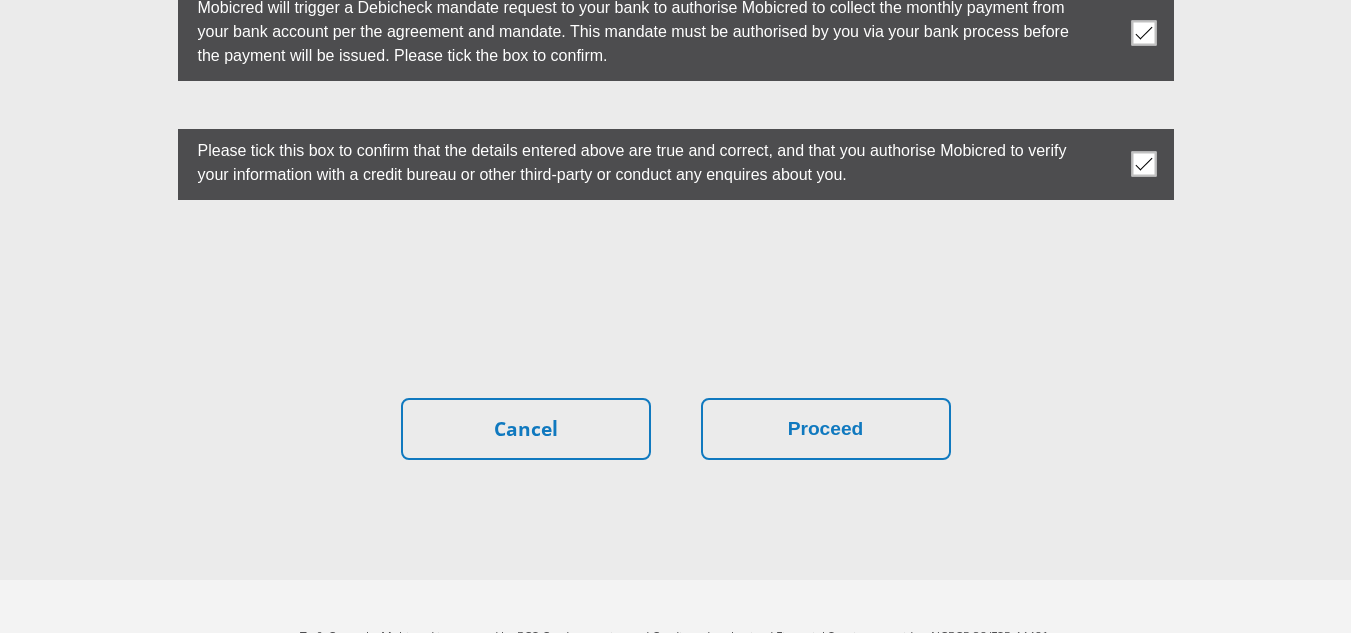 scroll, scrollTop: 5791, scrollLeft: 0, axis: vertical 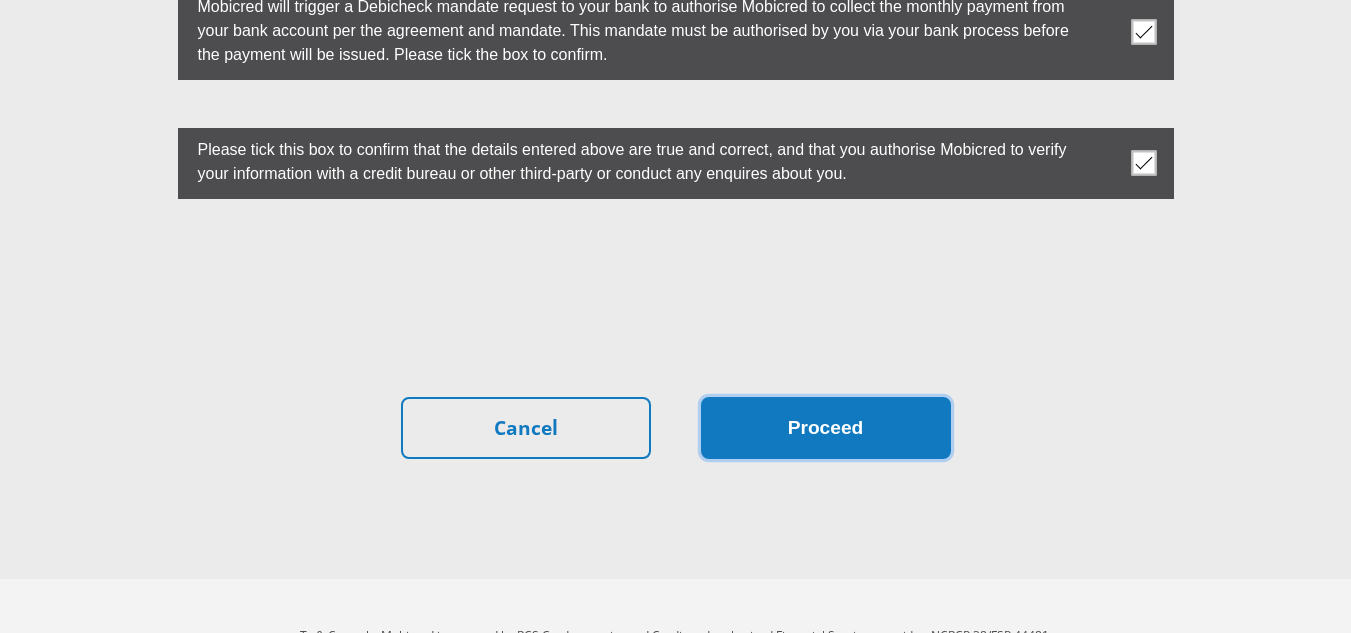 click on "Proceed" at bounding box center [826, 428] 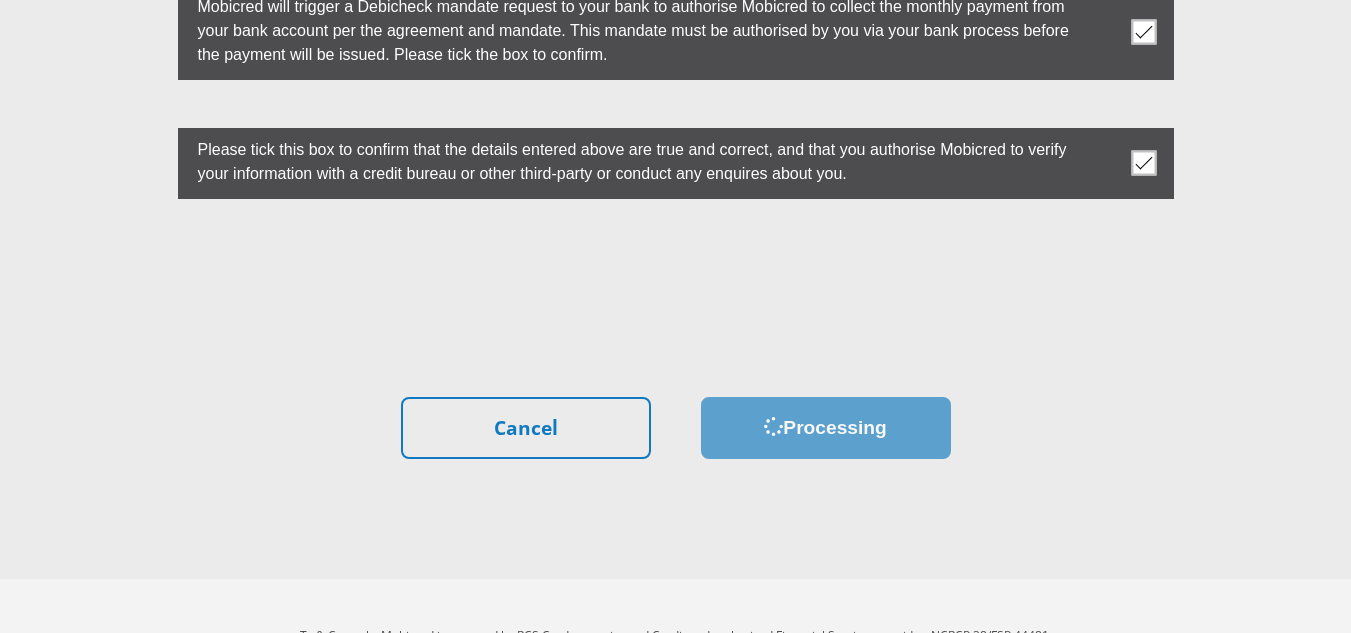 scroll, scrollTop: 0, scrollLeft: 0, axis: both 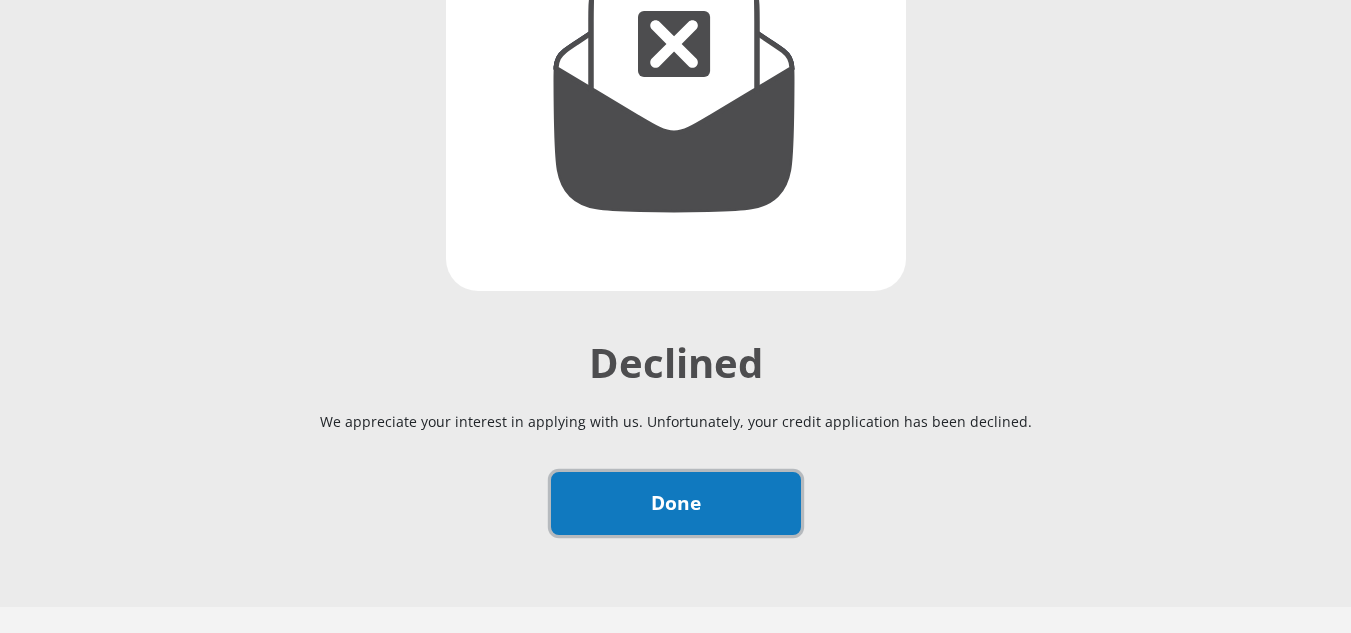 click on "Done" at bounding box center [676, 503] 